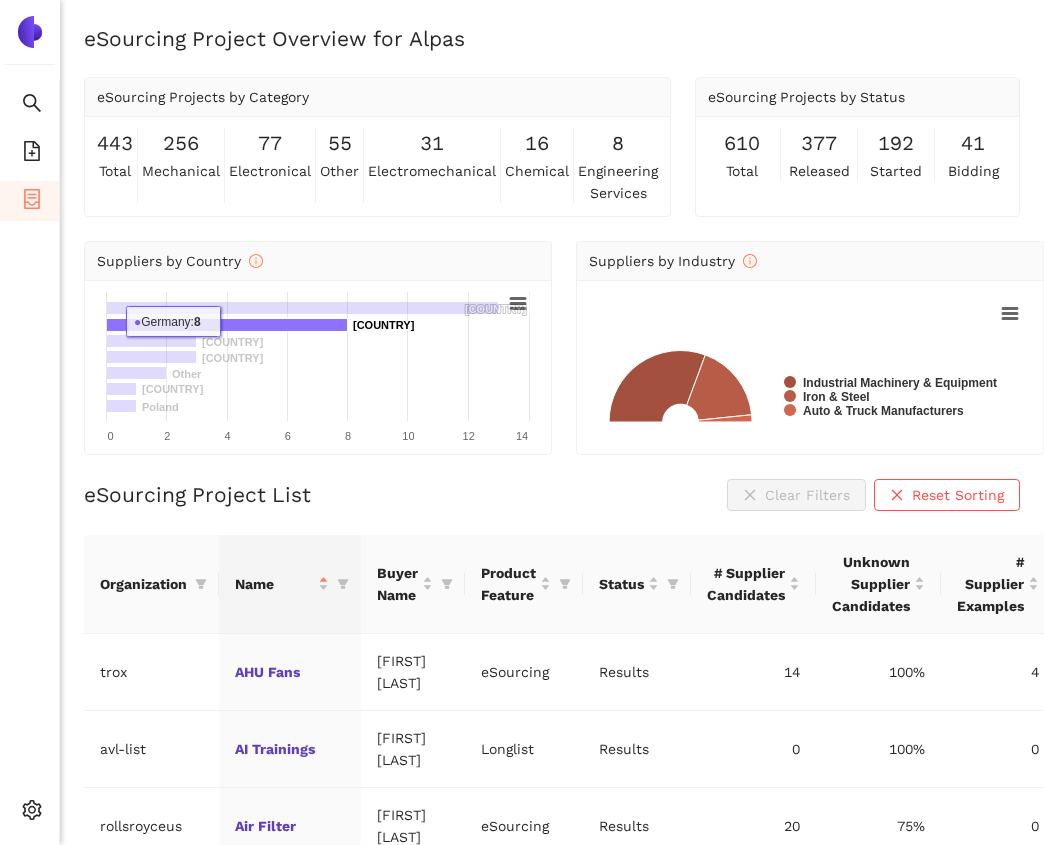 scroll, scrollTop: 469, scrollLeft: 0, axis: vertical 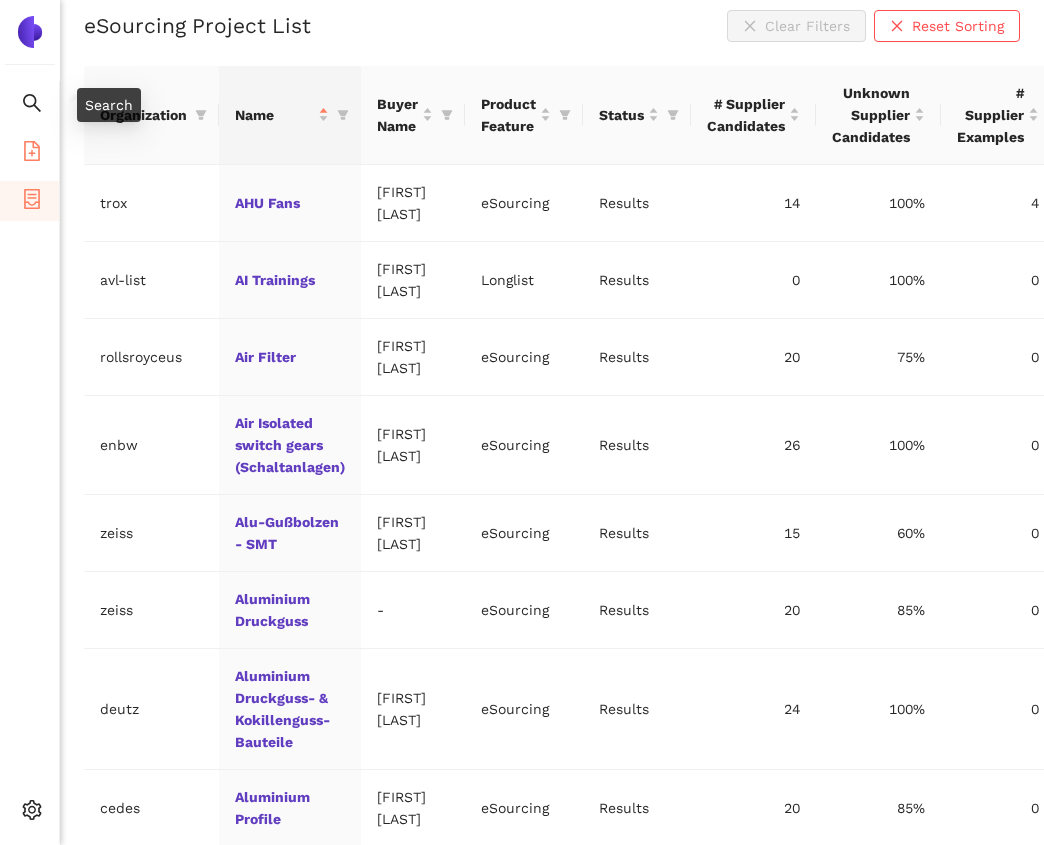 click on "eSourcing Templates" at bounding box center [29, 153] 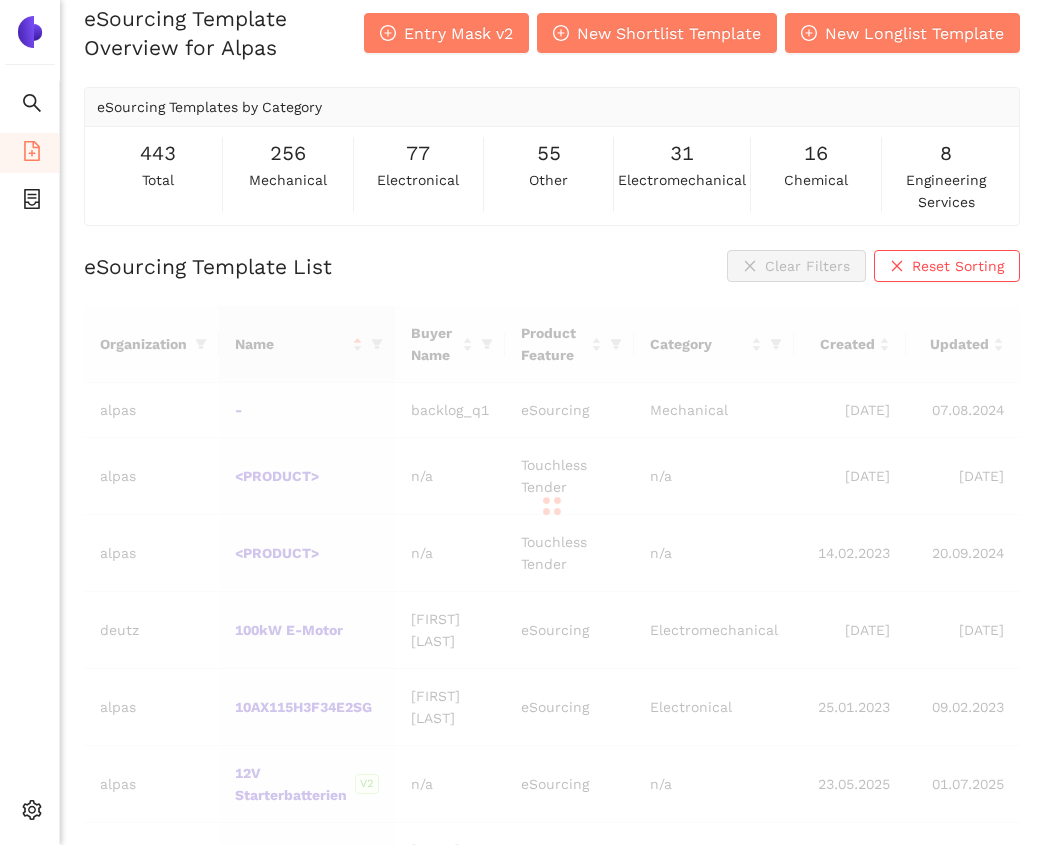 scroll, scrollTop: 0, scrollLeft: 0, axis: both 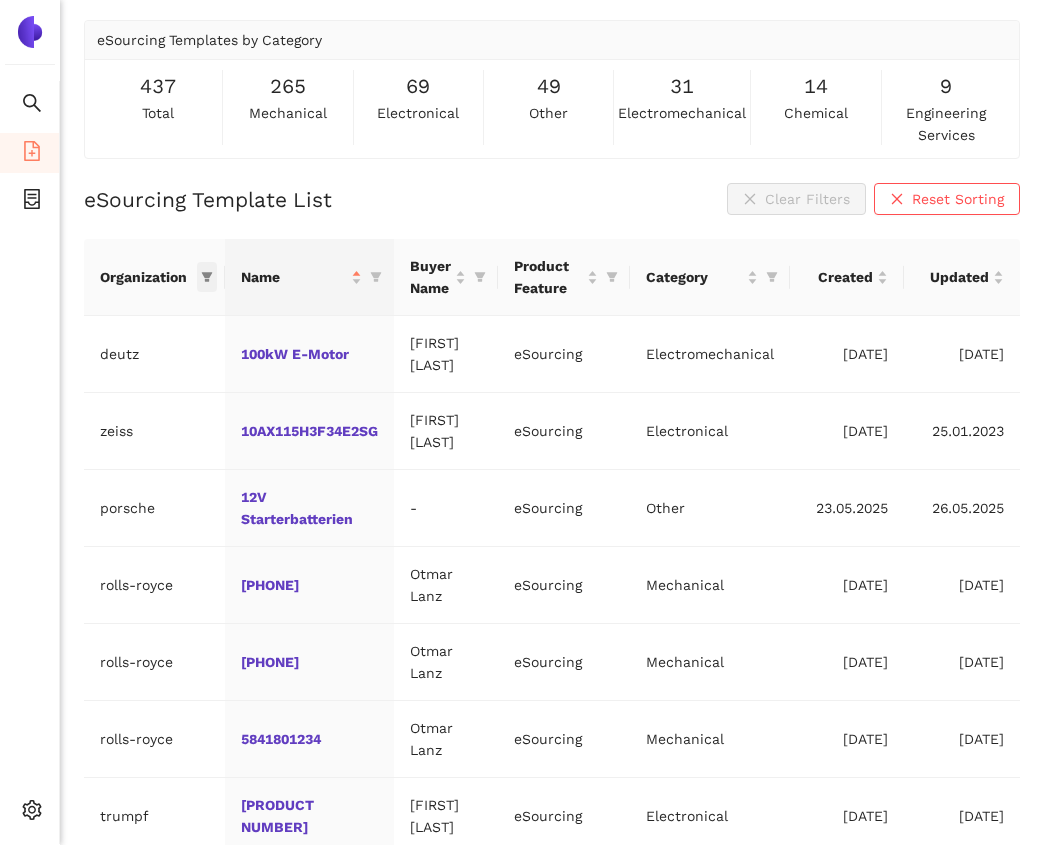 click 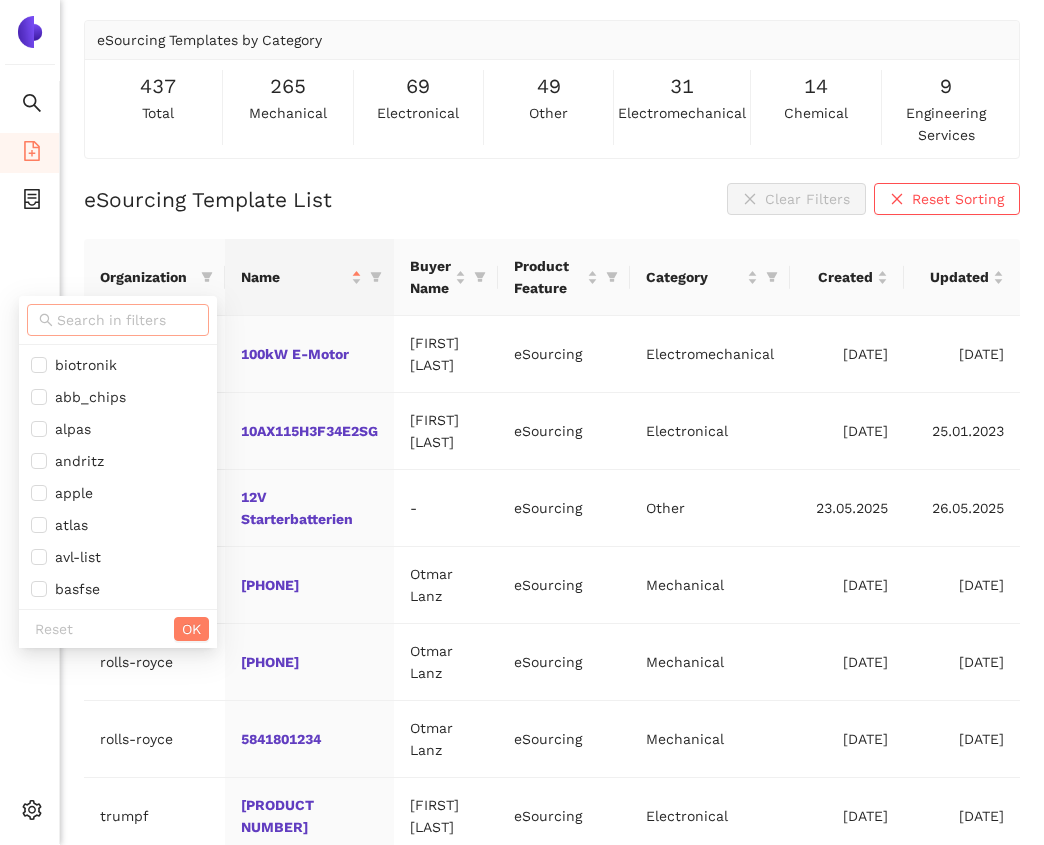 click at bounding box center (127, 320) 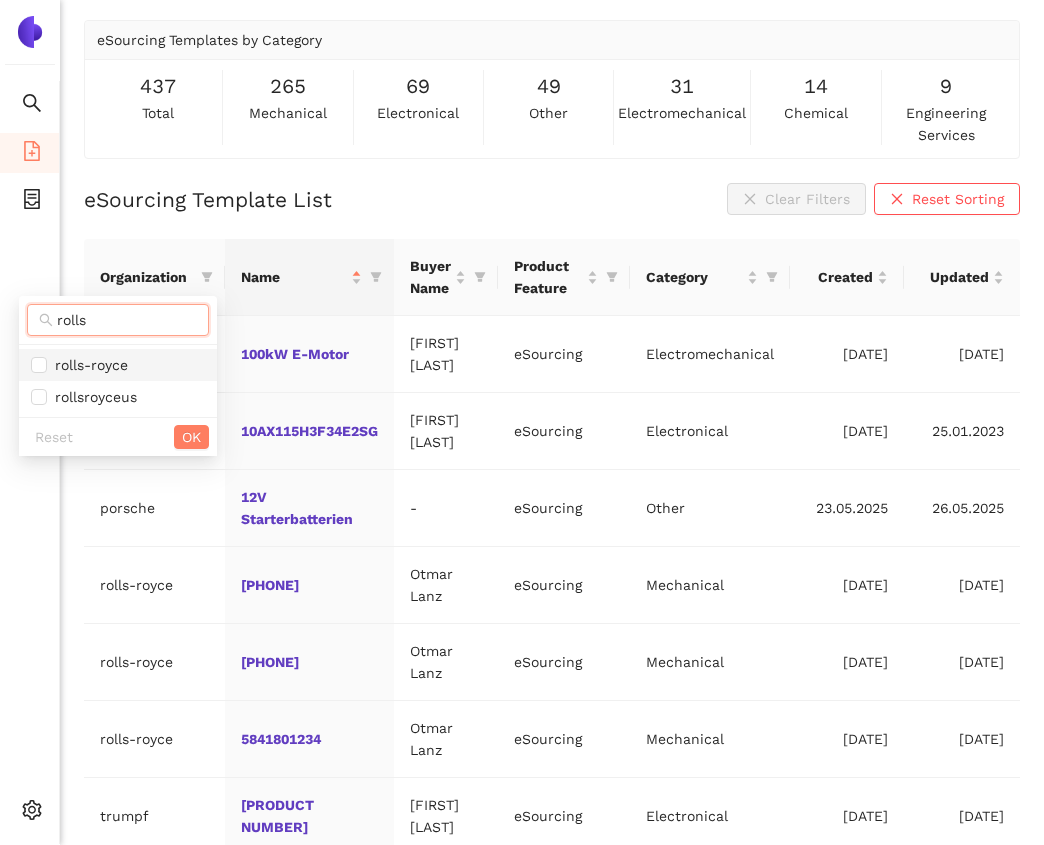 type on "rolls" 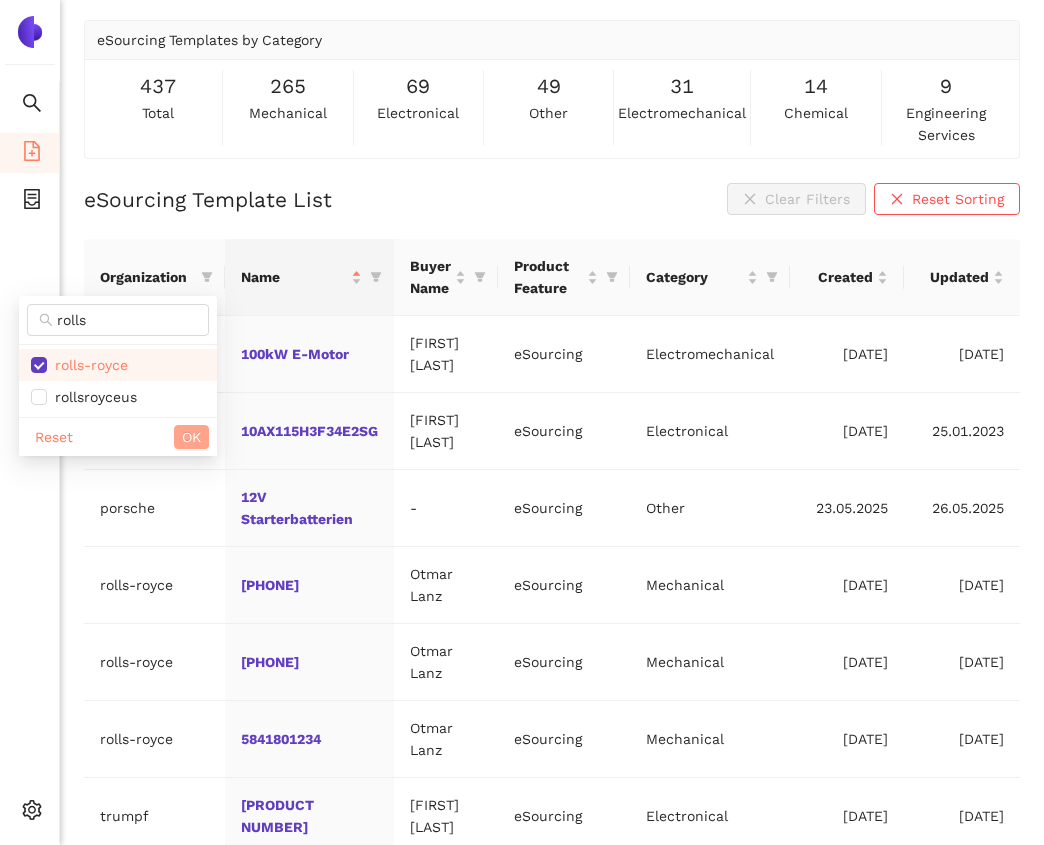 click on "OK" at bounding box center (191, 437) 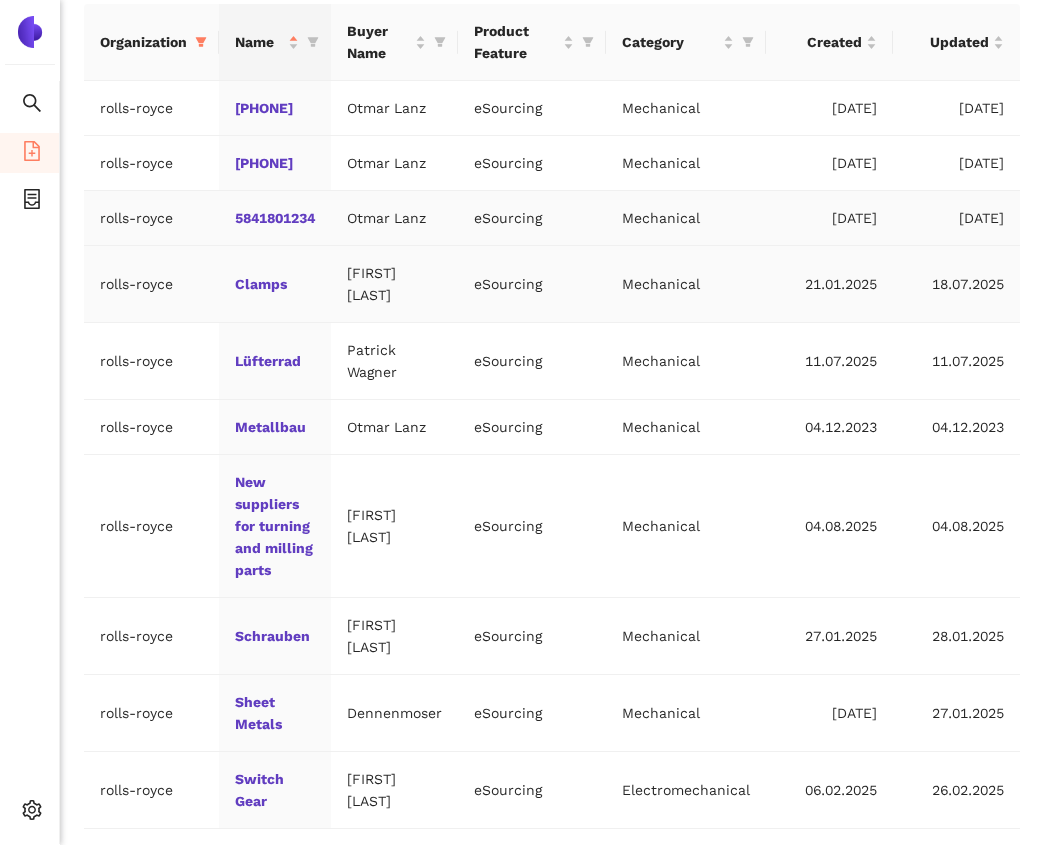 scroll, scrollTop: 370, scrollLeft: 0, axis: vertical 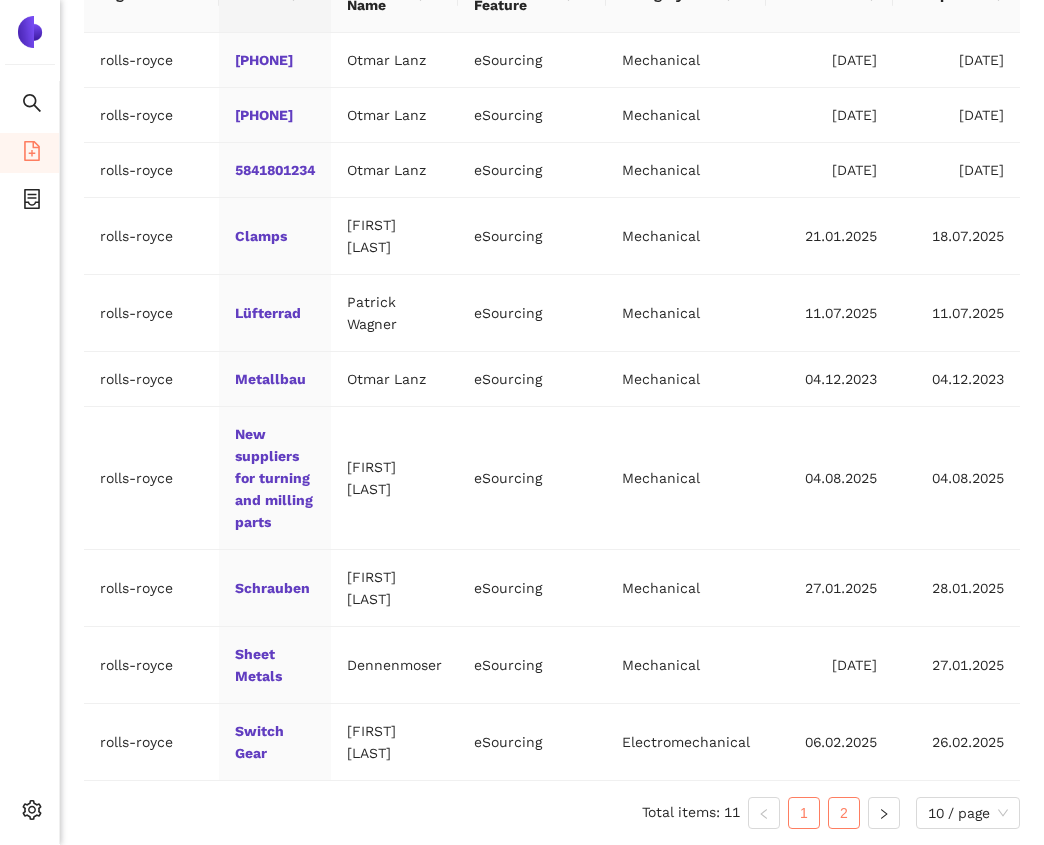 click on "2" at bounding box center [844, 813] 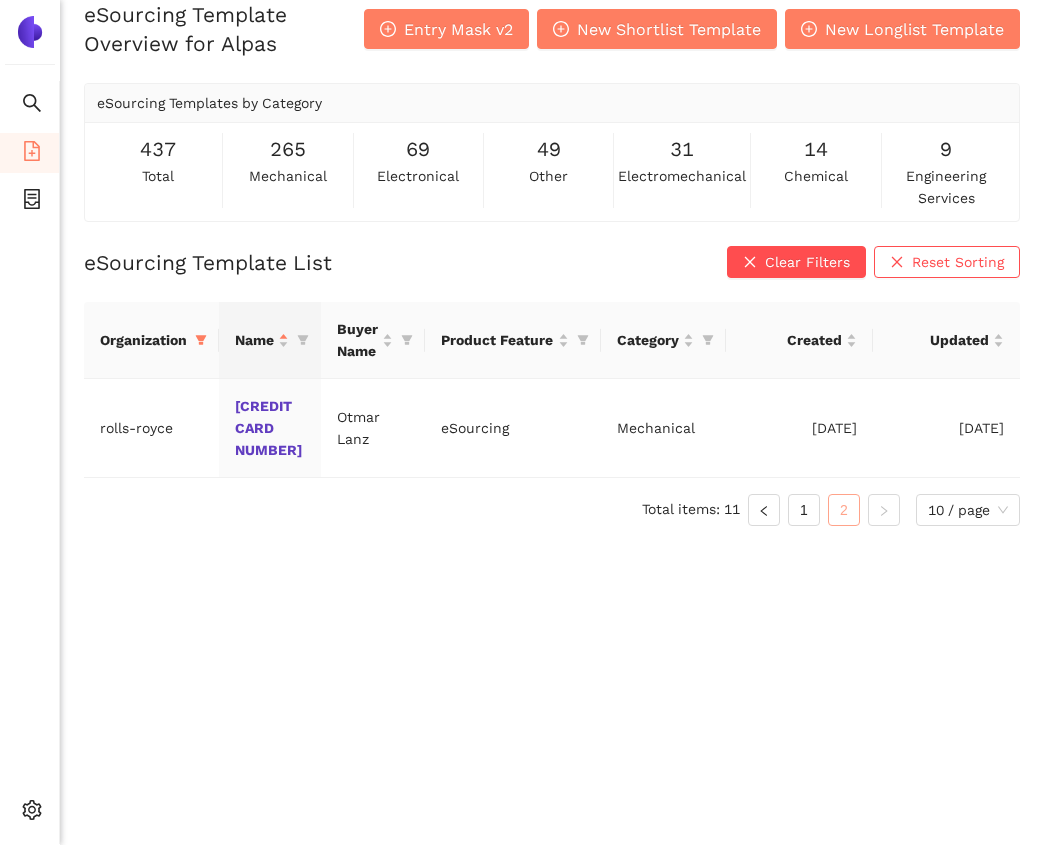scroll, scrollTop: 24, scrollLeft: 0, axis: vertical 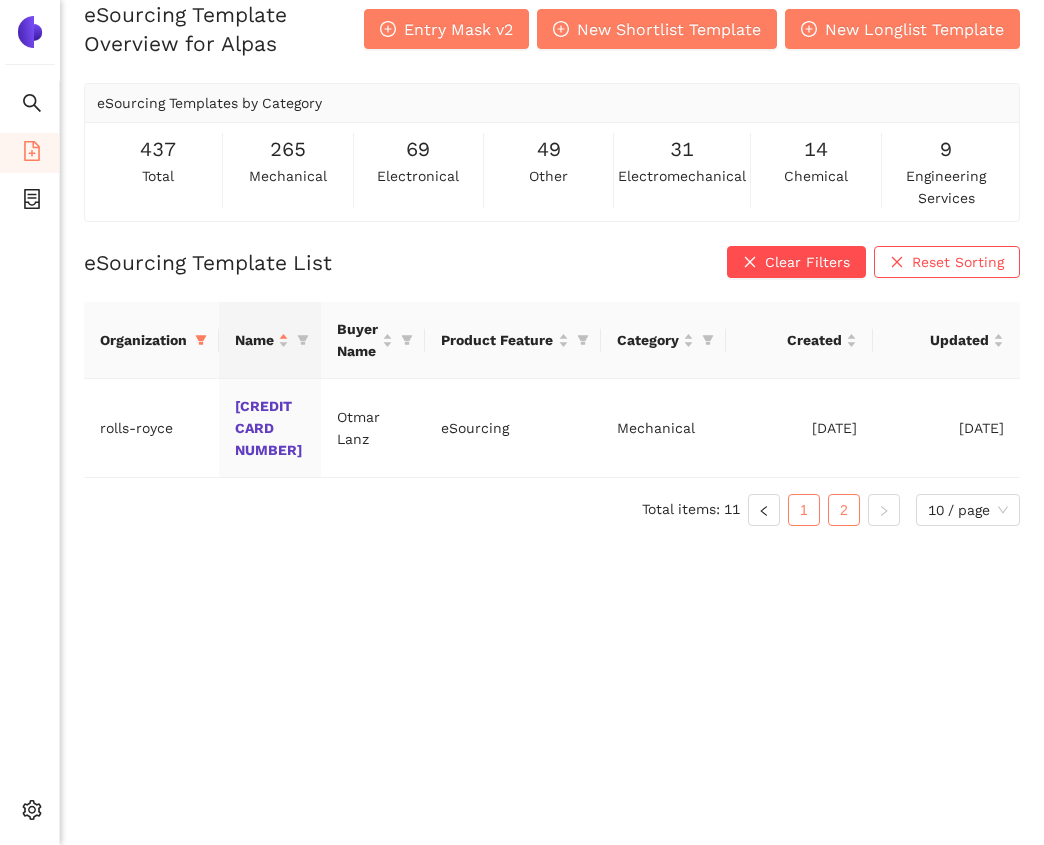 click on "1" at bounding box center (804, 510) 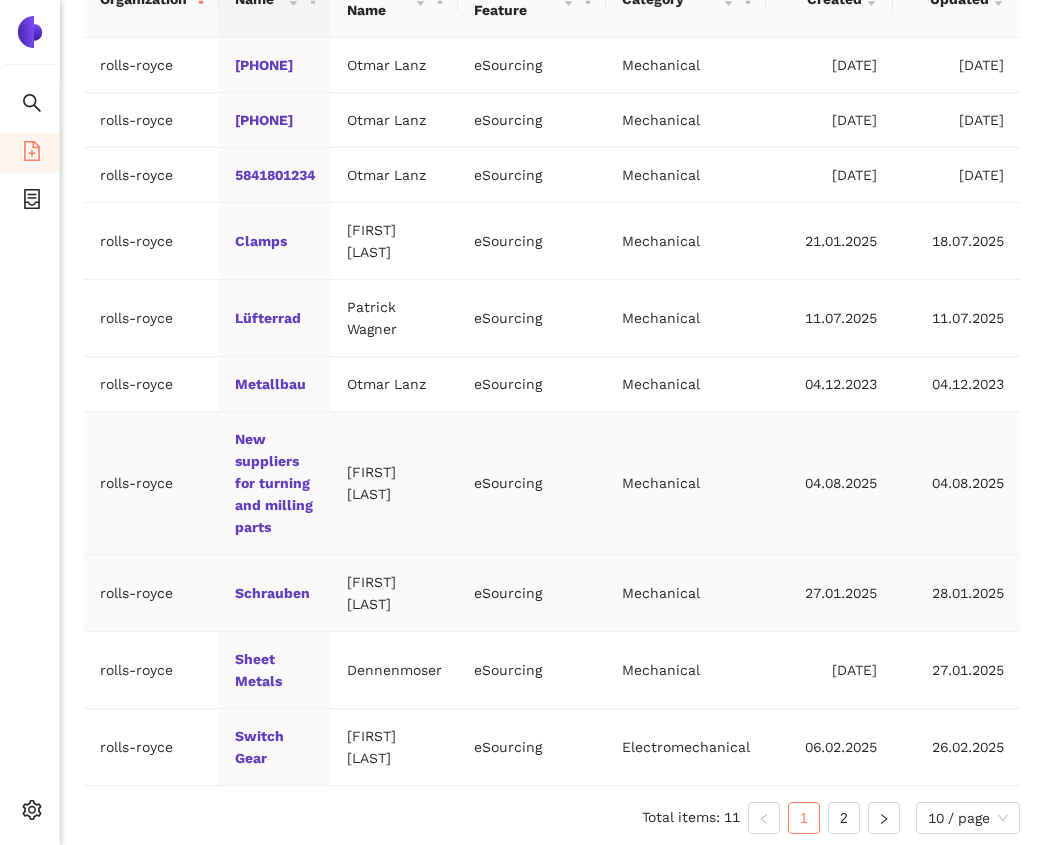 scroll, scrollTop: 369, scrollLeft: 0, axis: vertical 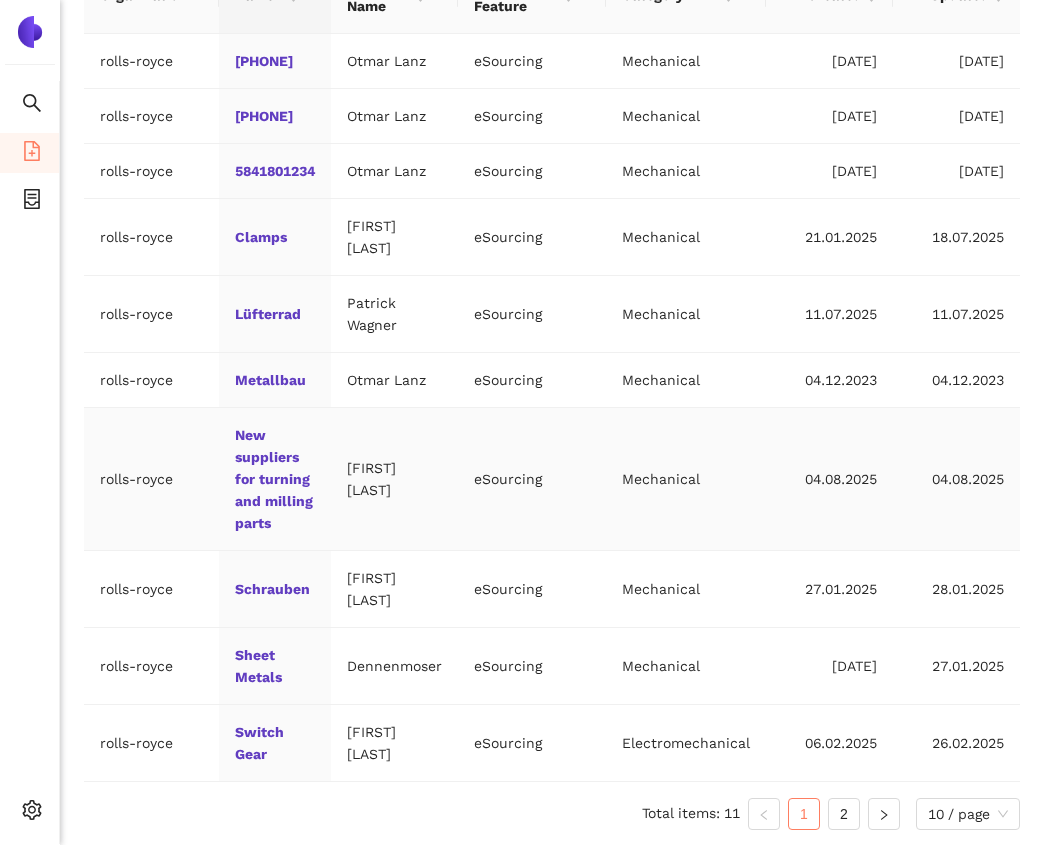 click on "New suppliers for turning and milling parts" at bounding box center [275, 479] 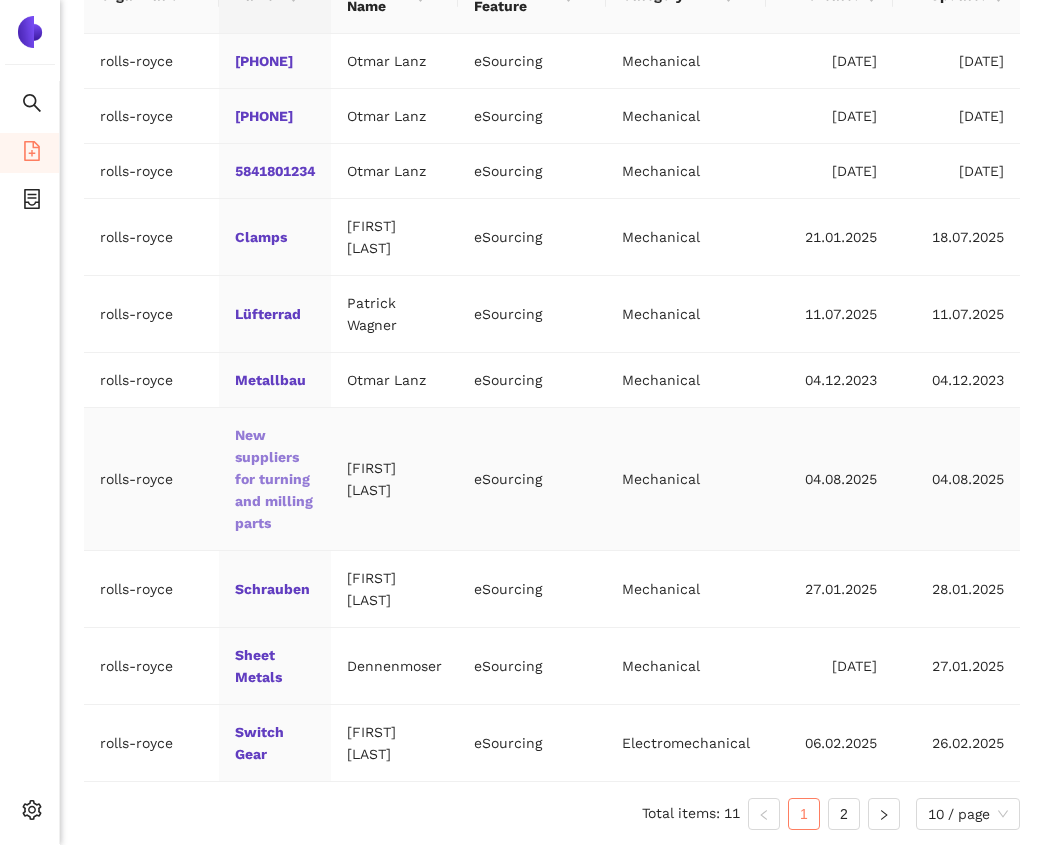 click on "New suppliers for turning and milling parts" at bounding box center [0, 0] 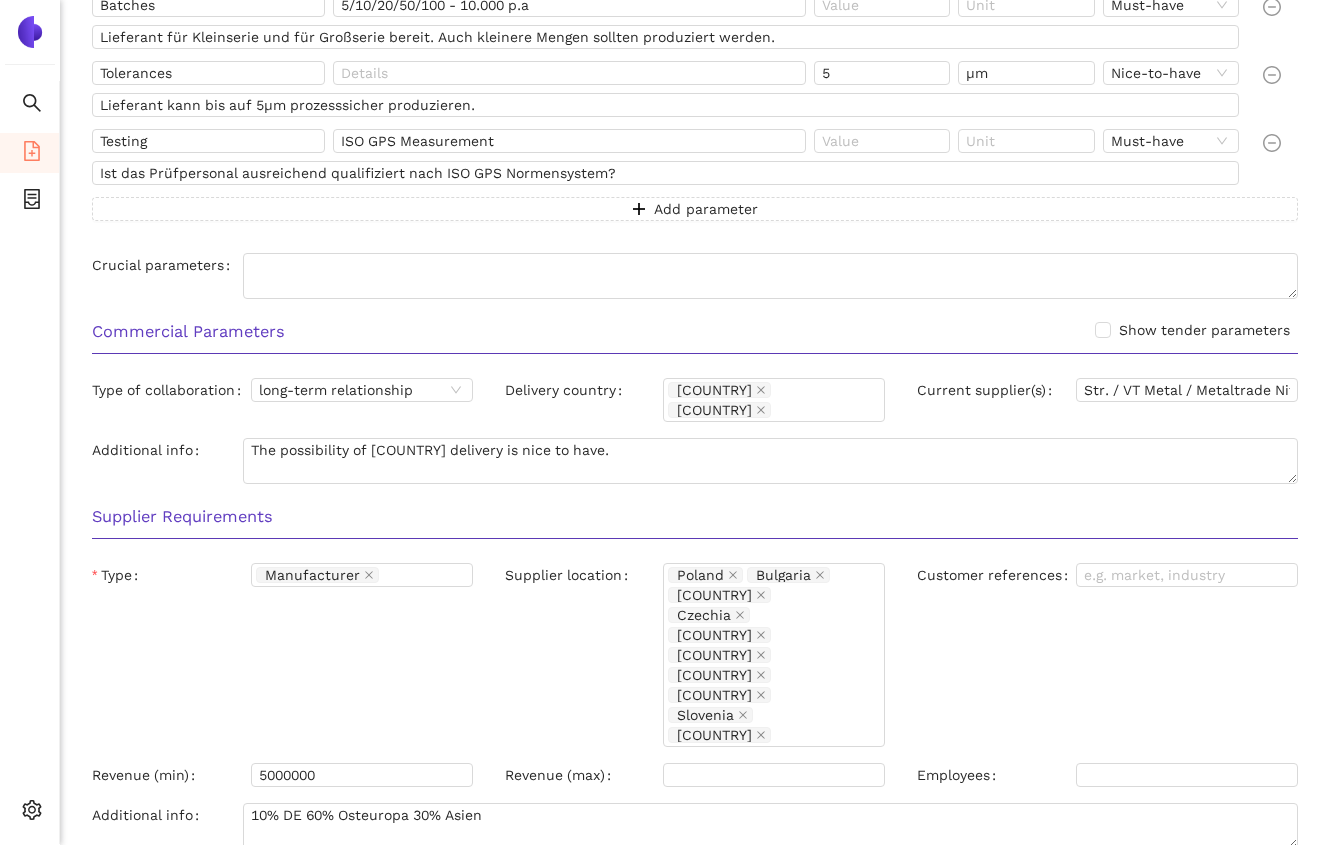 scroll, scrollTop: 2488, scrollLeft: 0, axis: vertical 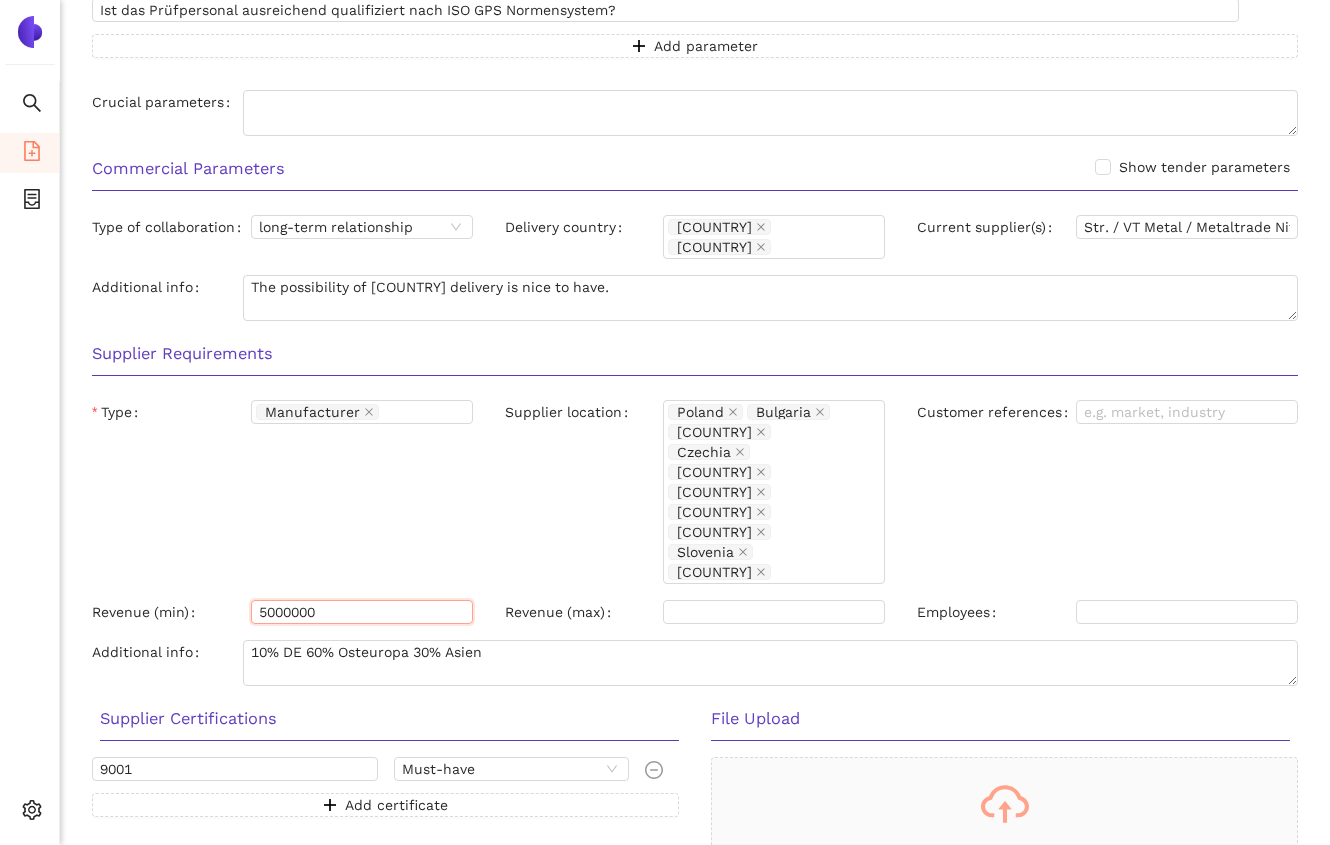 click on "5000000" at bounding box center (362, 612) 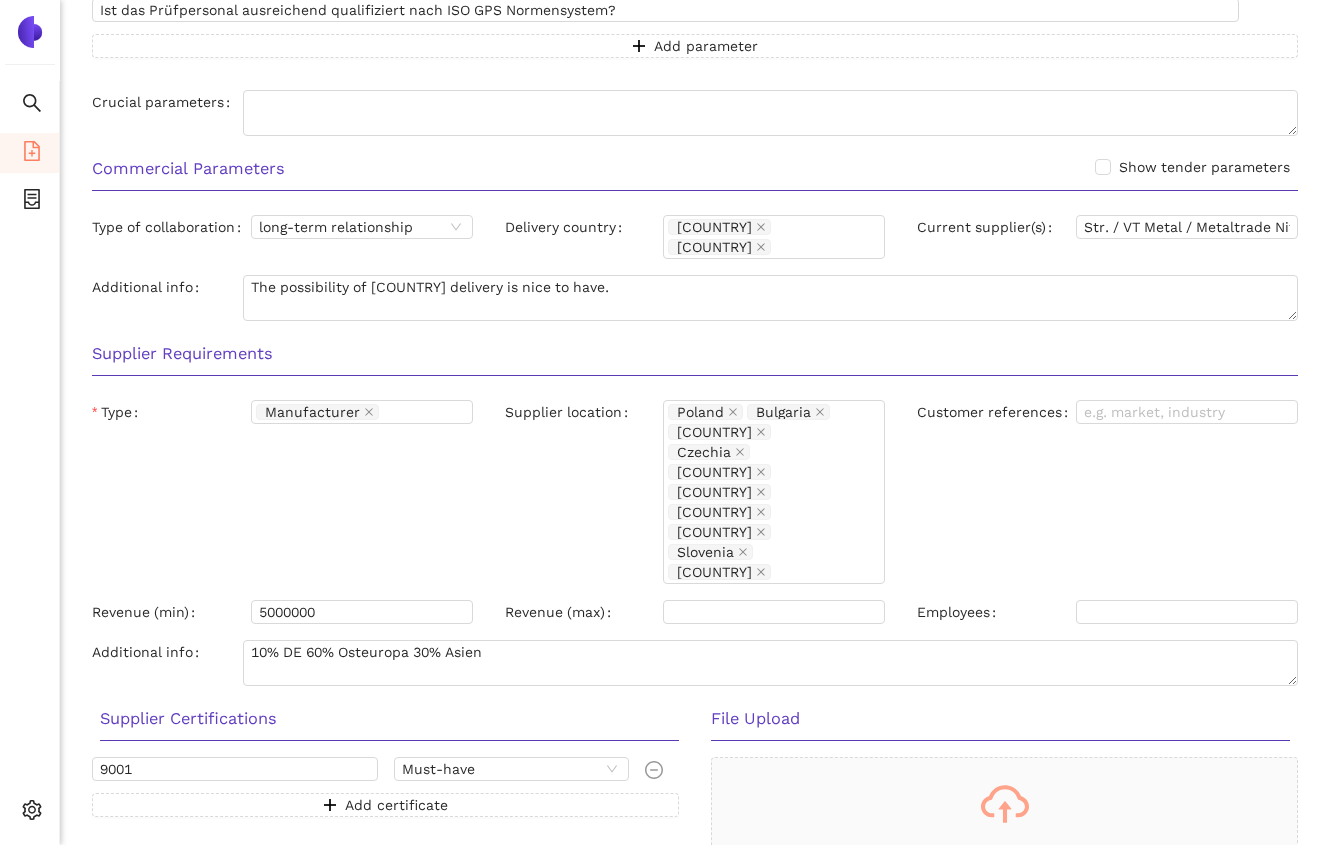 click on "Type Manufacturer" at bounding box center [282, 496] 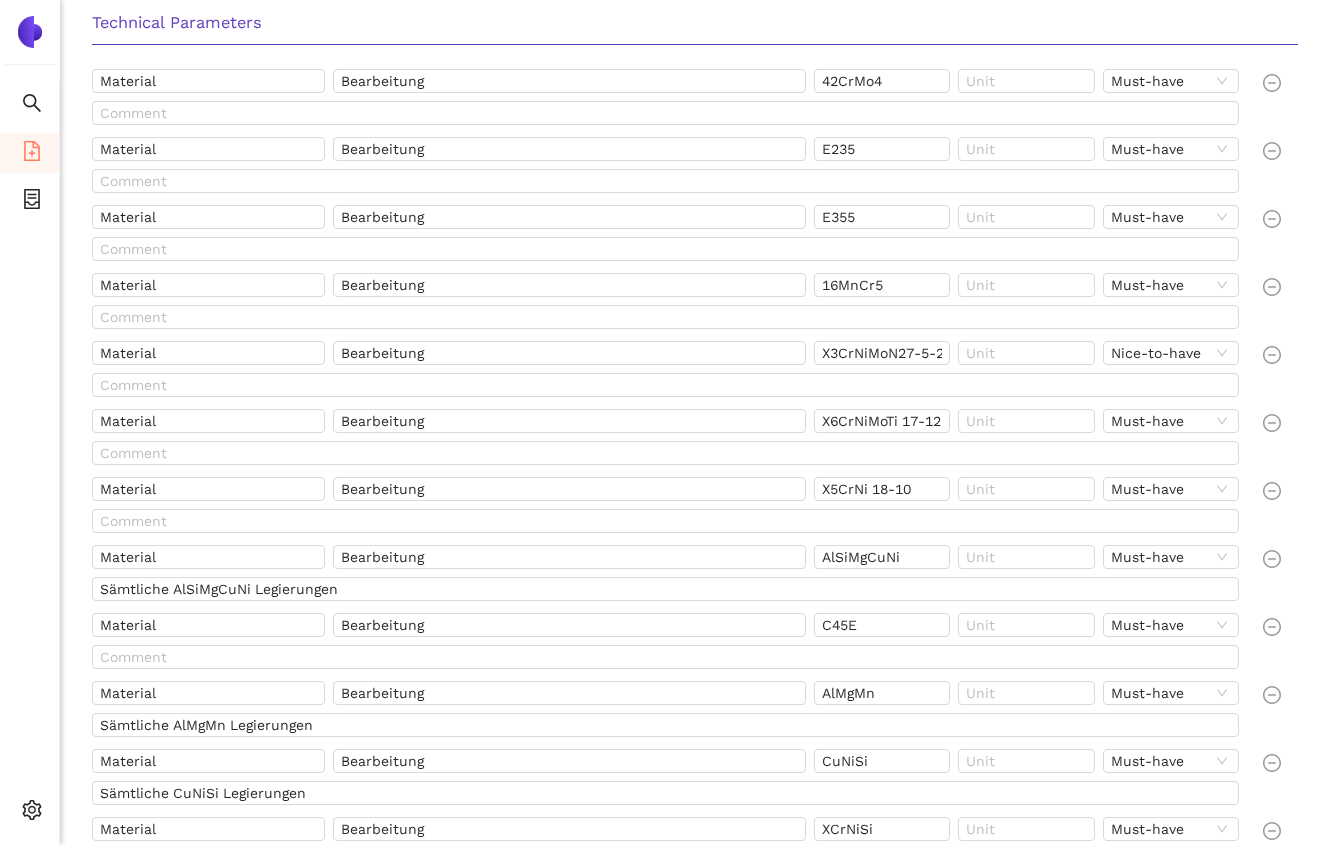 scroll, scrollTop: 728, scrollLeft: 0, axis: vertical 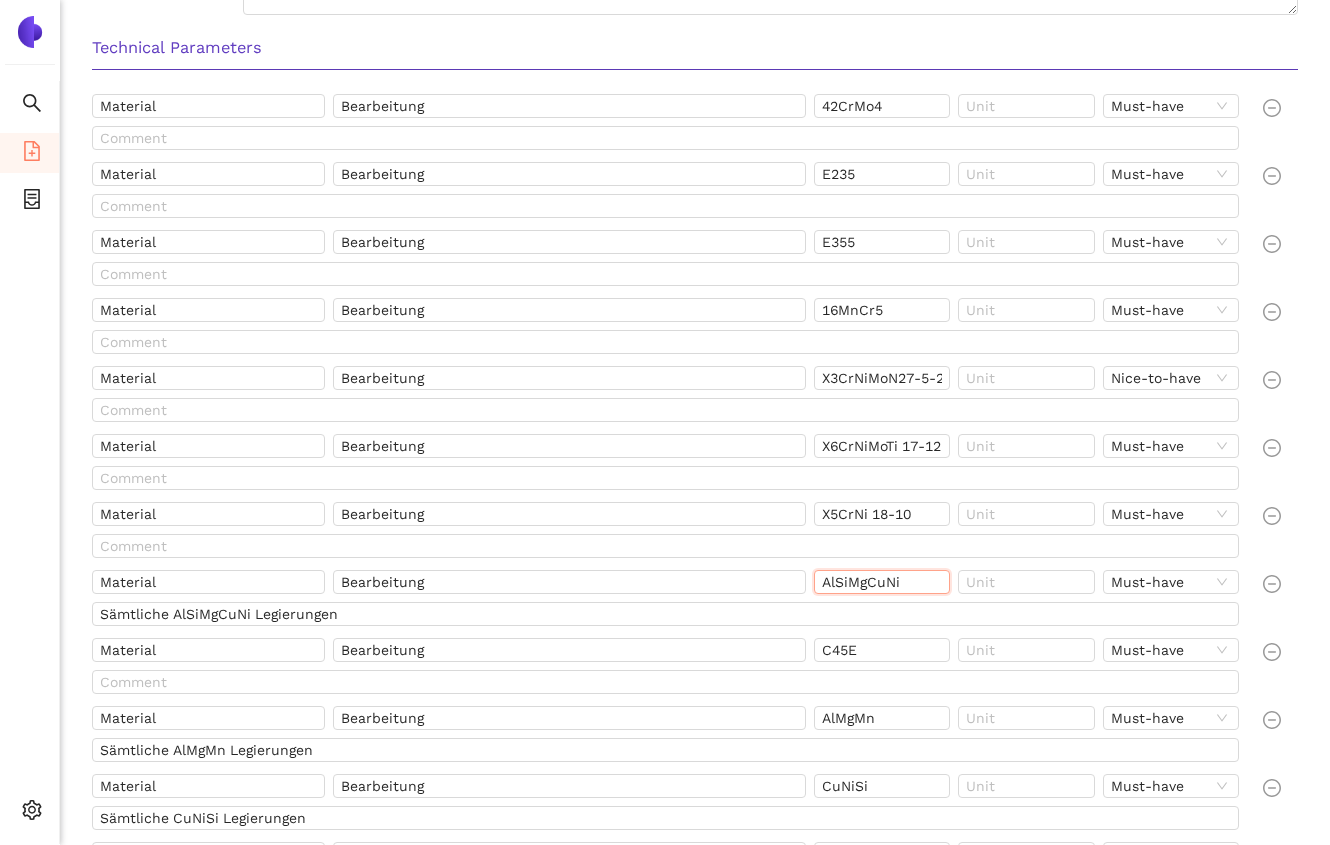 click on "AlSiMgCuNi" at bounding box center (882, 582) 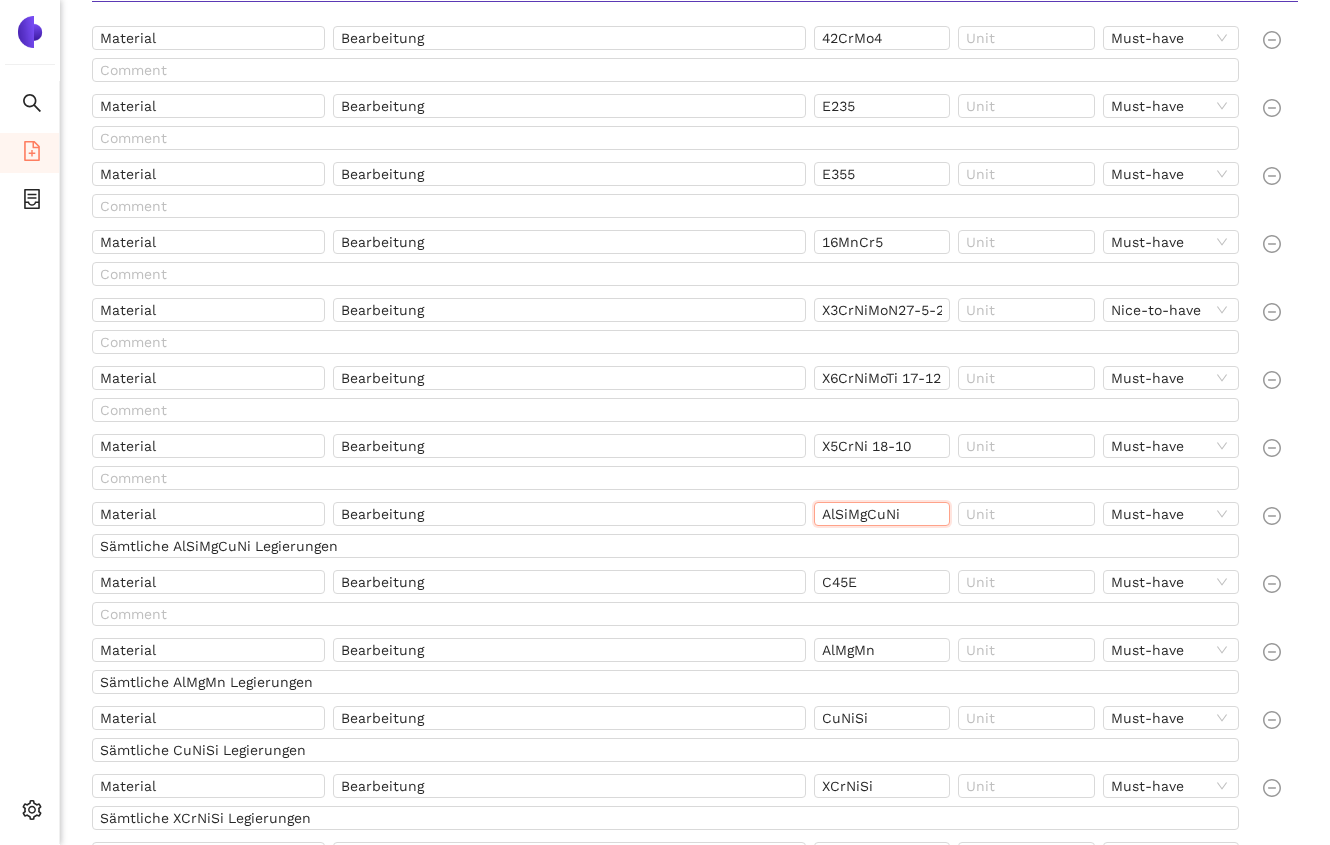 scroll, scrollTop: 802, scrollLeft: 0, axis: vertical 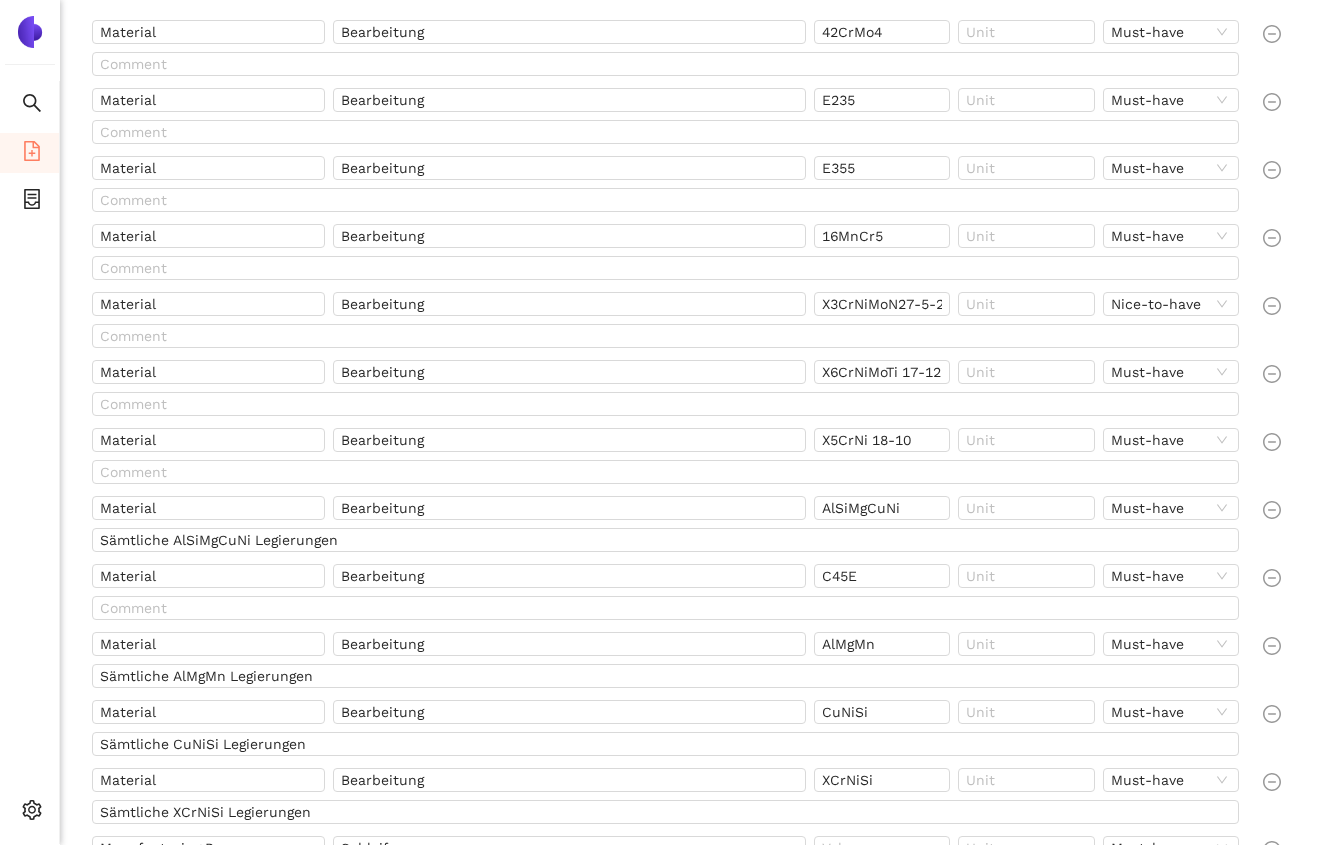 click on "Sämtliche AlSiMgCuNi Legierungen" at bounding box center (669, 544) 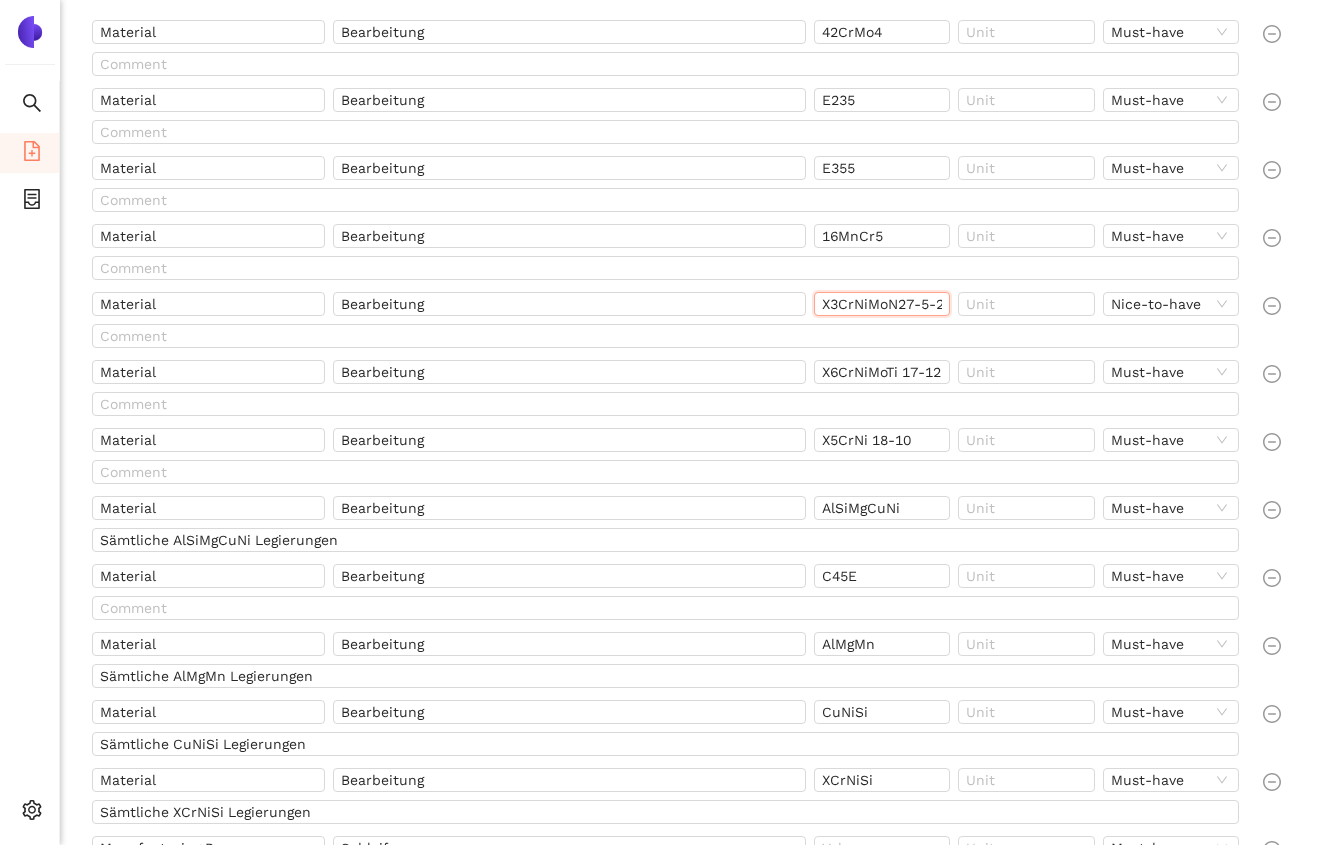 click on "X3CrNiMoN27-5-2 +AT" at bounding box center (882, 304) 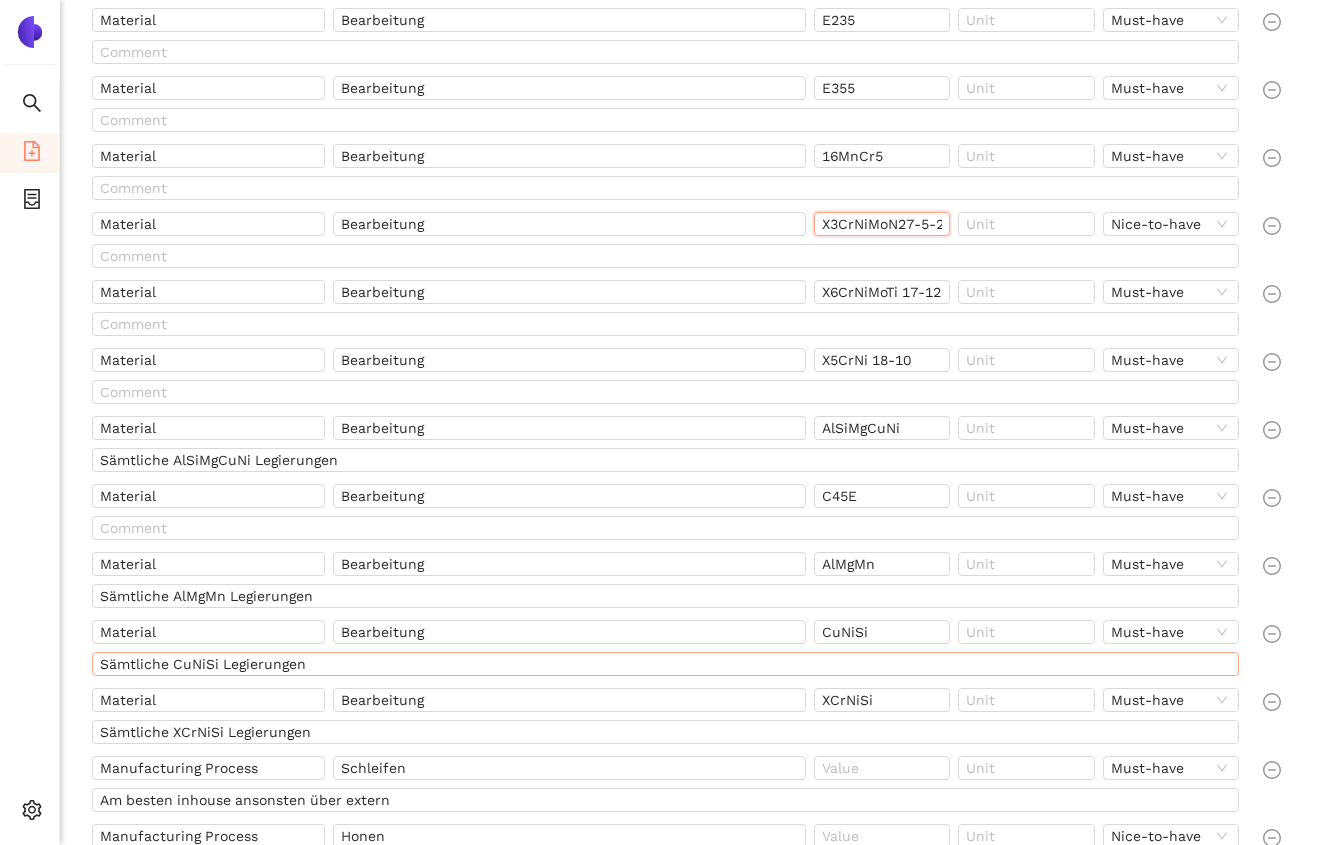 scroll, scrollTop: 886, scrollLeft: 0, axis: vertical 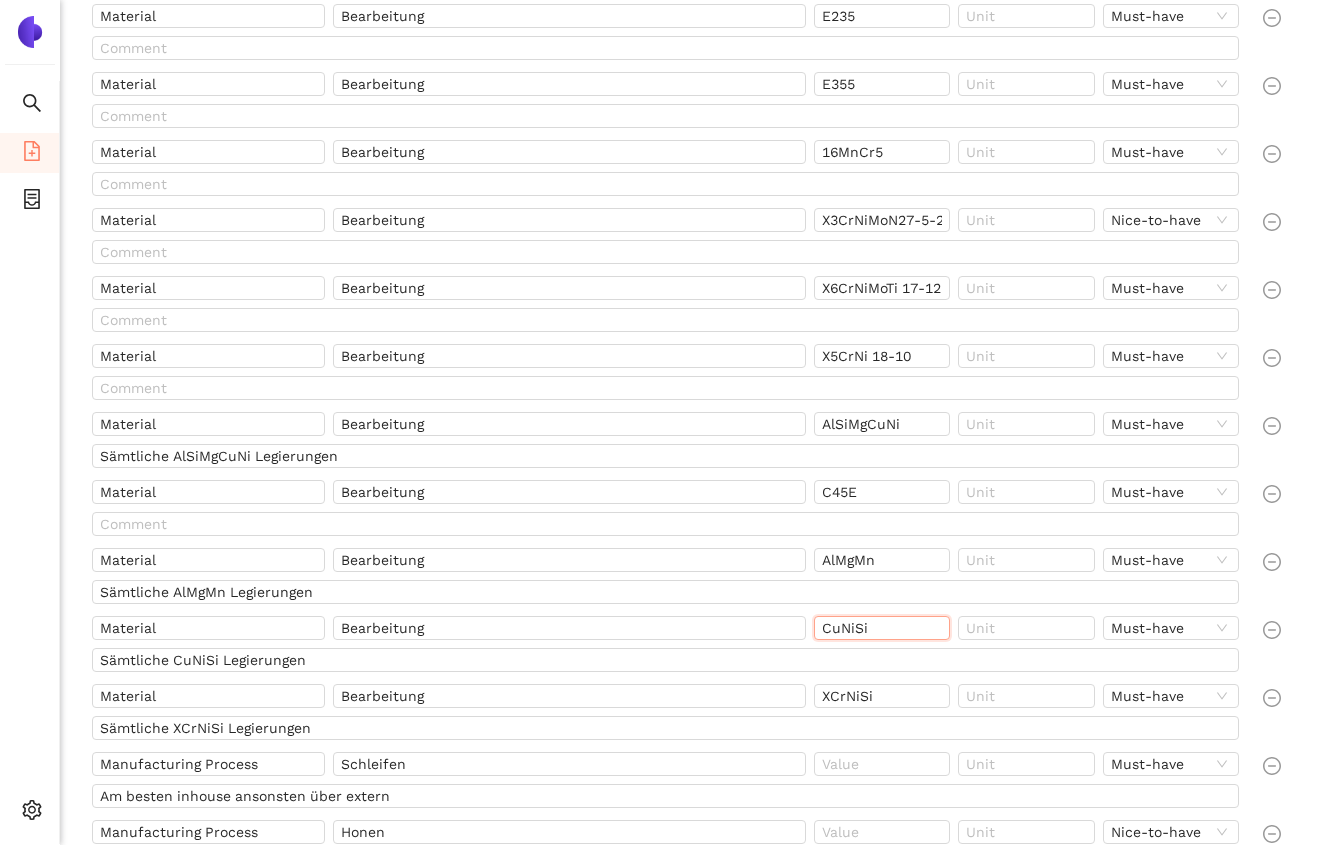 click on "CuNiSi" at bounding box center [882, 628] 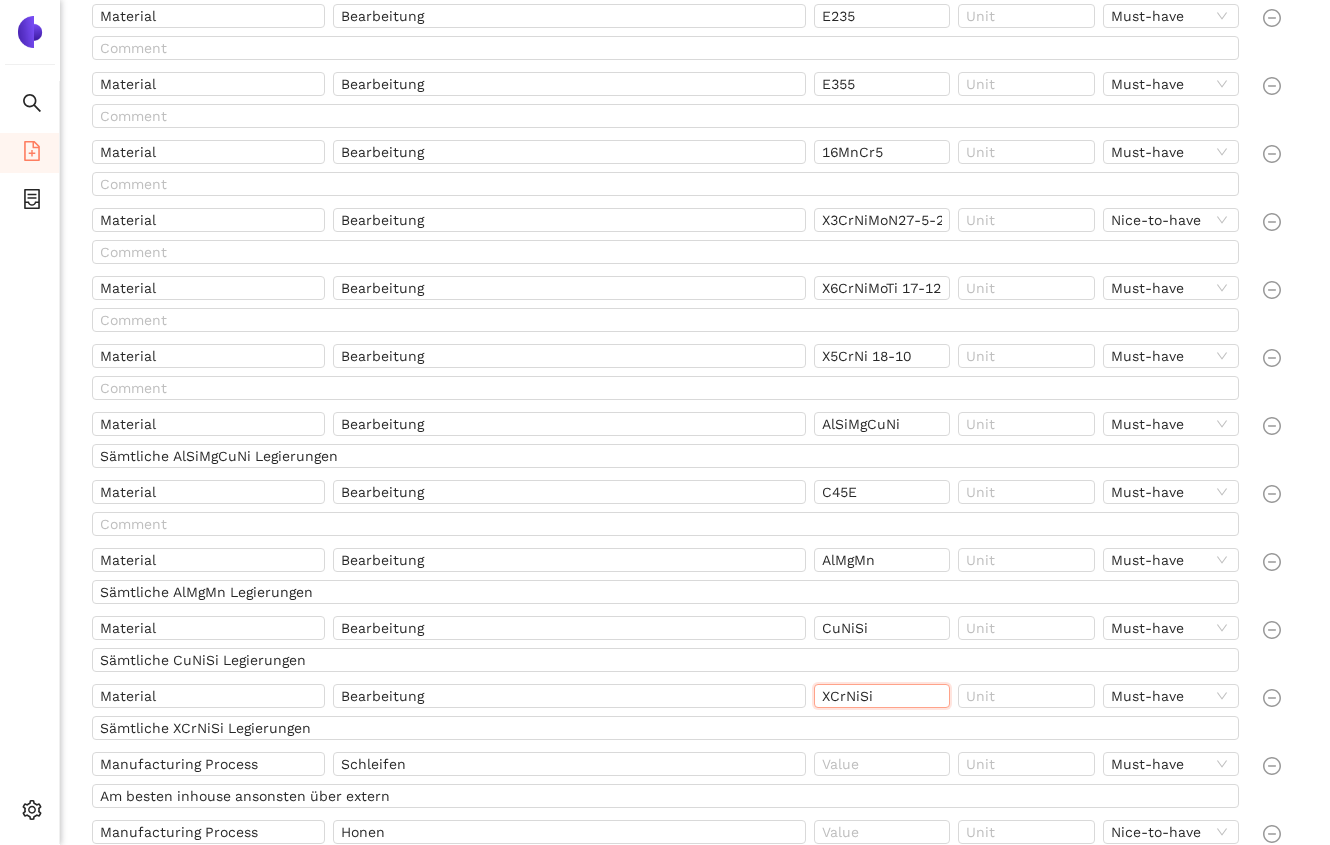 click on "XCrNiSi" at bounding box center [882, 696] 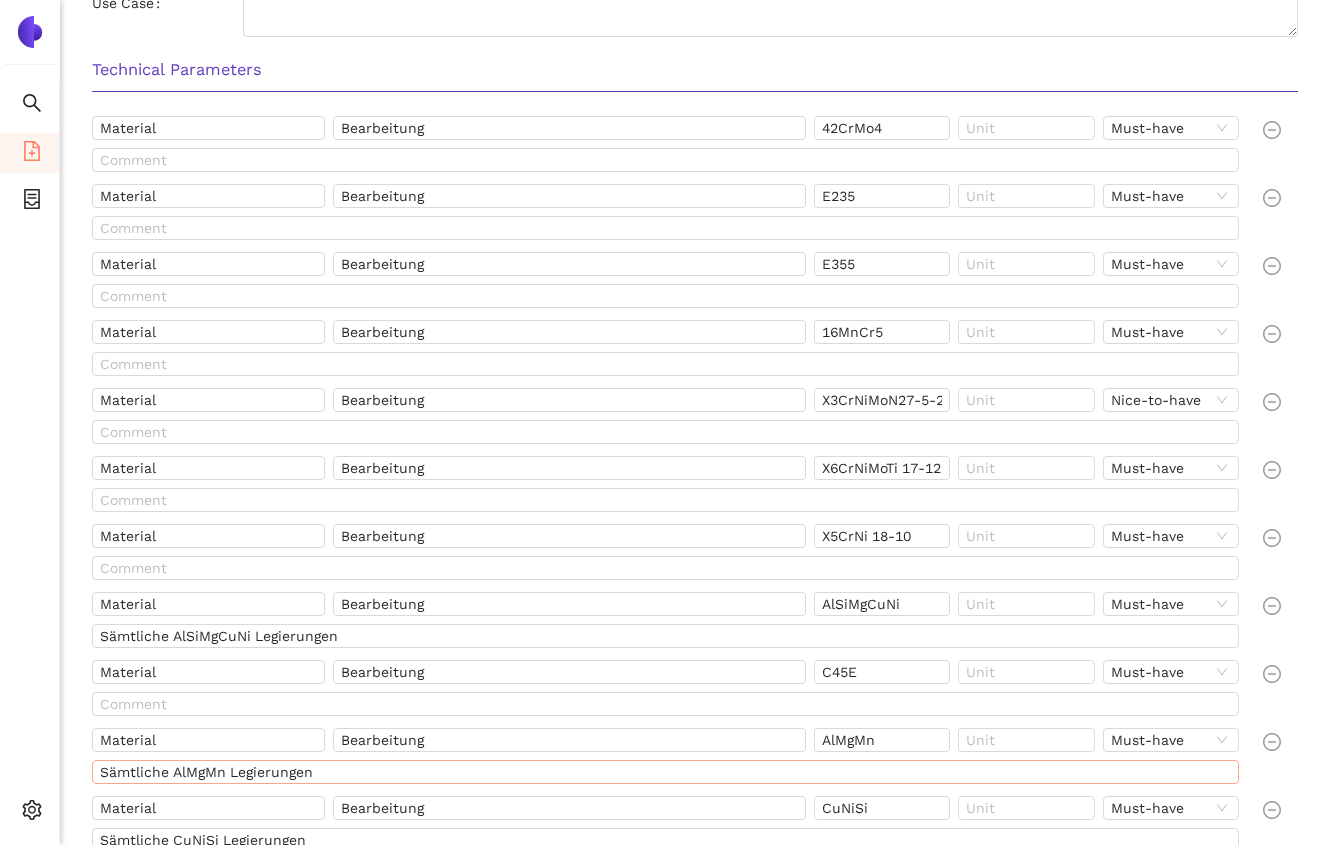 scroll, scrollTop: 690, scrollLeft: 0, axis: vertical 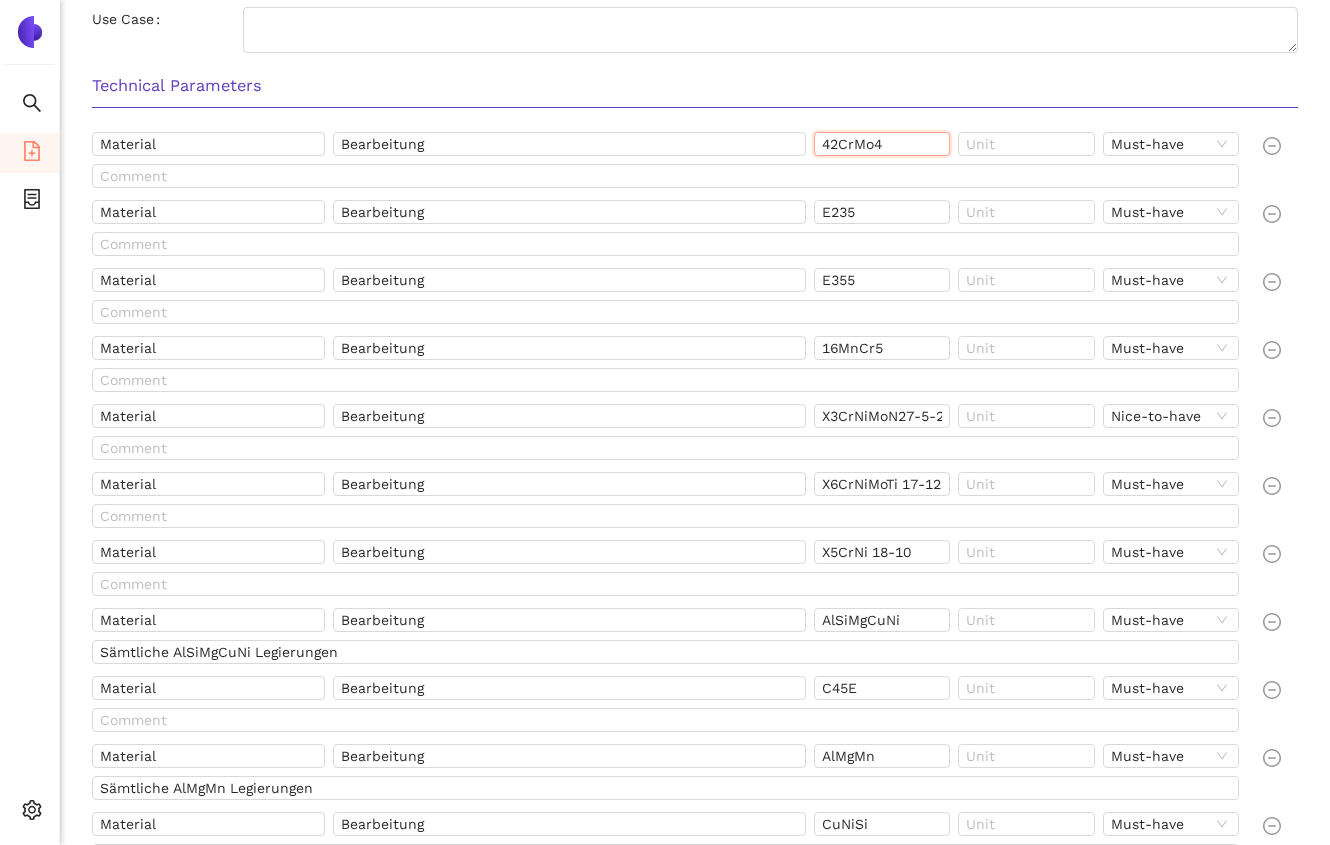click on "42CrMo4" at bounding box center (882, 144) 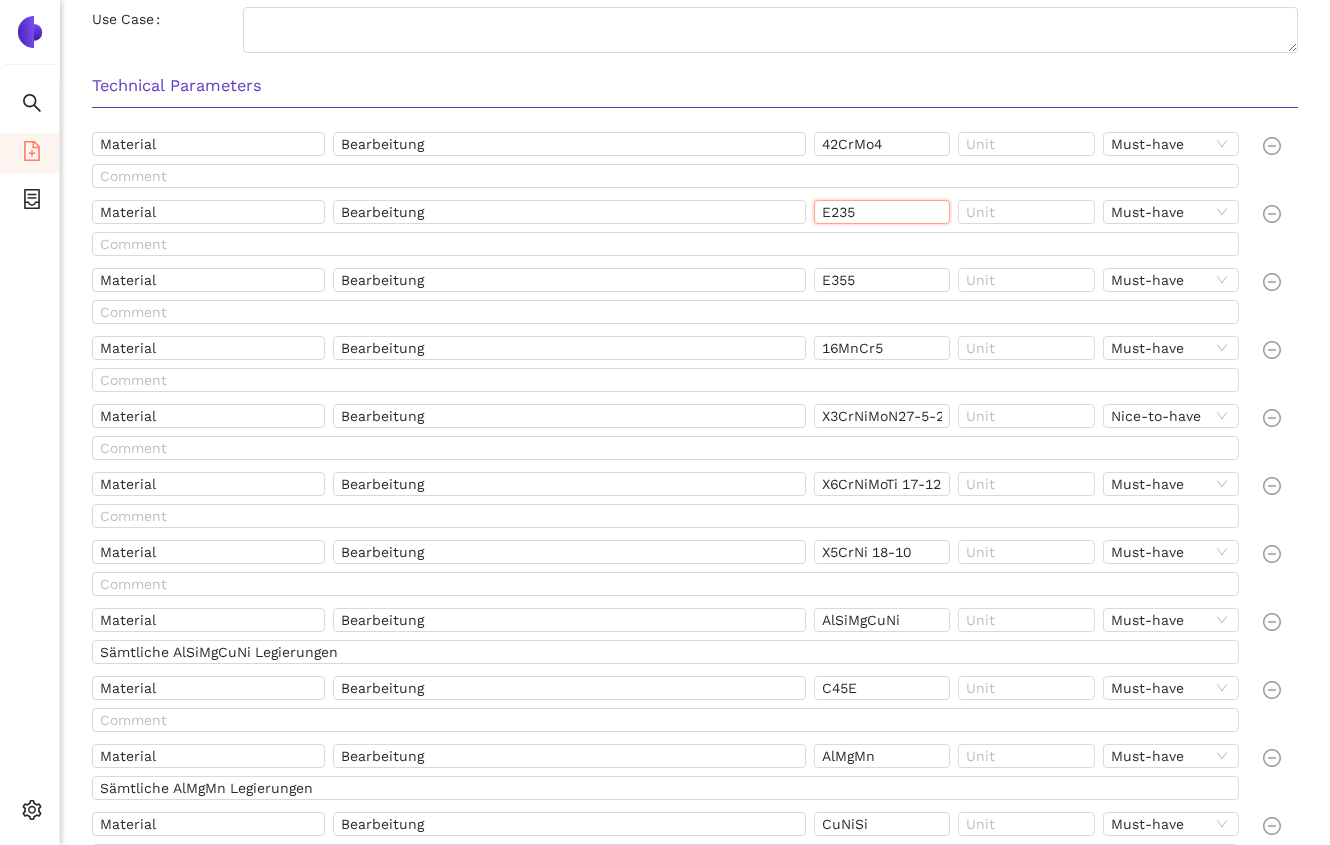 click on "E235" at bounding box center [882, 212] 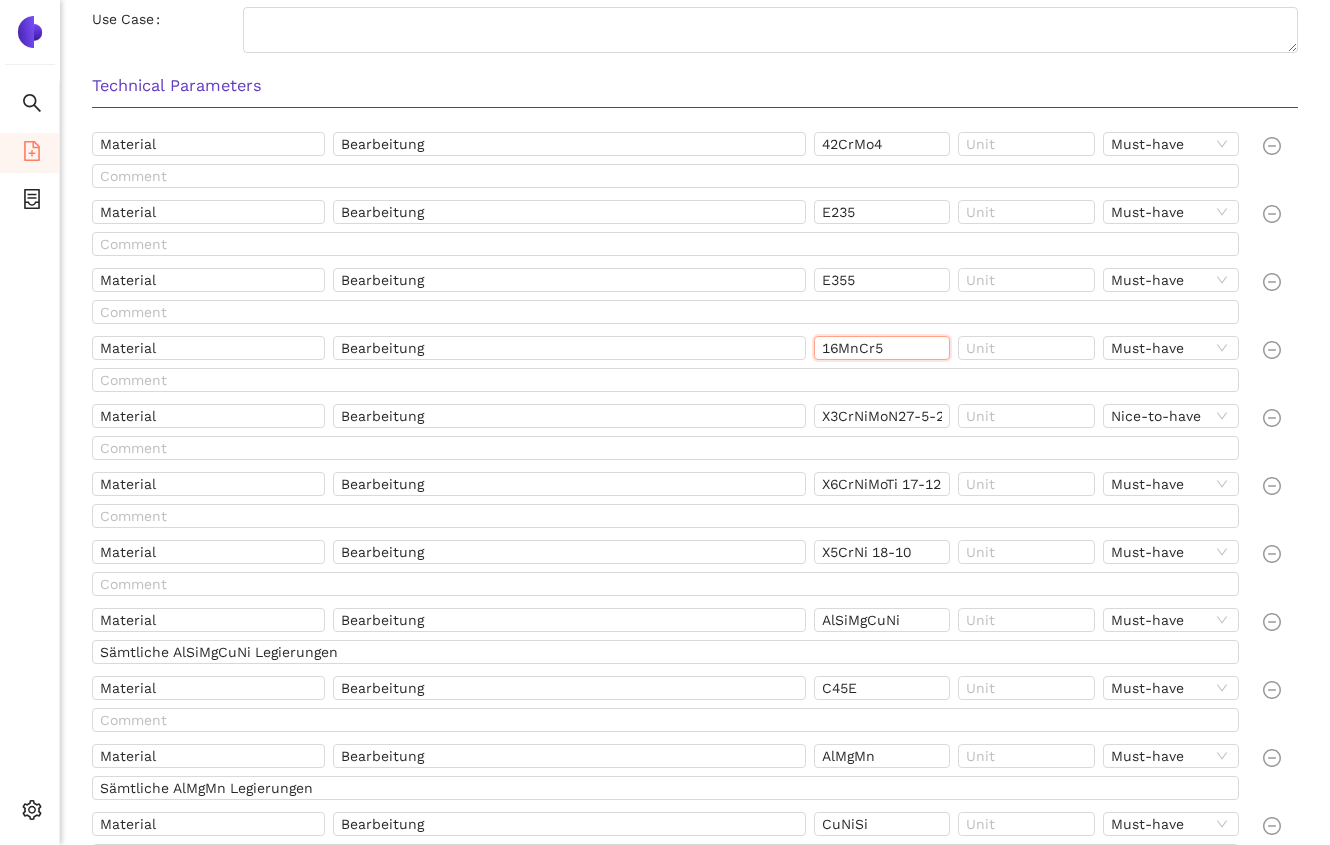 click on "16MnCr5" at bounding box center (882, 348) 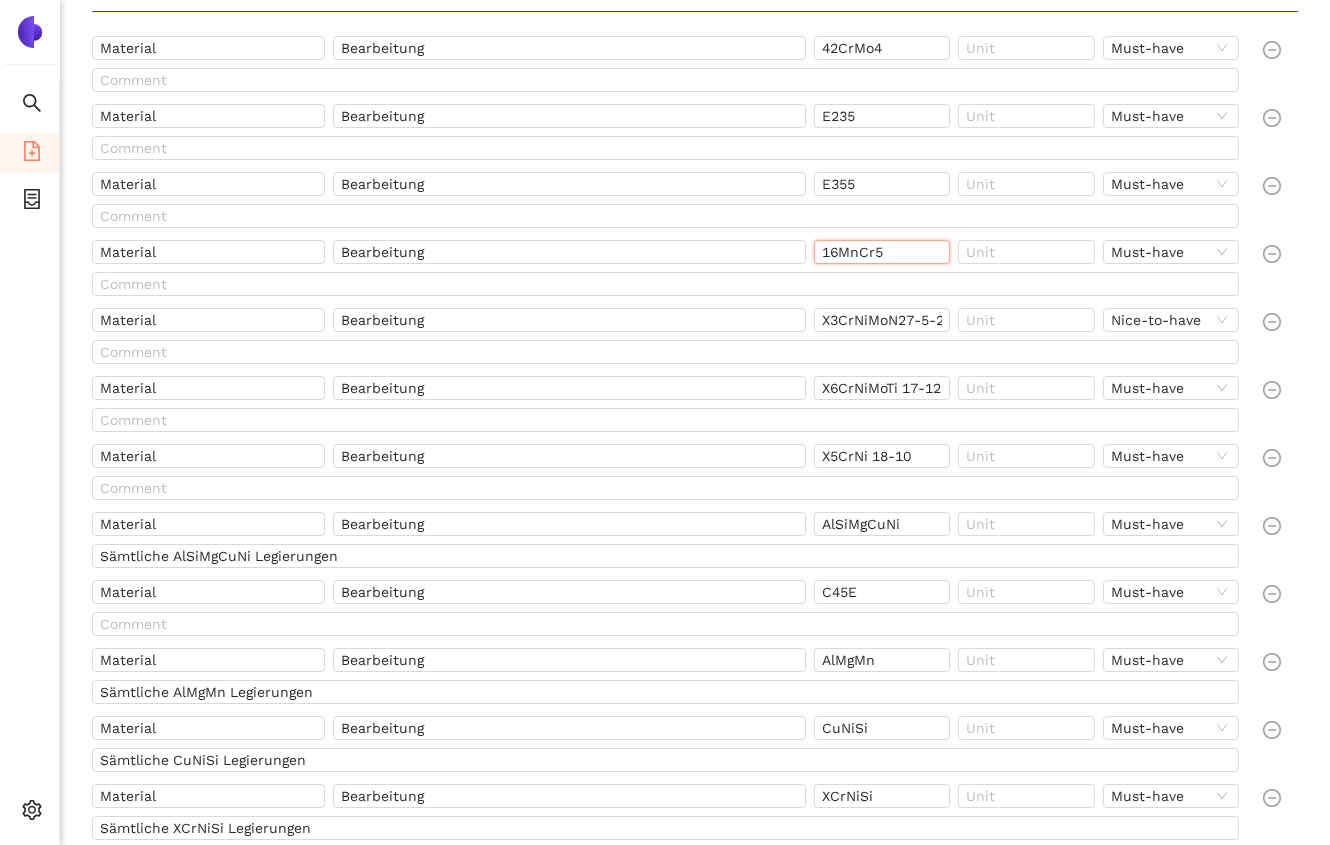 scroll, scrollTop: 788, scrollLeft: 0, axis: vertical 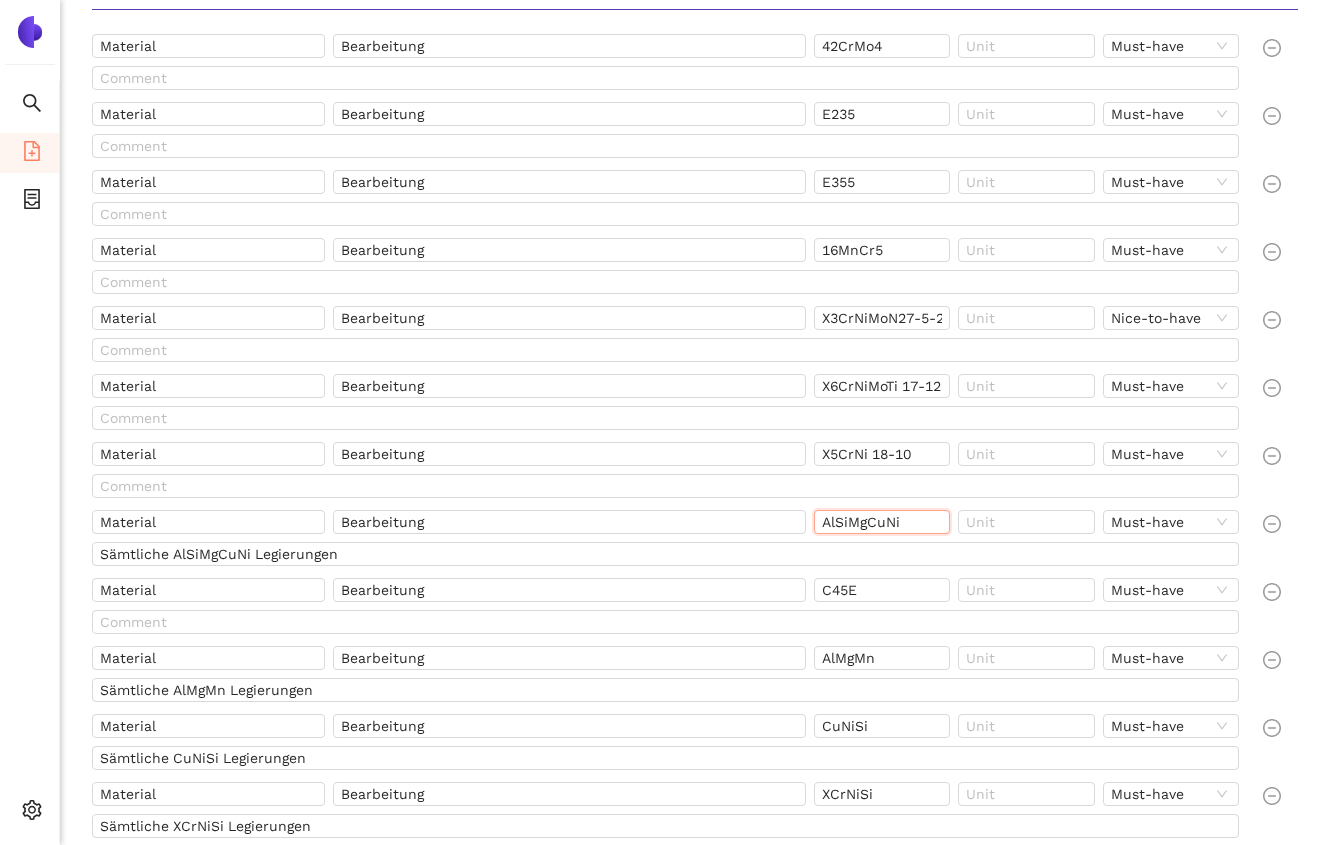 click on "AlSiMgCuNi" at bounding box center (882, 522) 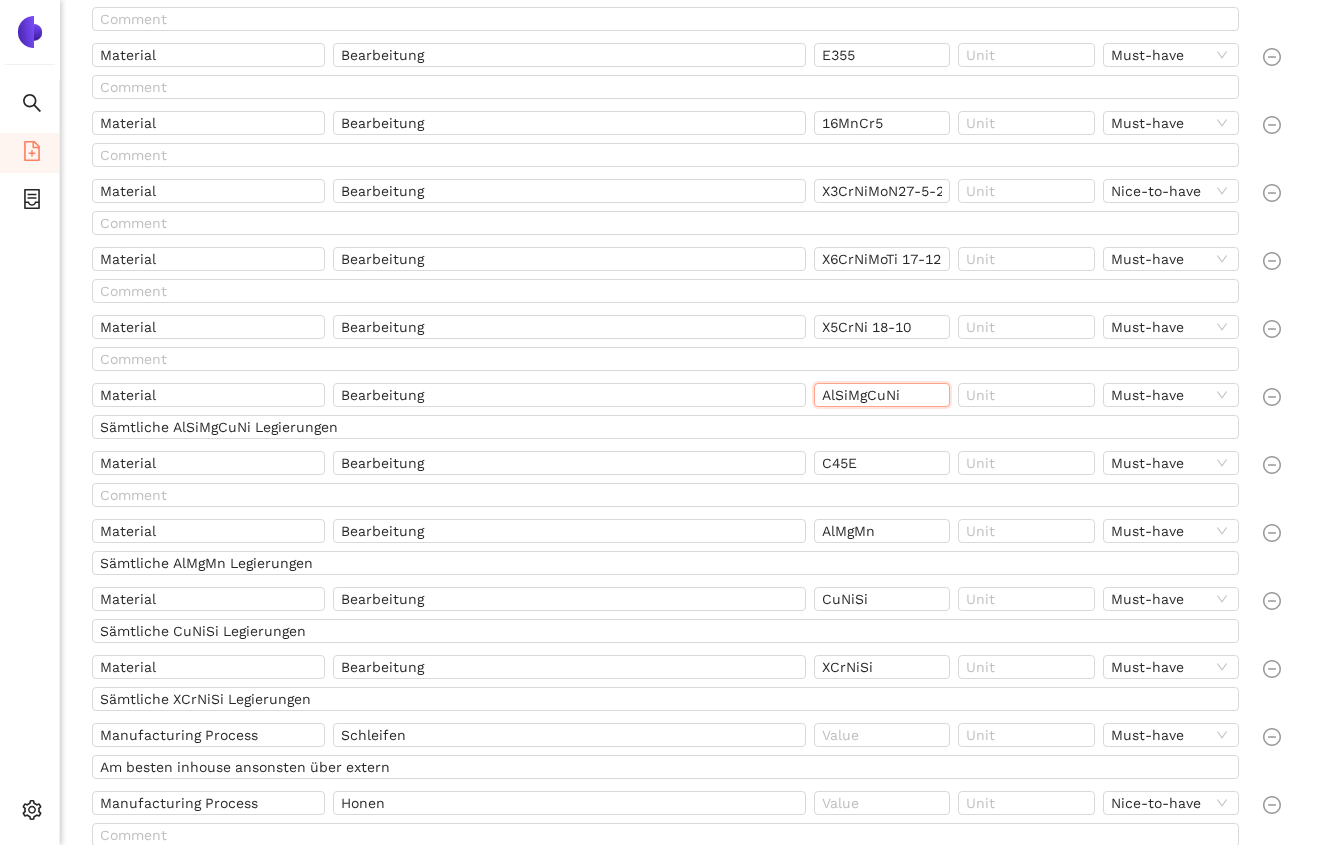 scroll, scrollTop: 916, scrollLeft: 0, axis: vertical 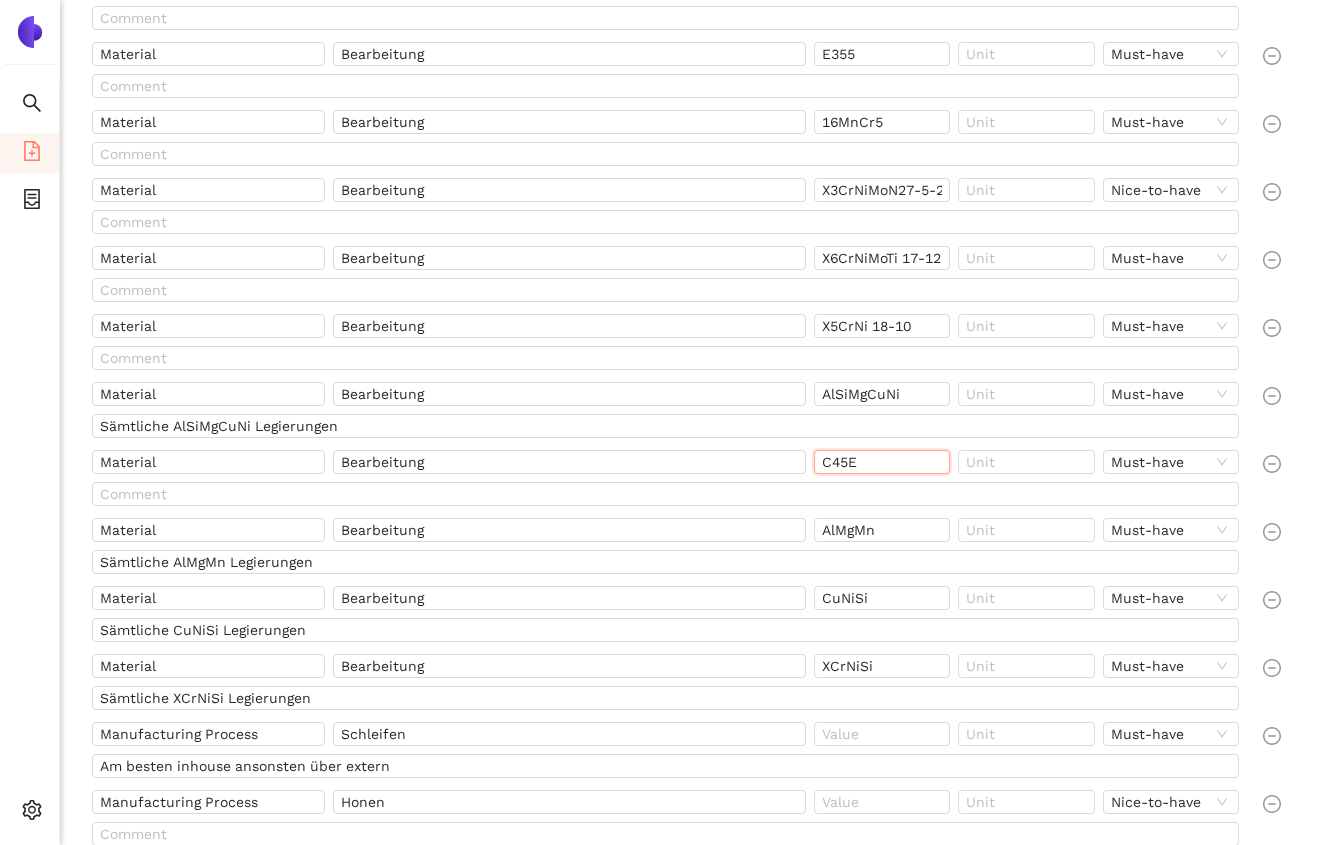 click on "C45E" at bounding box center [882, 462] 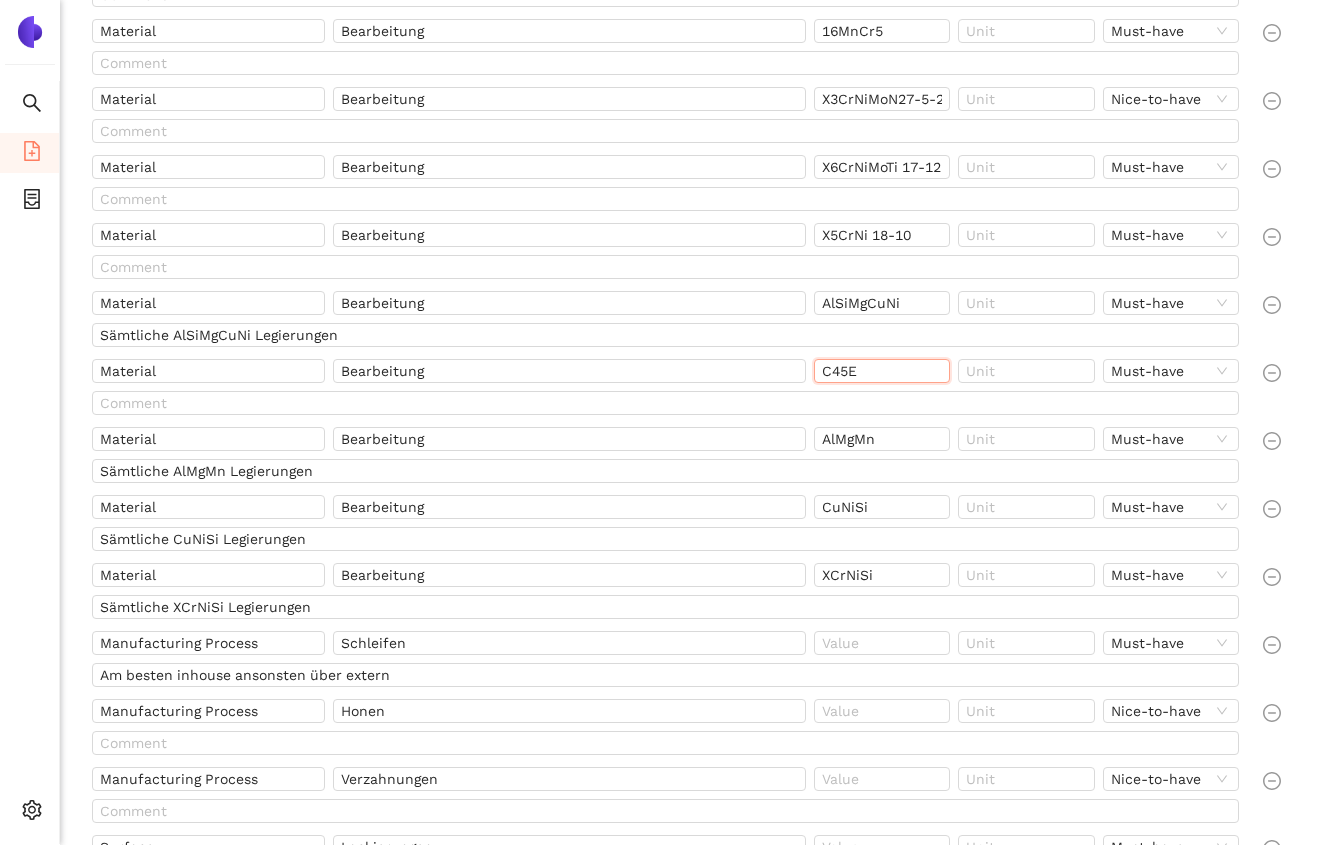scroll, scrollTop: 1008, scrollLeft: 0, axis: vertical 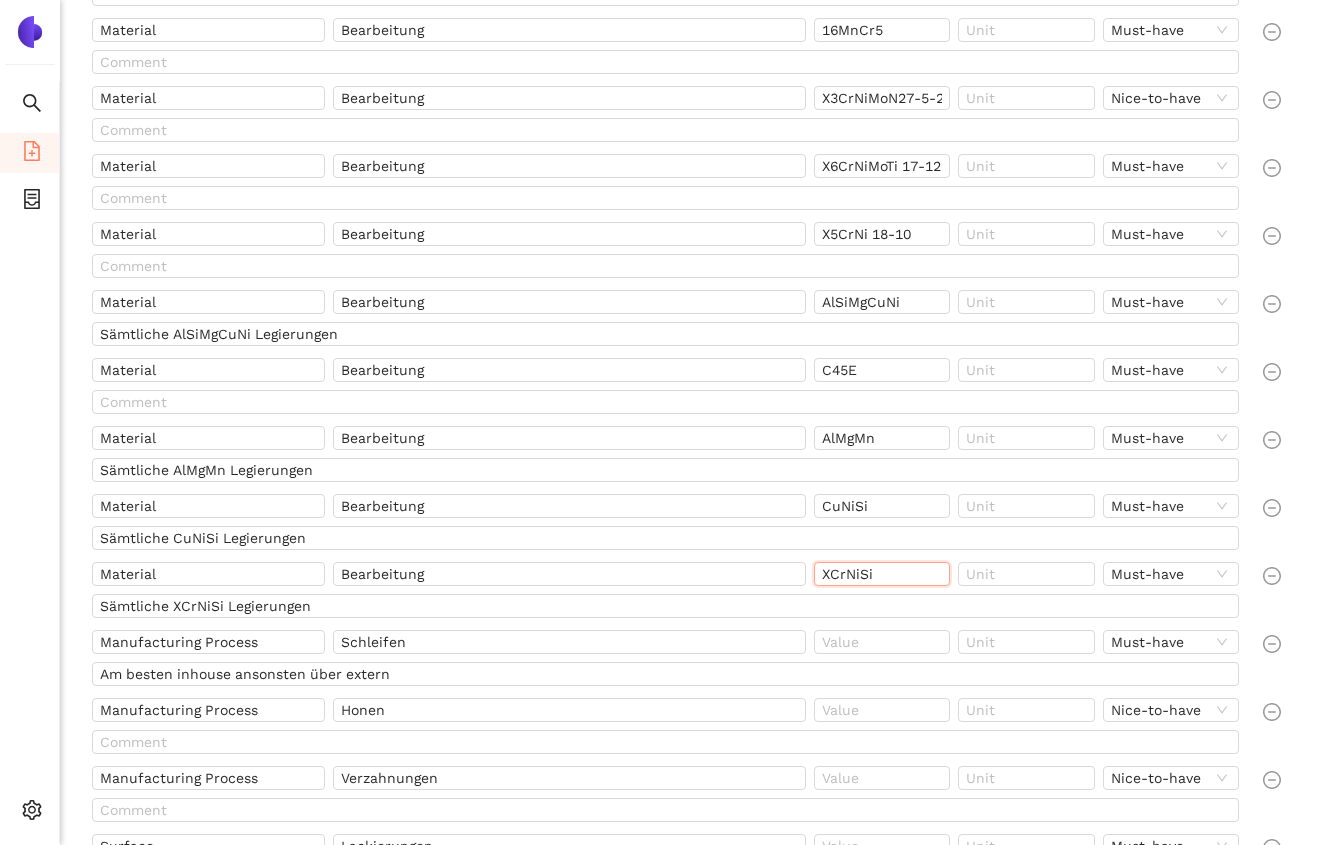click on "XCrNiSi" at bounding box center [882, 574] 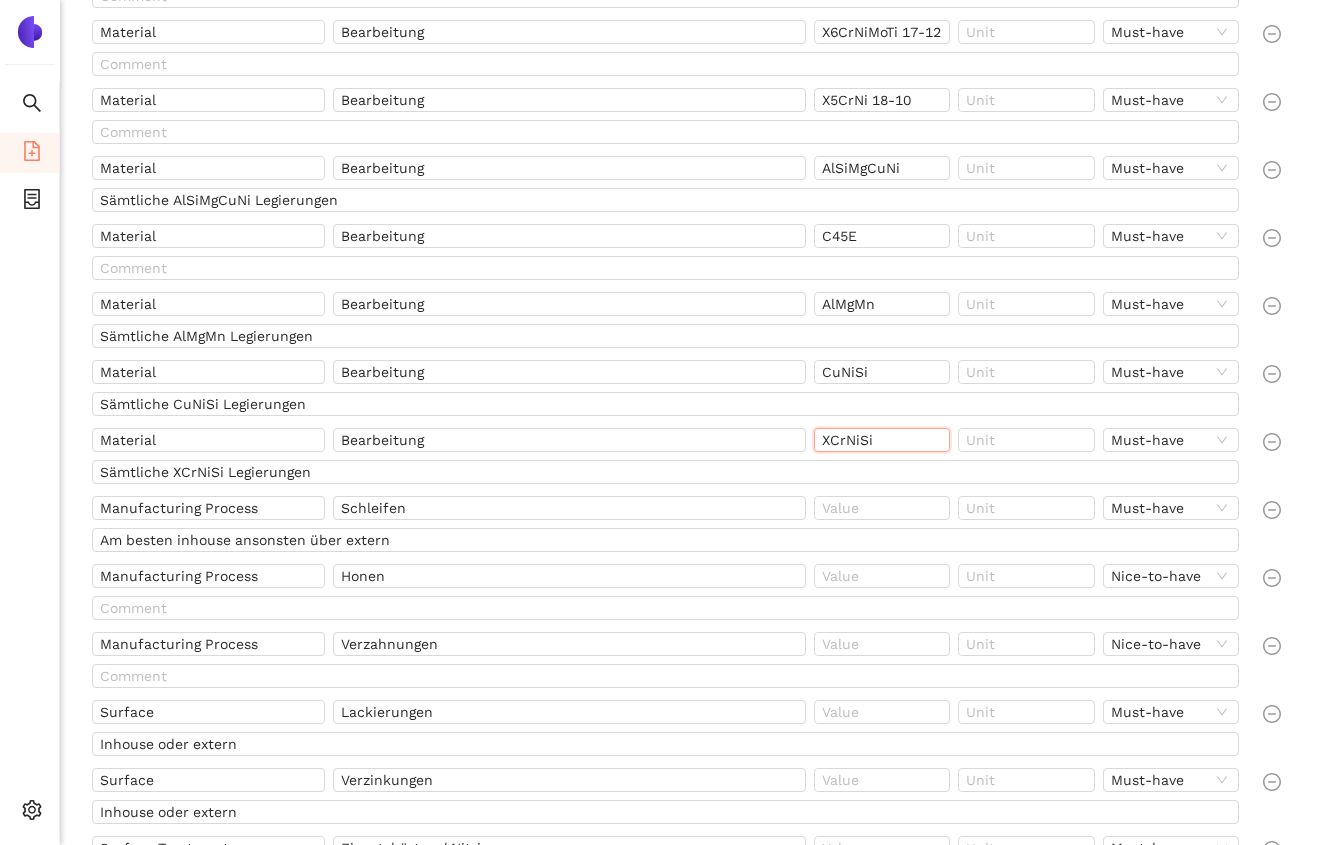 scroll, scrollTop: 1140, scrollLeft: 0, axis: vertical 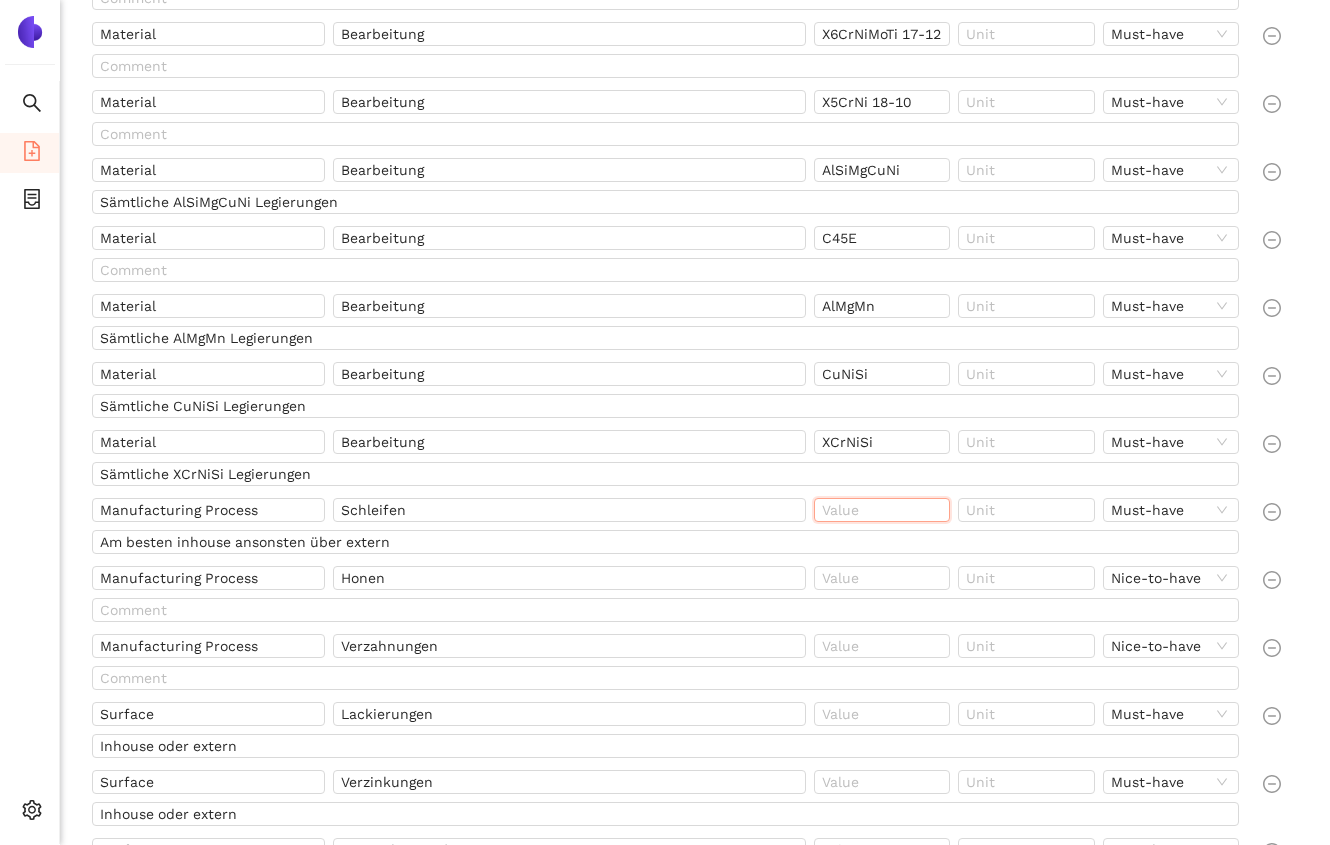 click at bounding box center [882, 510] 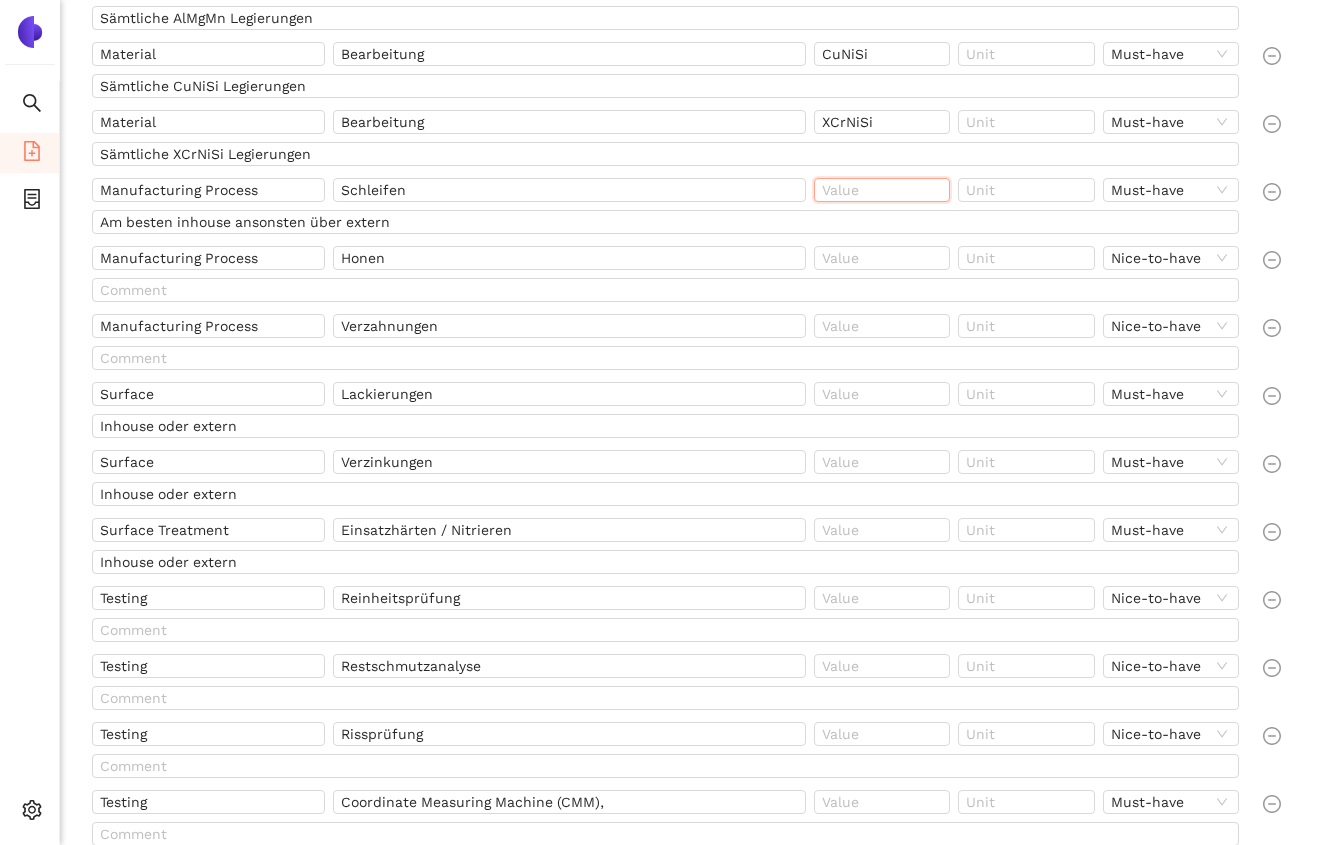 scroll, scrollTop: 1470, scrollLeft: 0, axis: vertical 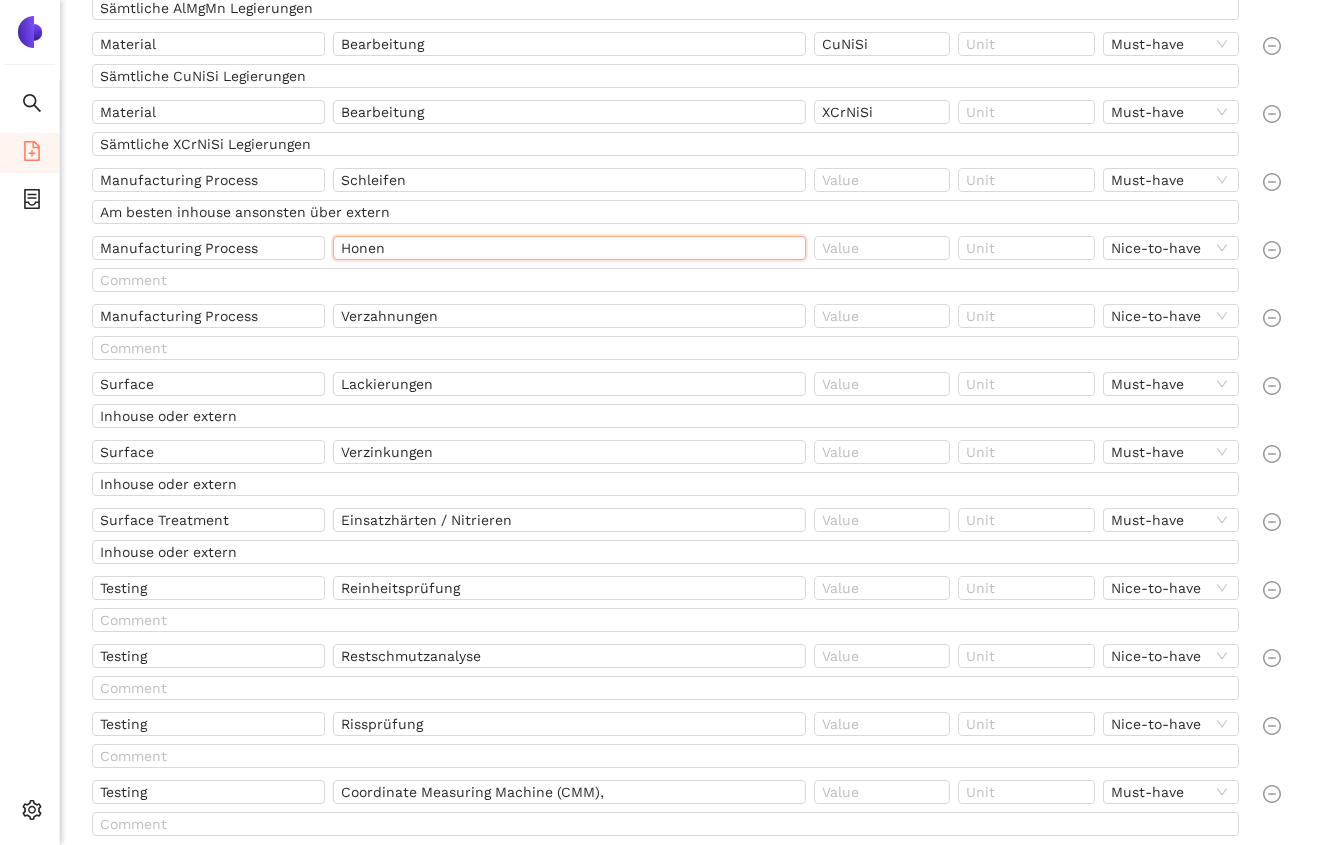 click on "Honen" at bounding box center [569, 248] 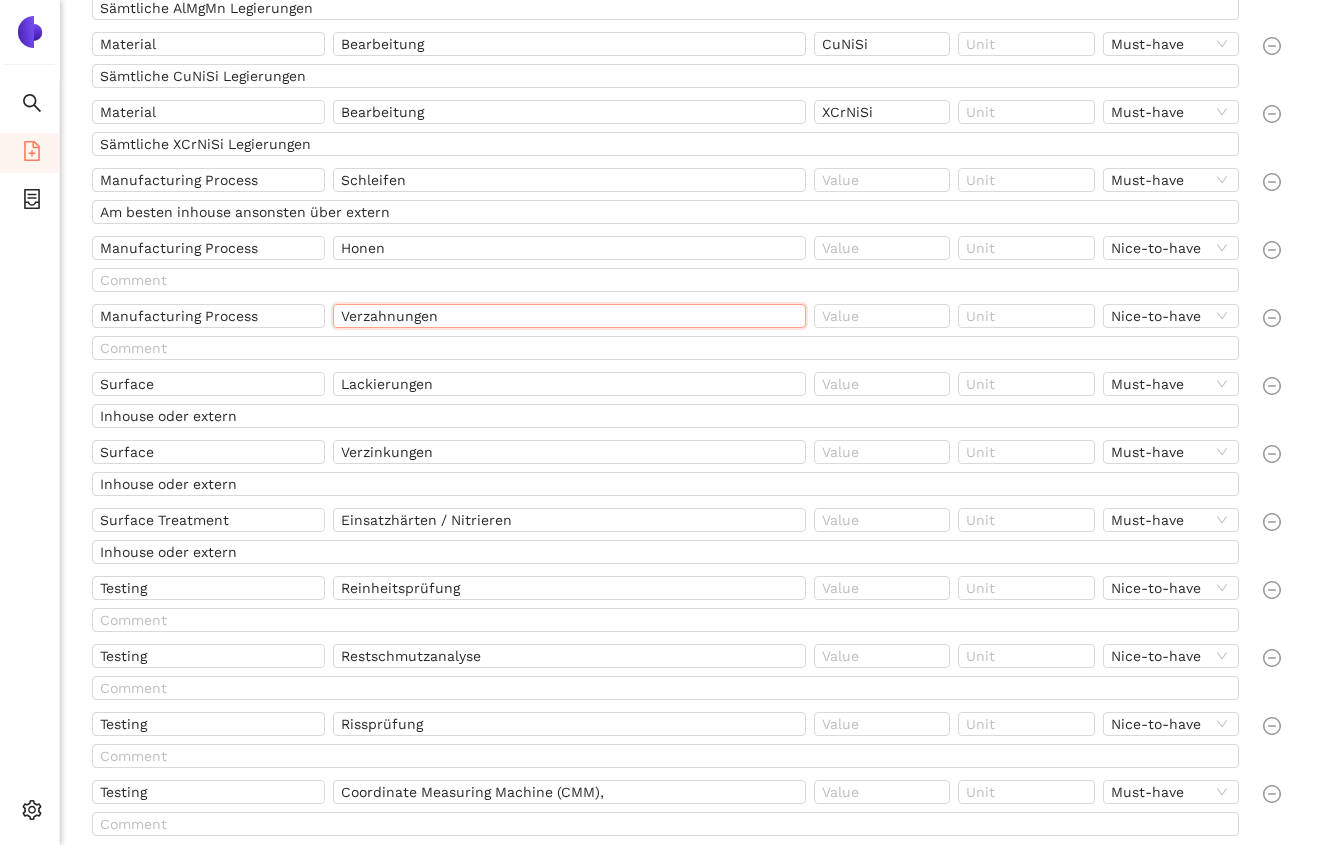 click on "Verzahnungen" at bounding box center (569, 316) 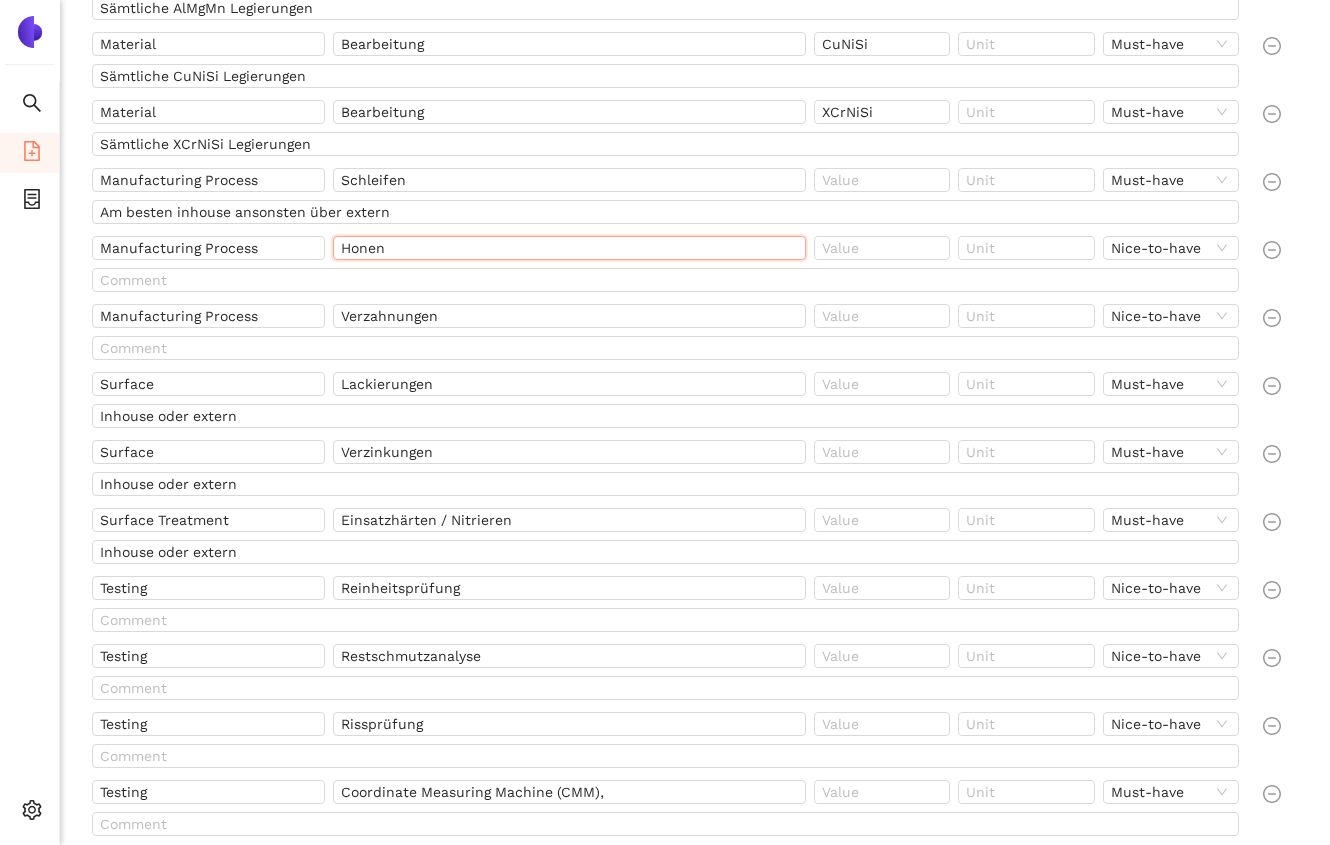 click on "Honen" at bounding box center [569, 248] 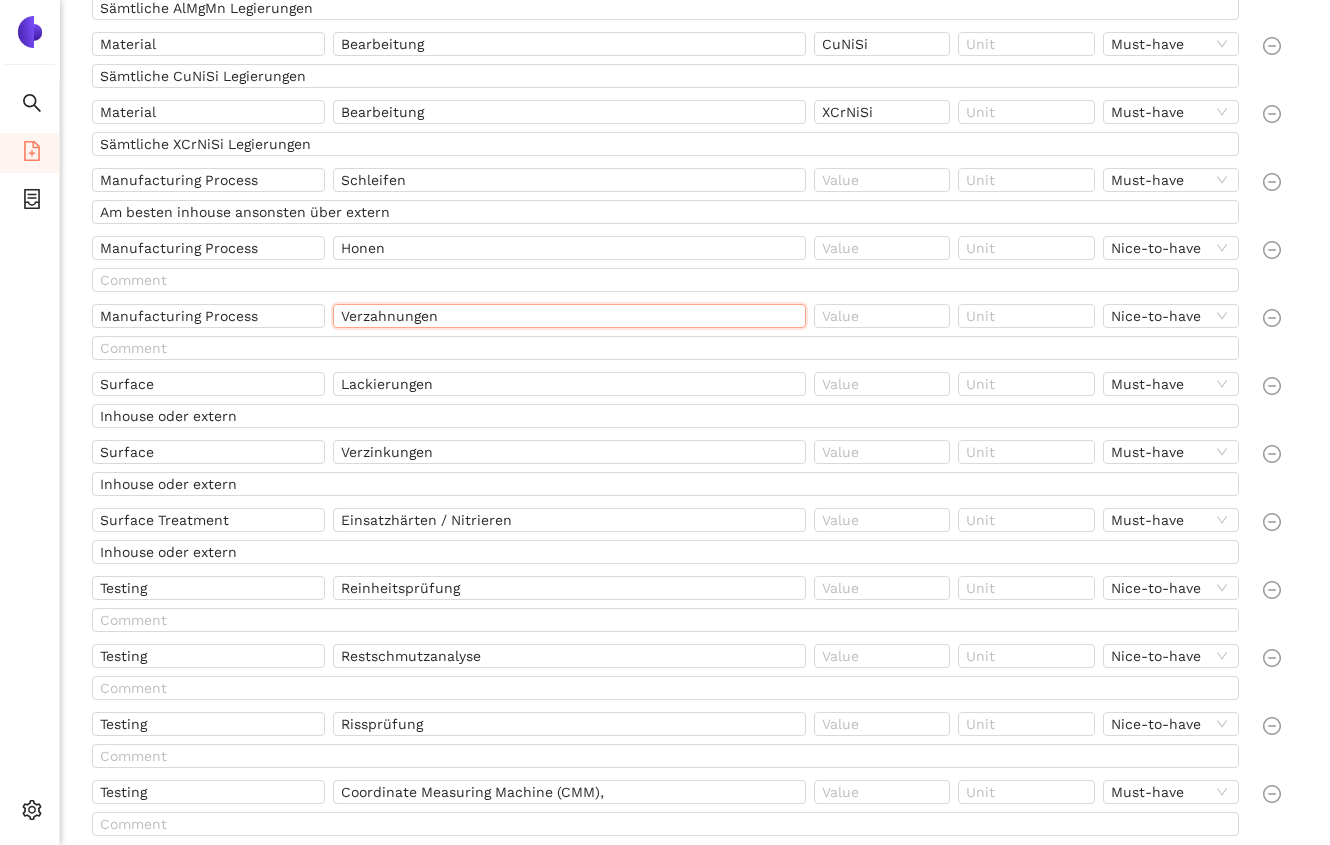 click on "Verzahnungen" at bounding box center [569, 316] 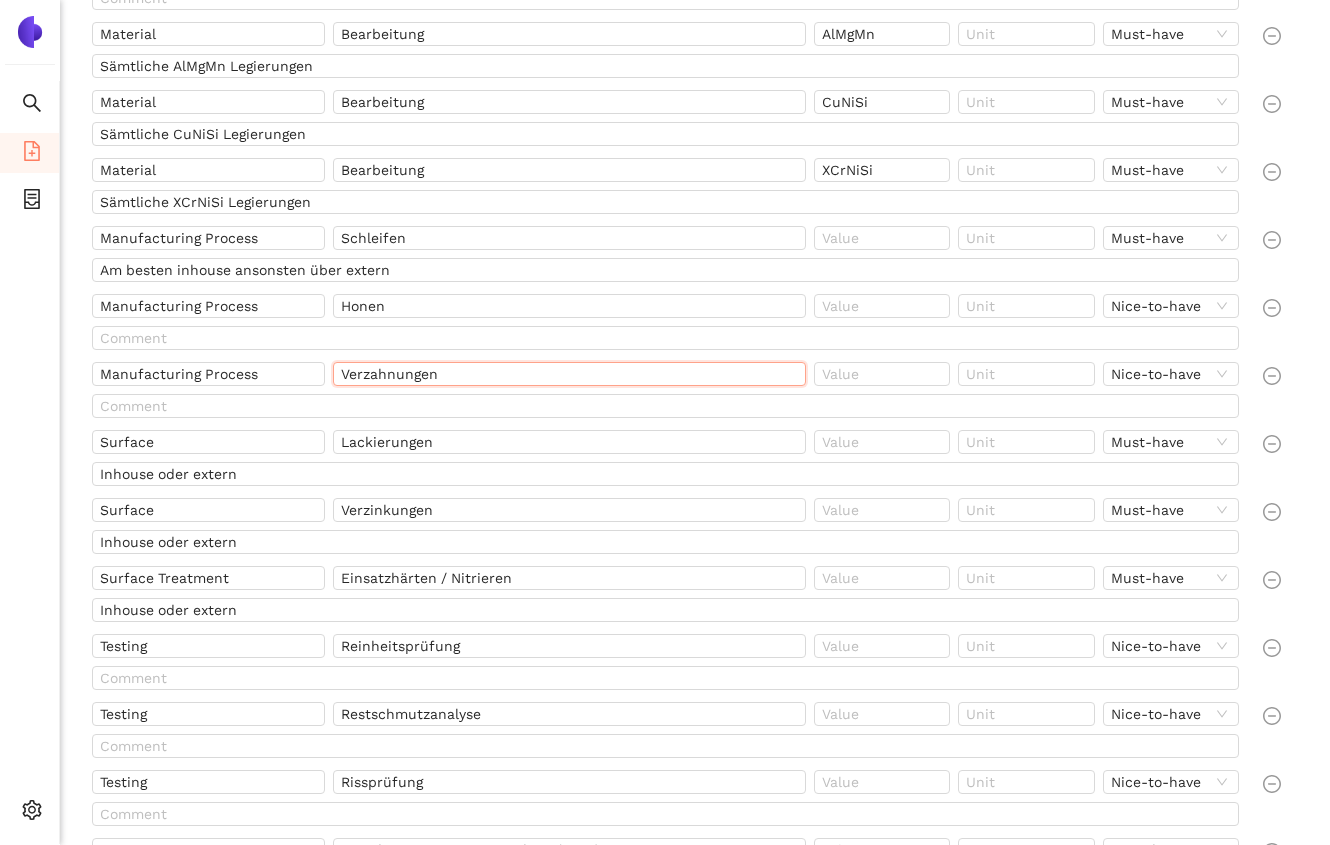 scroll, scrollTop: 1469, scrollLeft: 0, axis: vertical 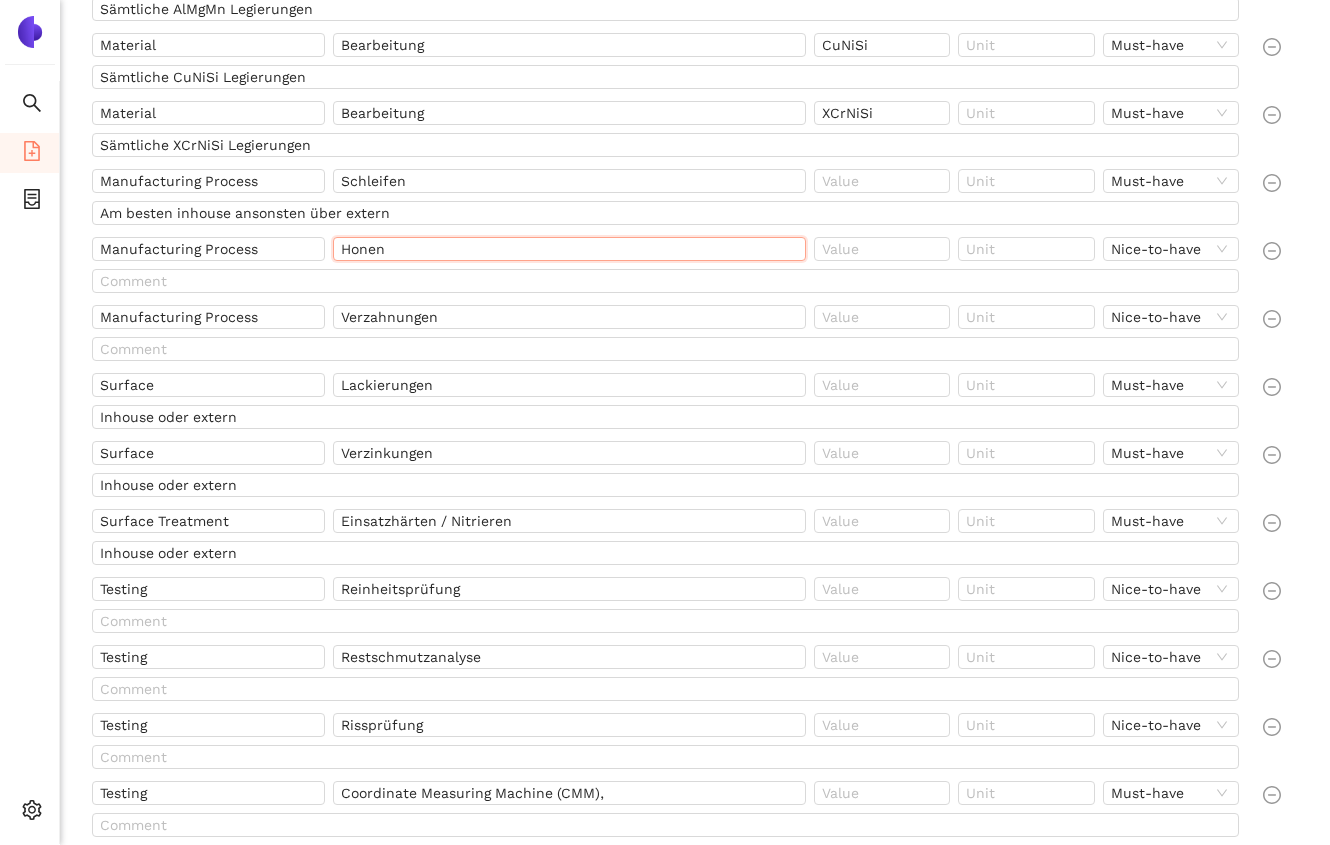 click on "Honen" at bounding box center [569, 249] 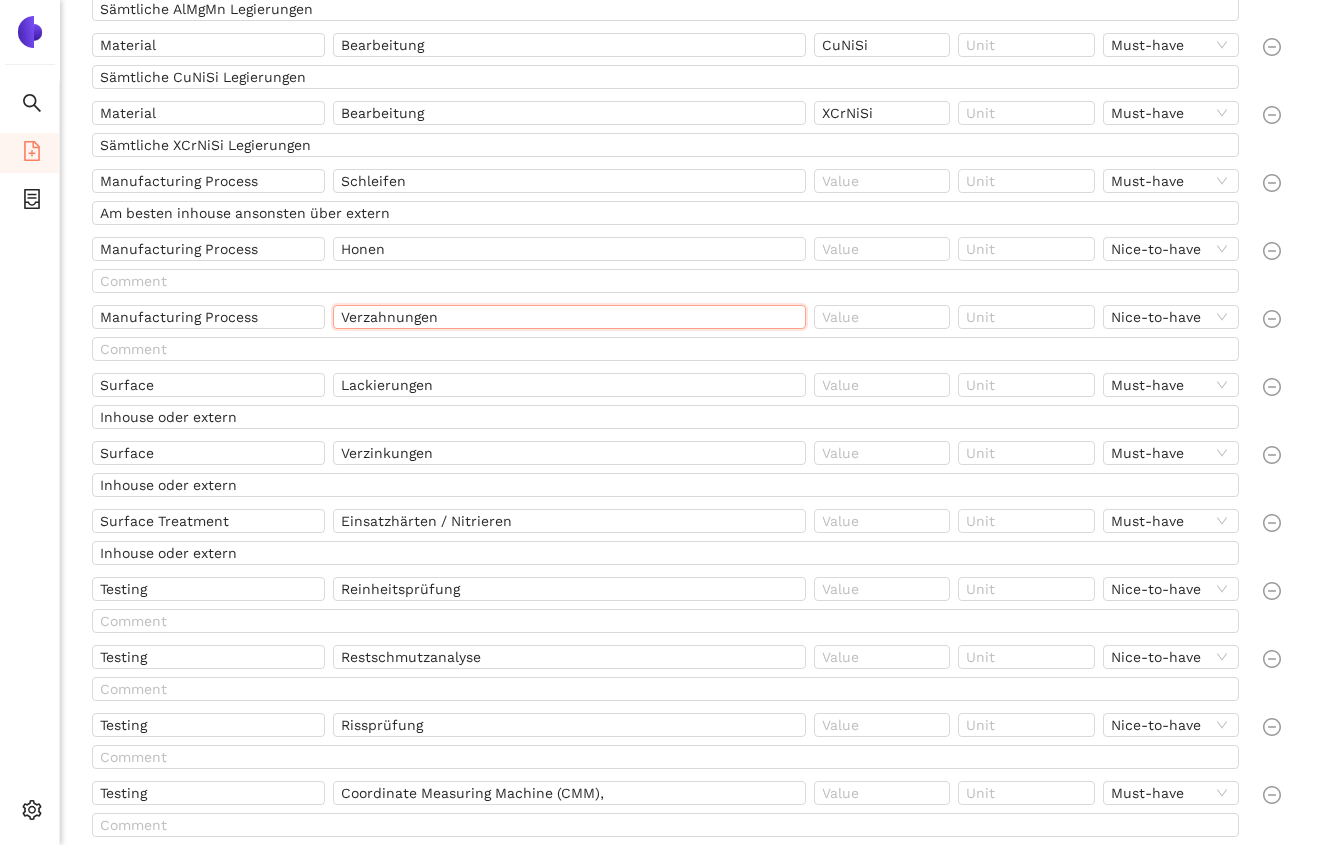 click on "Verzahnungen" at bounding box center [569, 317] 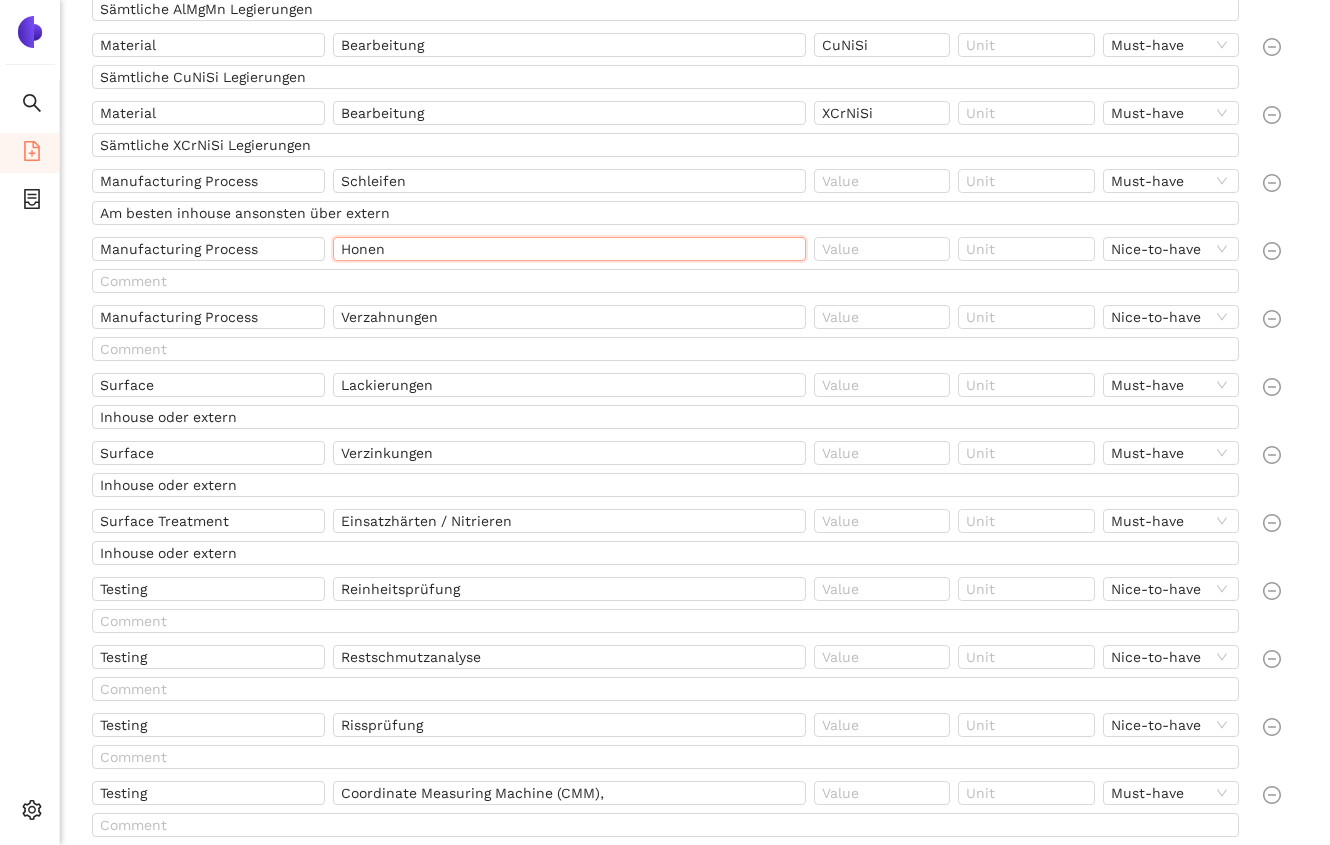 click on "Honen" at bounding box center (569, 249) 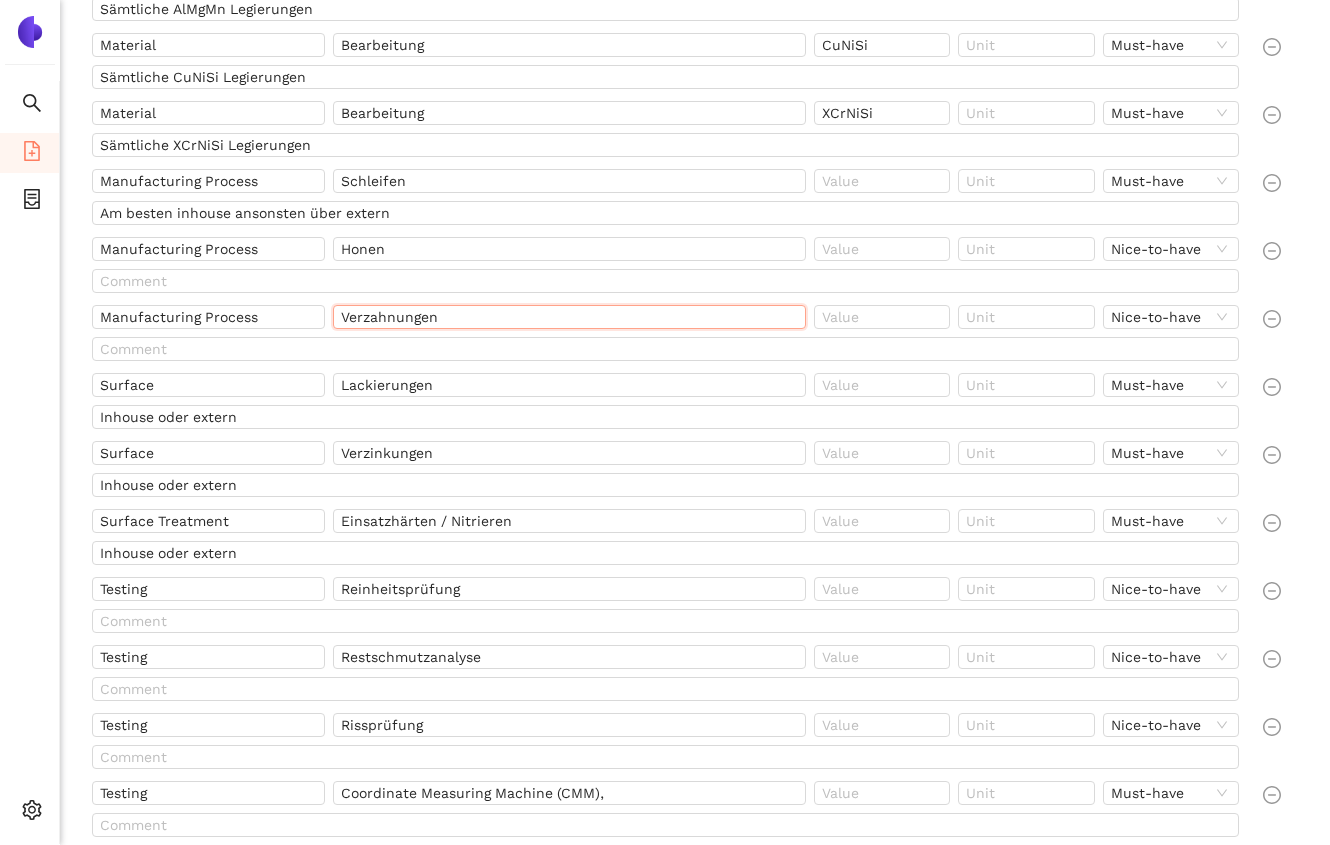 click on "Verzahnungen" at bounding box center [569, 317] 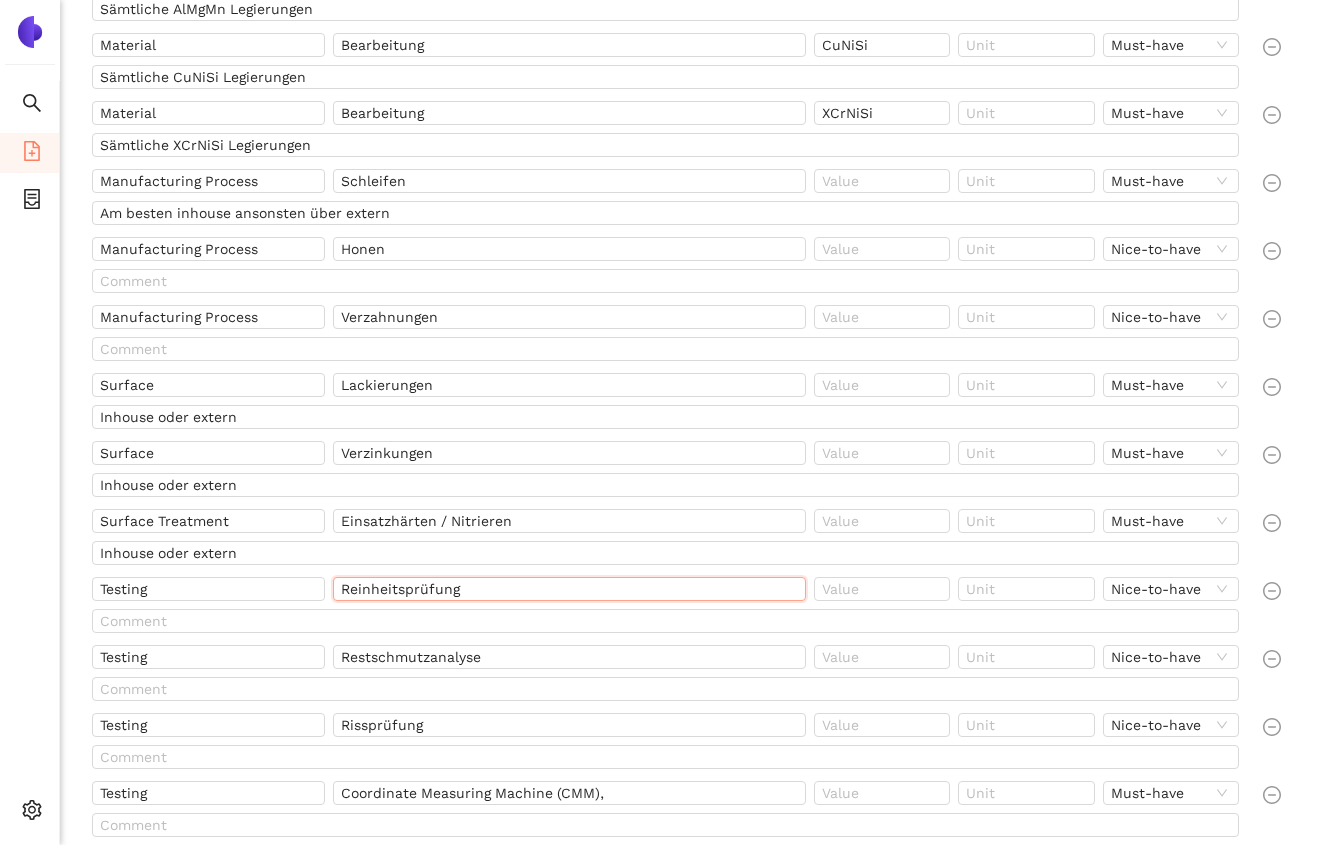 click on "Reinheitsprüfung" at bounding box center [569, 589] 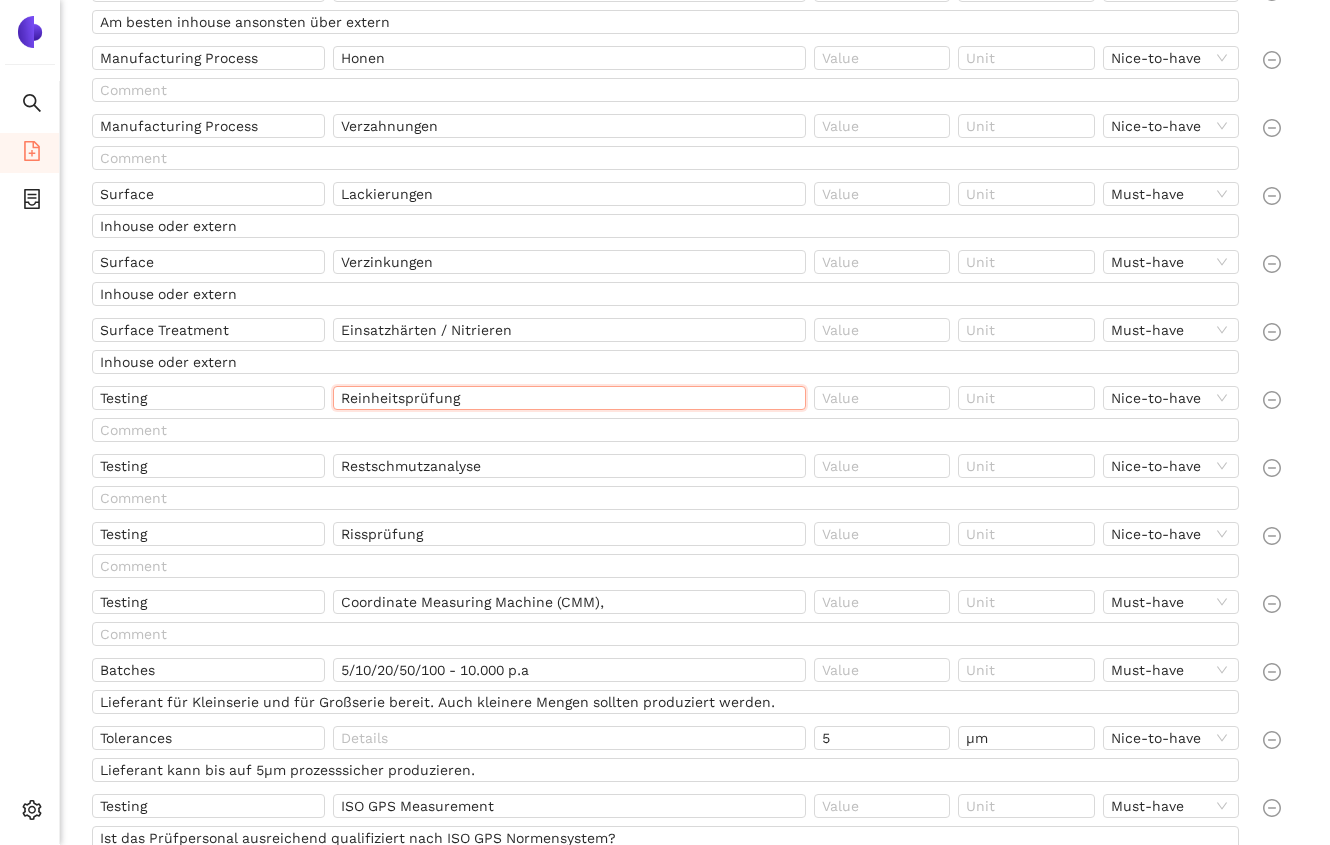 scroll, scrollTop: 1664, scrollLeft: 0, axis: vertical 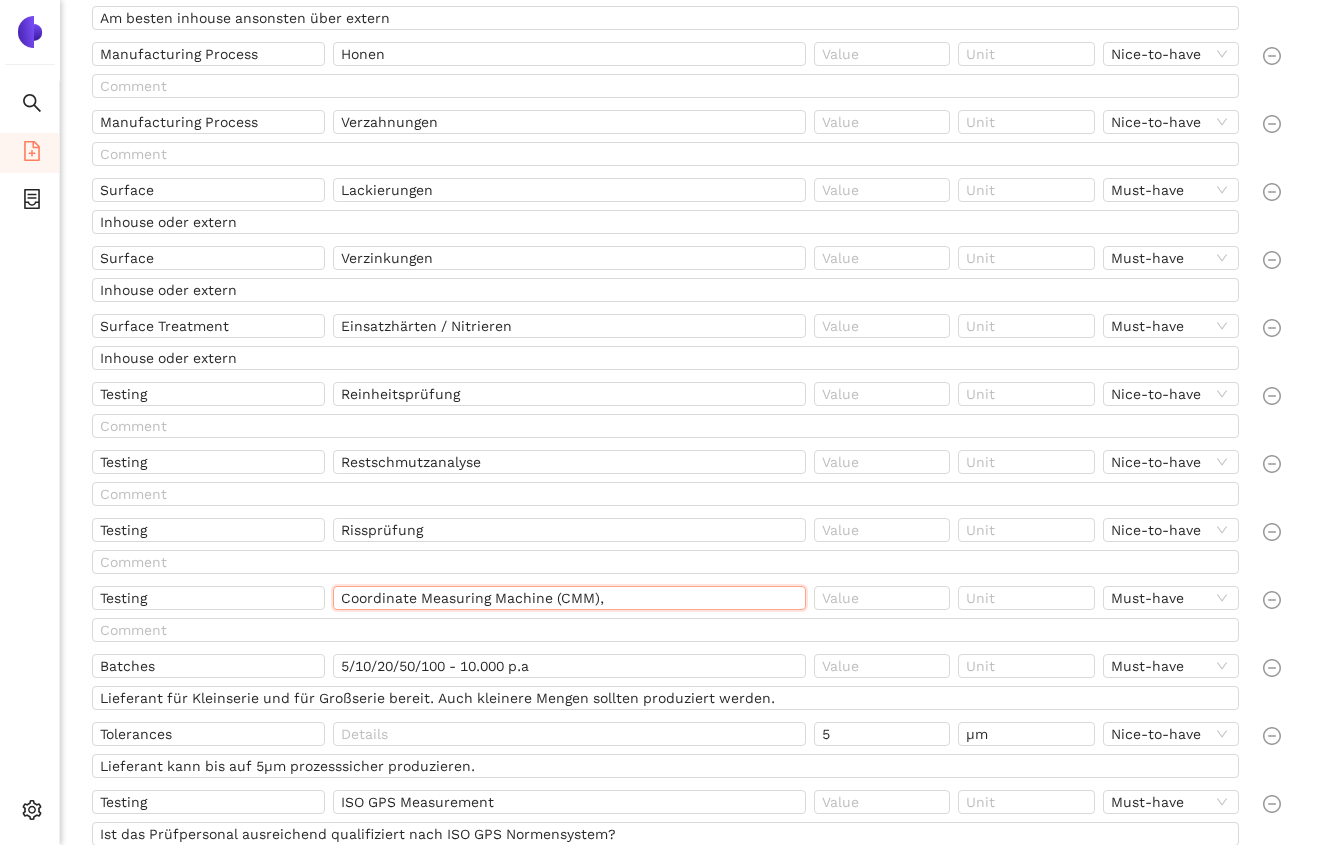 click on "Coordinate Measuring Machine (CMM)," at bounding box center (569, 598) 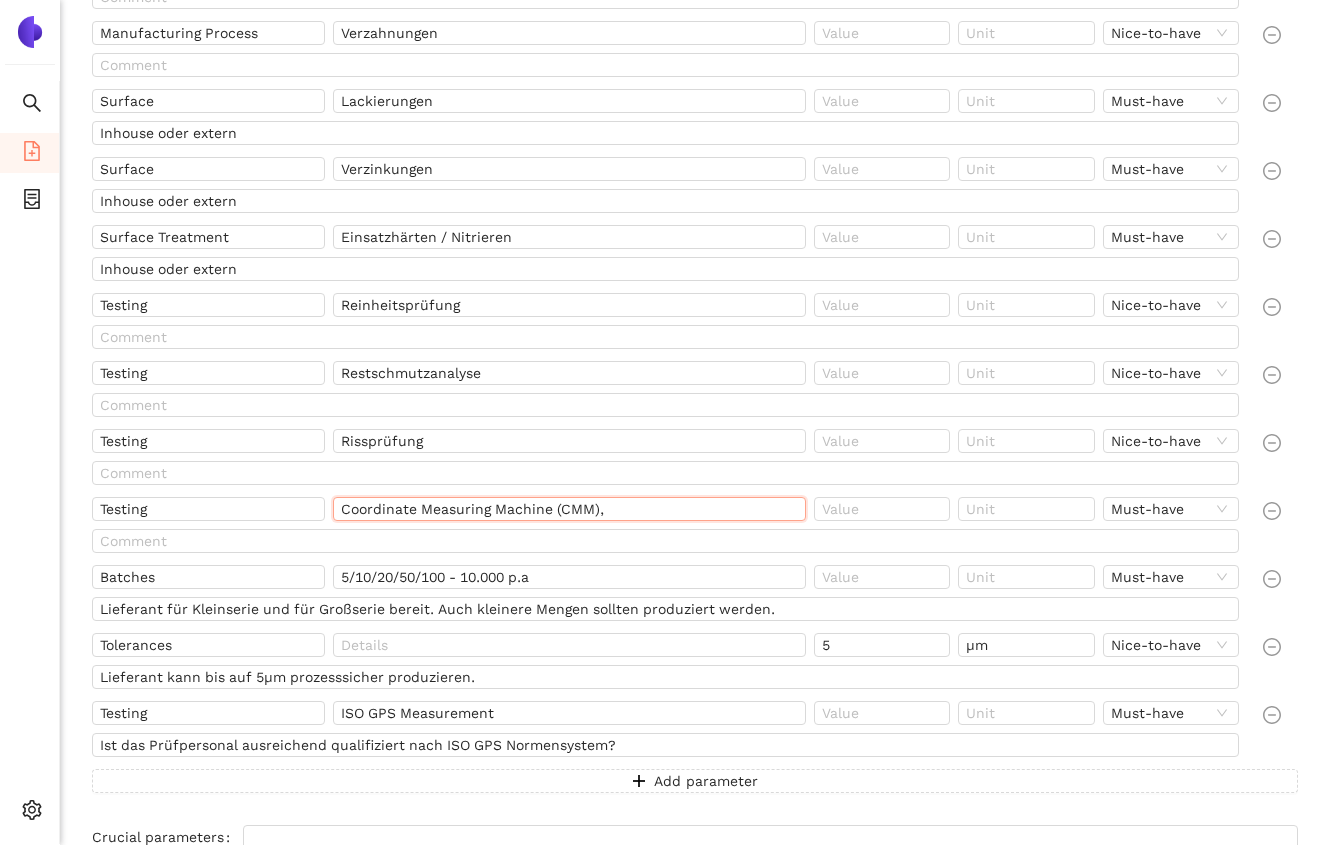 scroll, scrollTop: 1759, scrollLeft: 0, axis: vertical 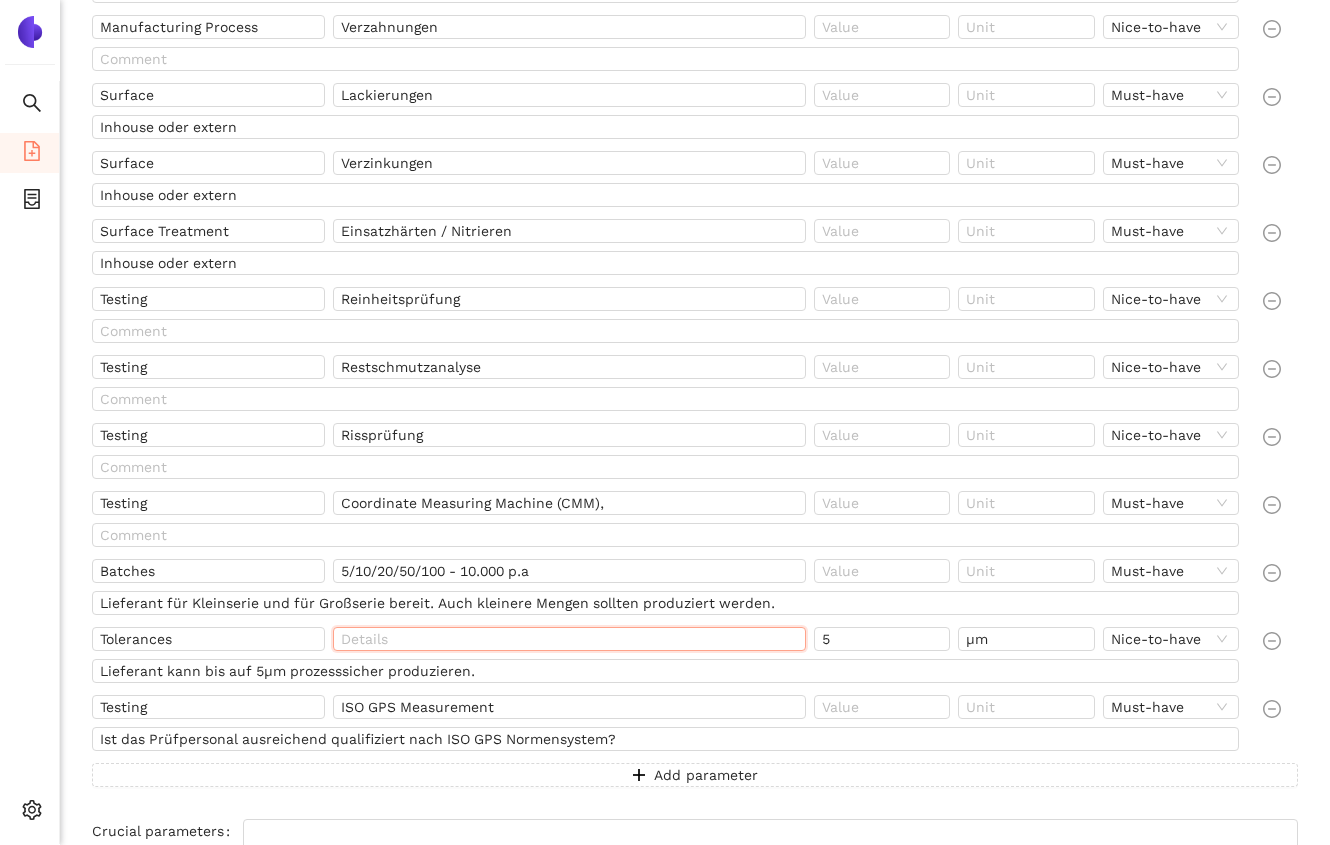 click at bounding box center [569, 639] 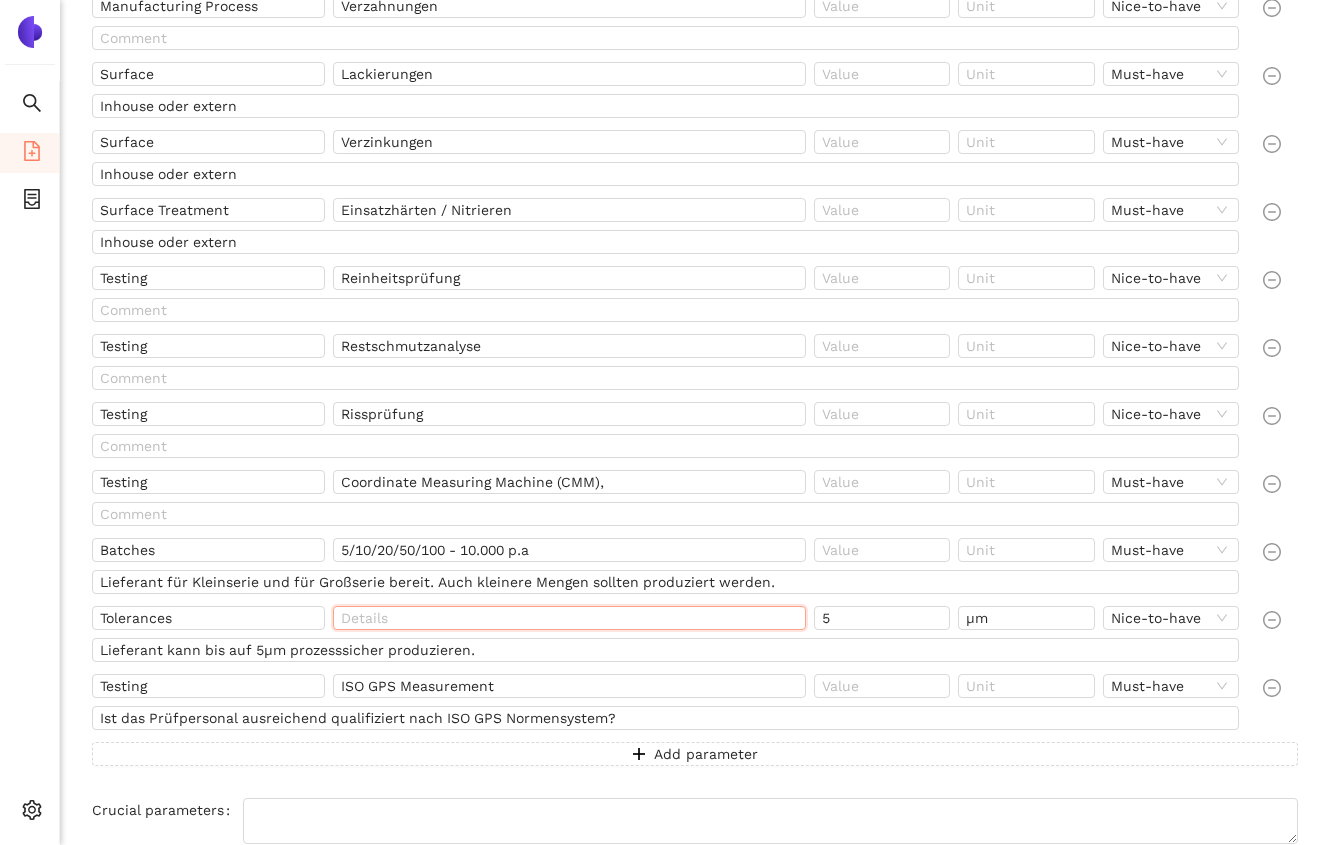scroll, scrollTop: 1781, scrollLeft: 0, axis: vertical 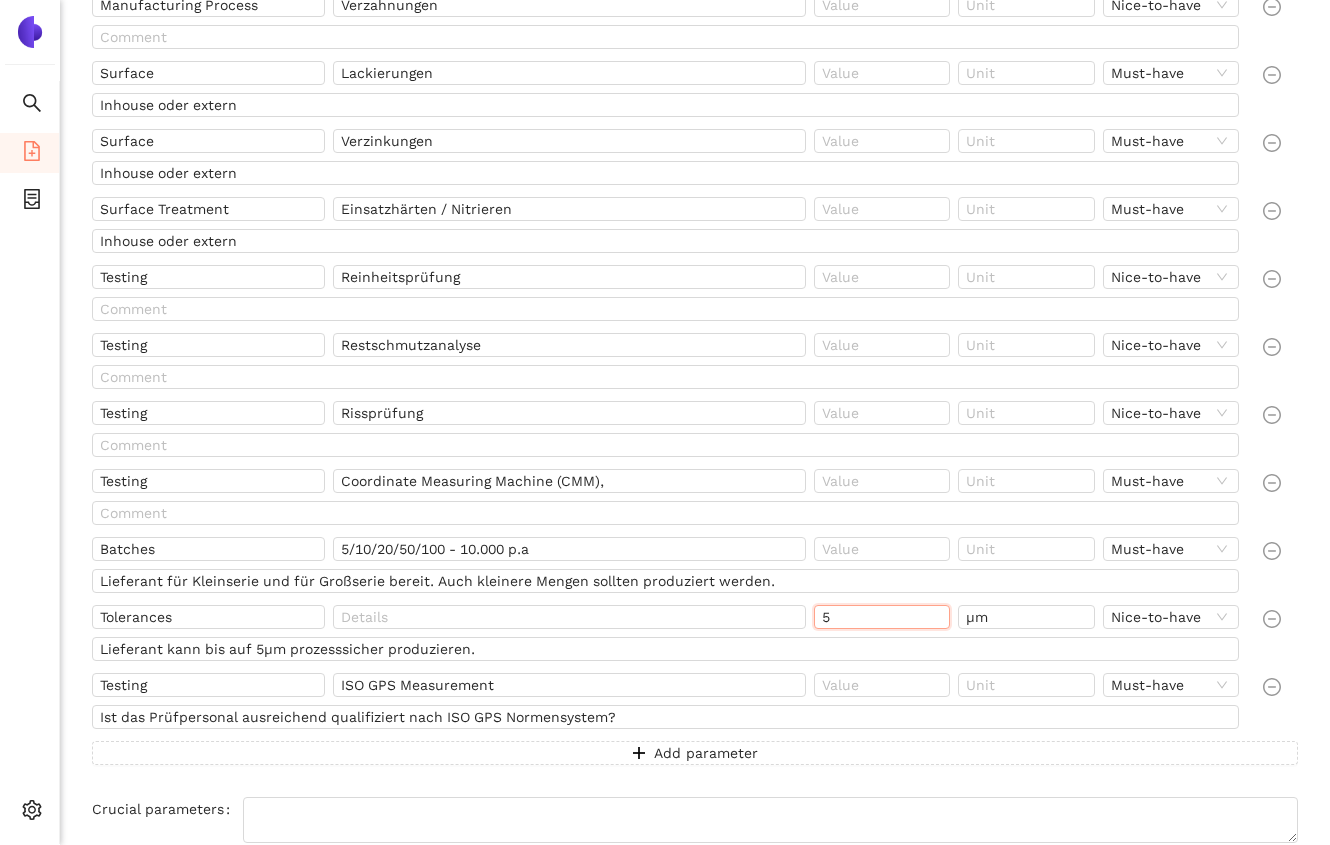 click on "5" at bounding box center (882, 617) 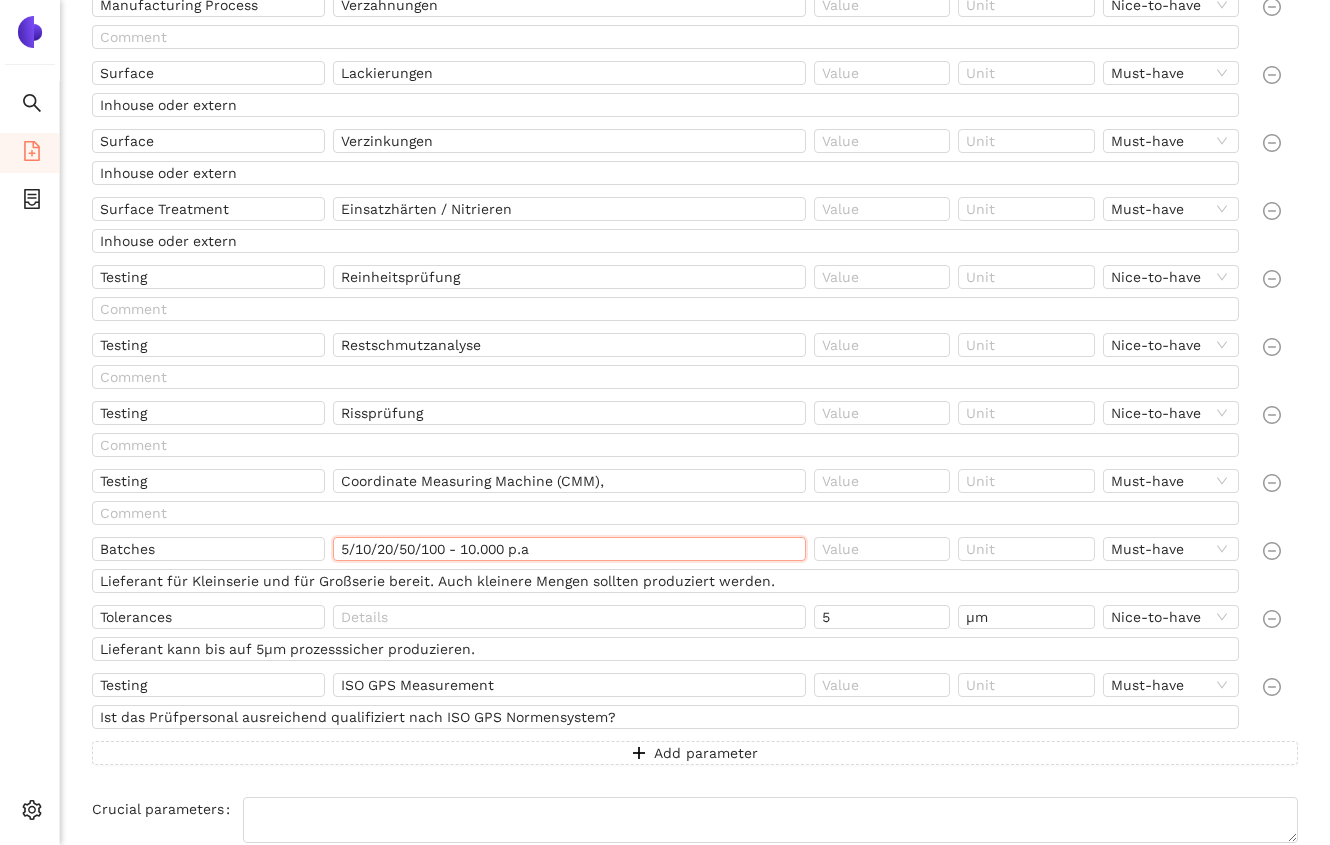 click on "5/10/20/50/100 - 10.000 p.a" at bounding box center [569, 549] 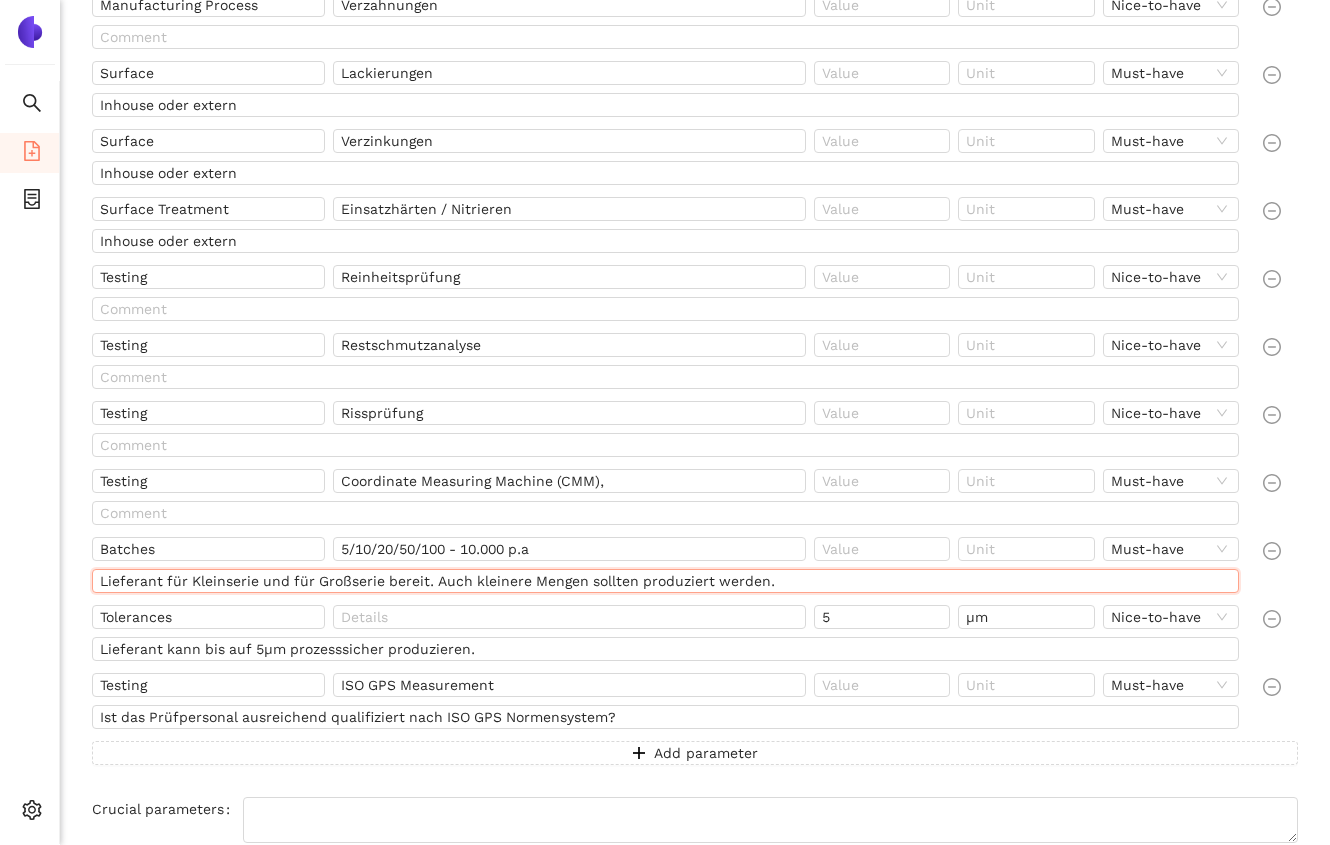 click on "Lieferant für Kleinserie und für Großserie bereit. Auch kleinere Mengen sollten produziert werden." at bounding box center (665, 581) 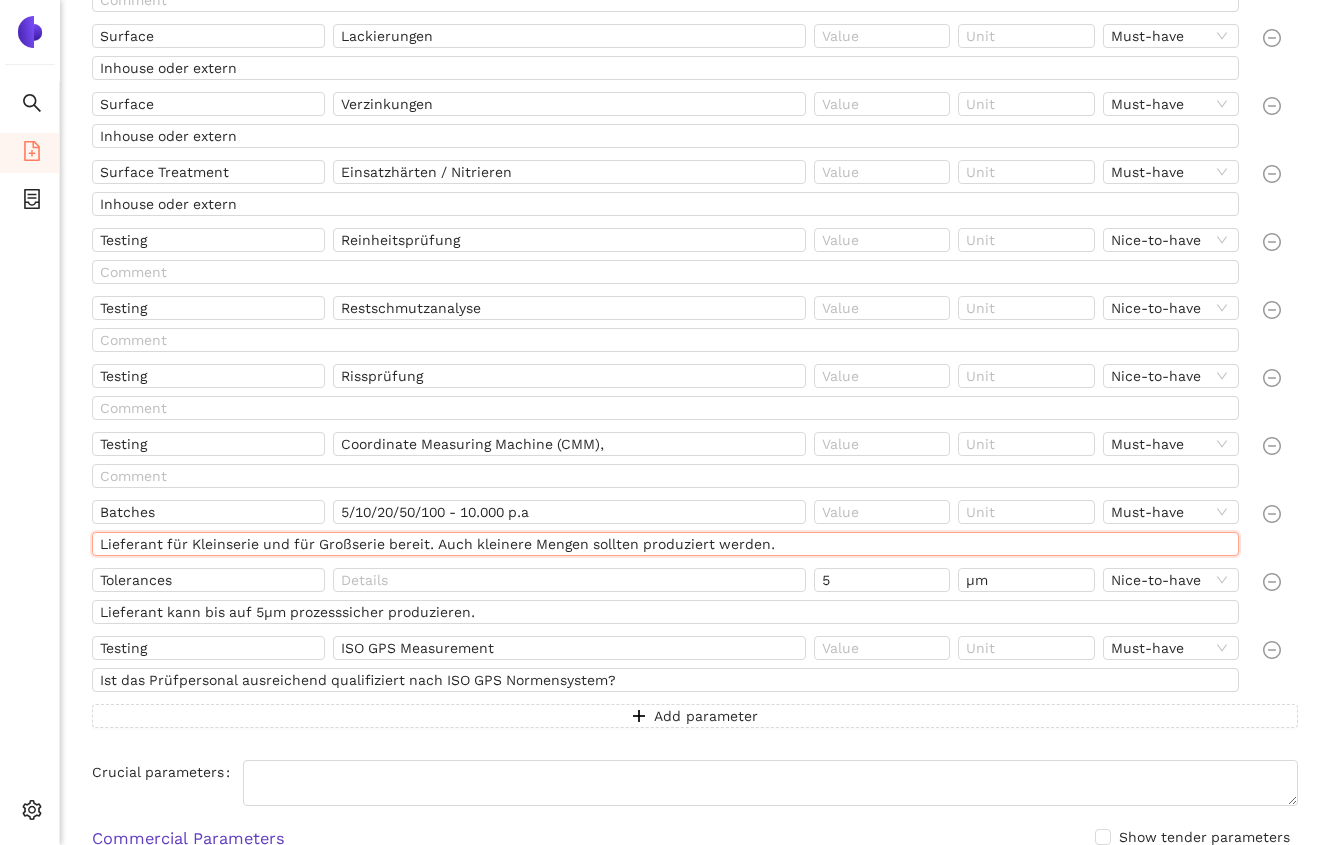 scroll, scrollTop: 1819, scrollLeft: 0, axis: vertical 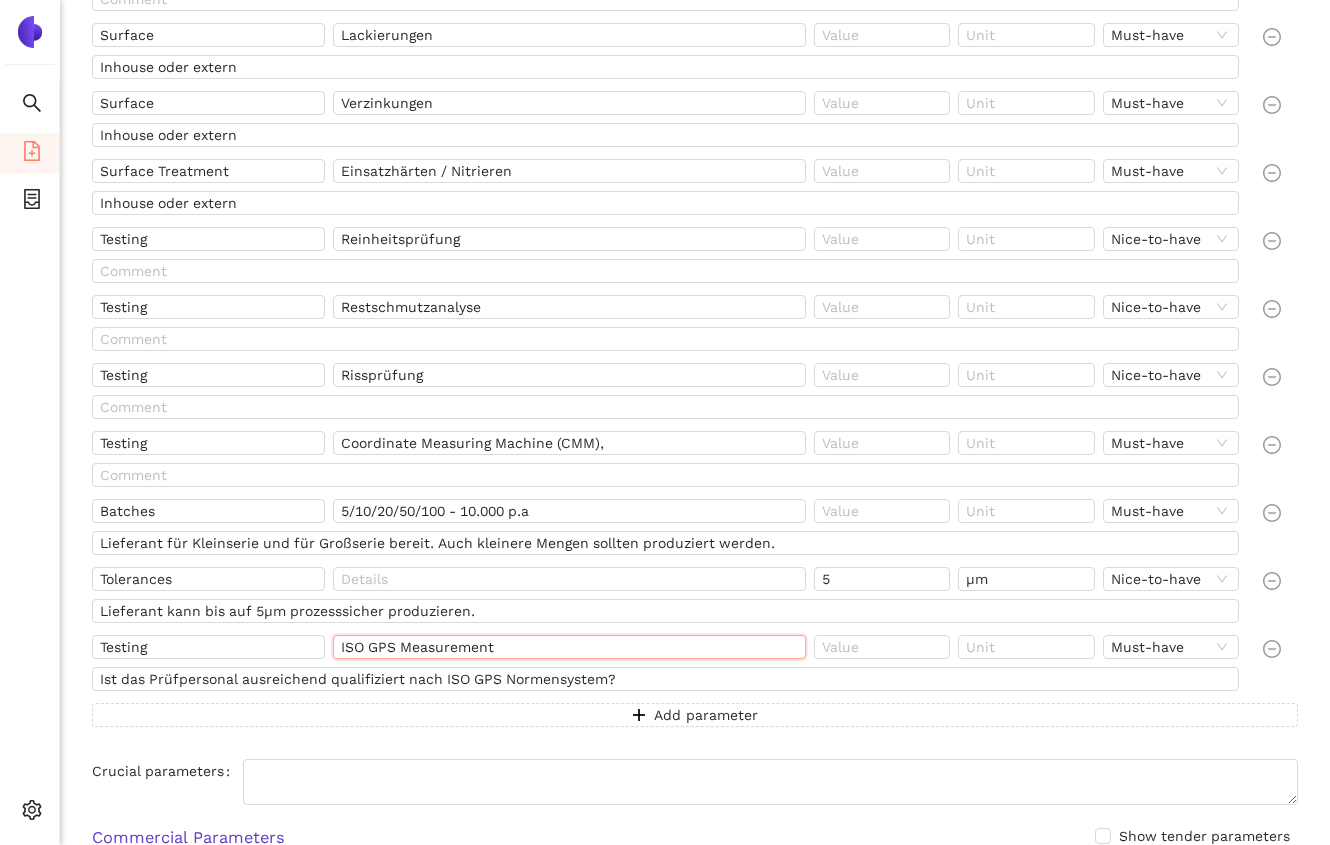 drag, startPoint x: 339, startPoint y: 647, endPoint x: 548, endPoint y: 645, distance: 209.00957 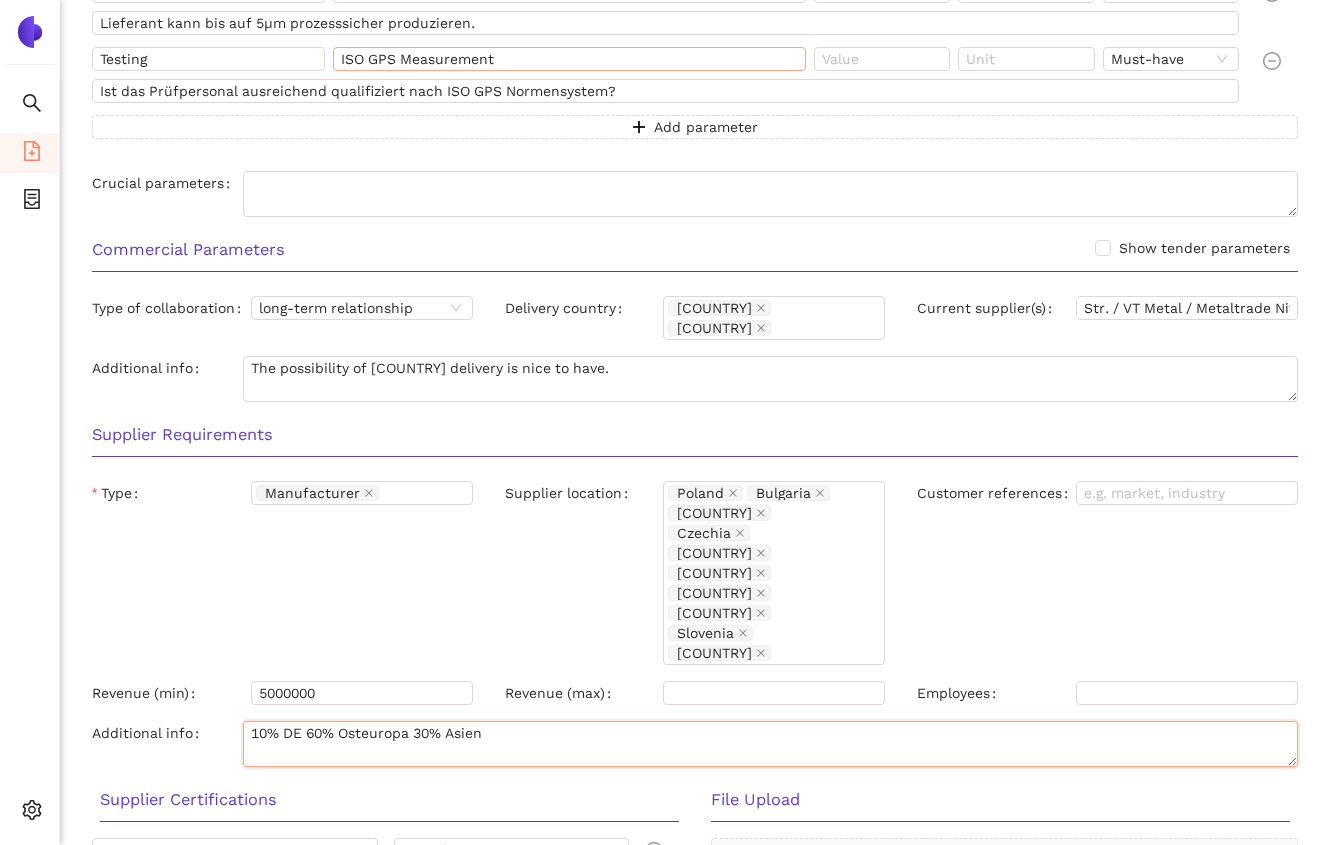 click on "10% DE 60% Osteuropa 30% Asien" at bounding box center (770, 744) 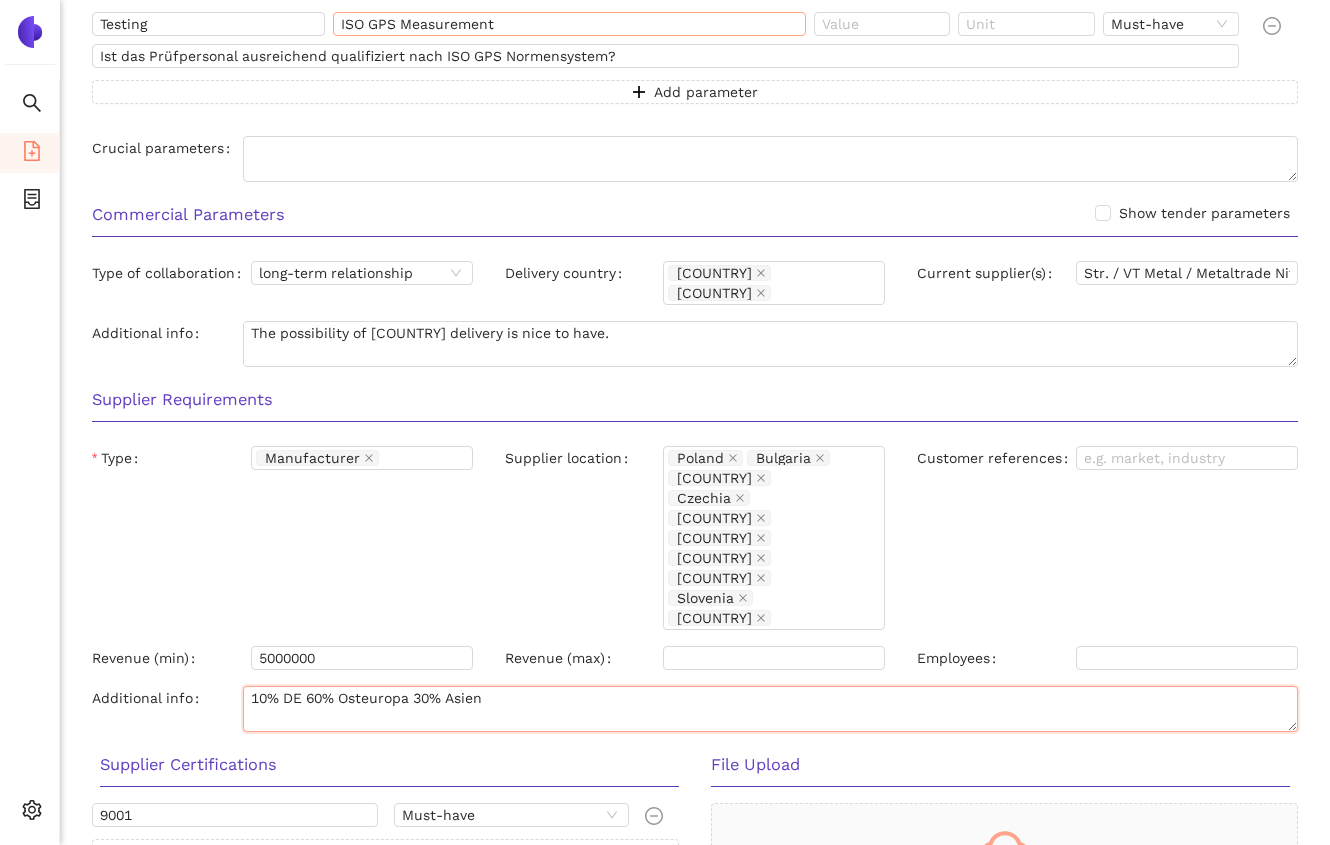 scroll, scrollTop: 2446, scrollLeft: 0, axis: vertical 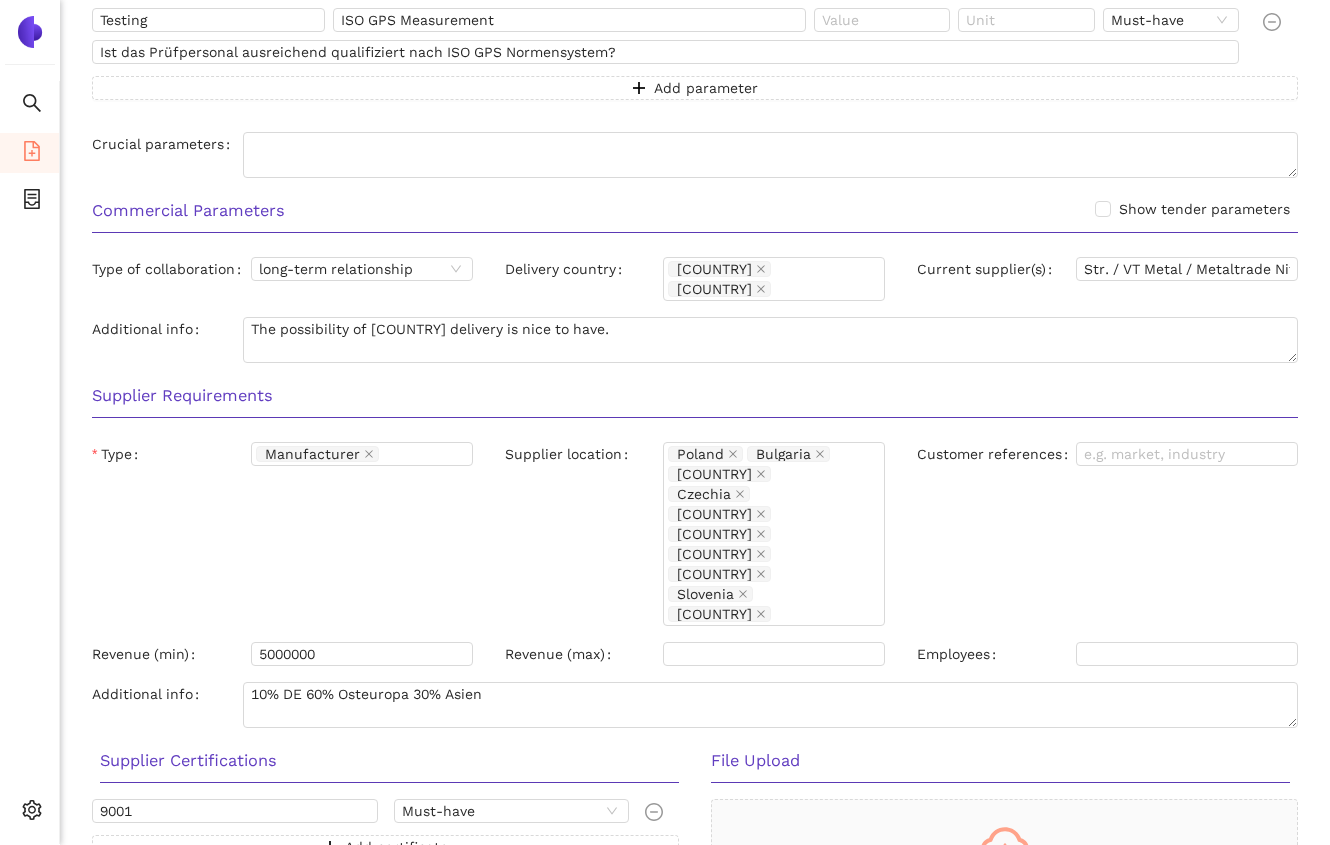 click on "Additional info 10% DE 60% Osteuropa 30% Asien" at bounding box center [695, 709] 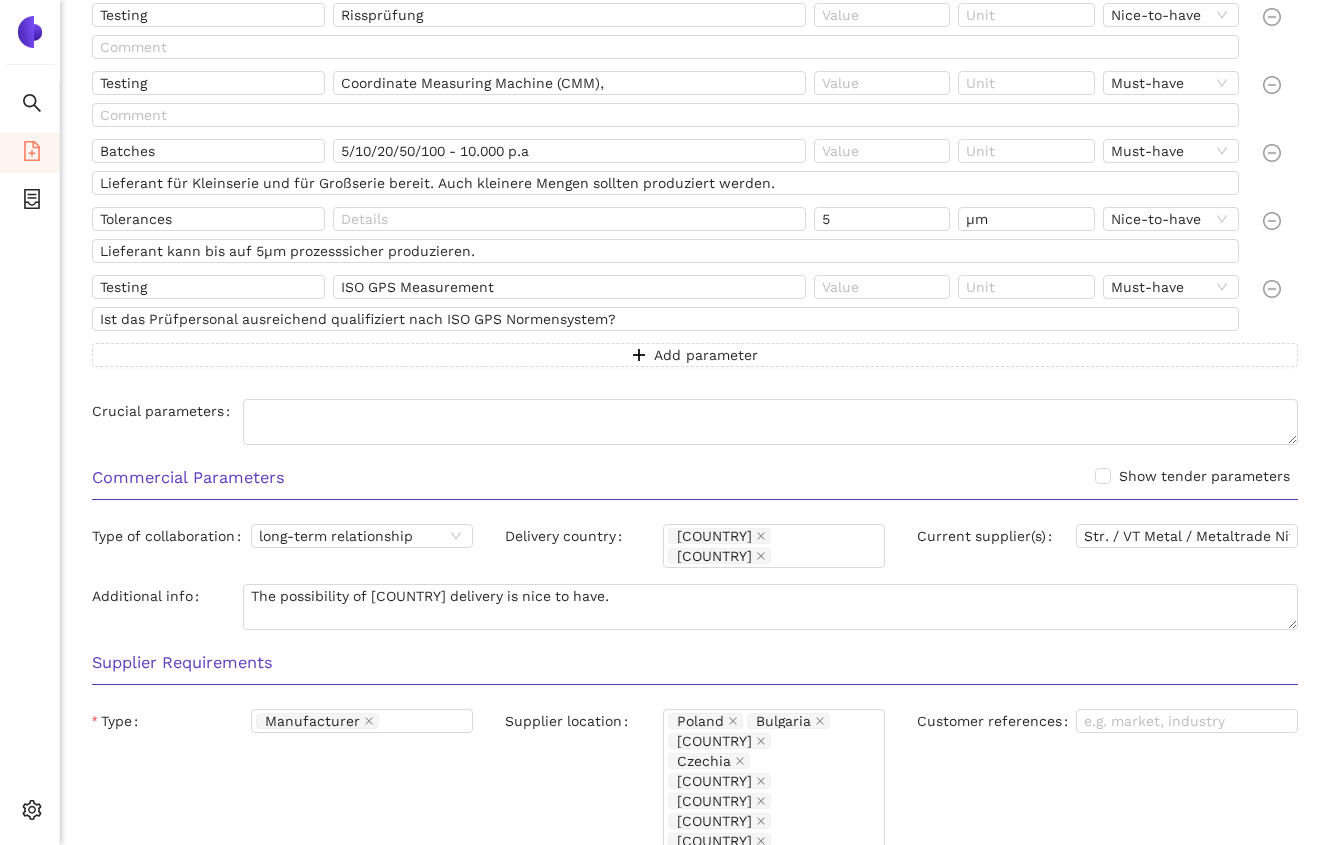 scroll, scrollTop: 2552, scrollLeft: 0, axis: vertical 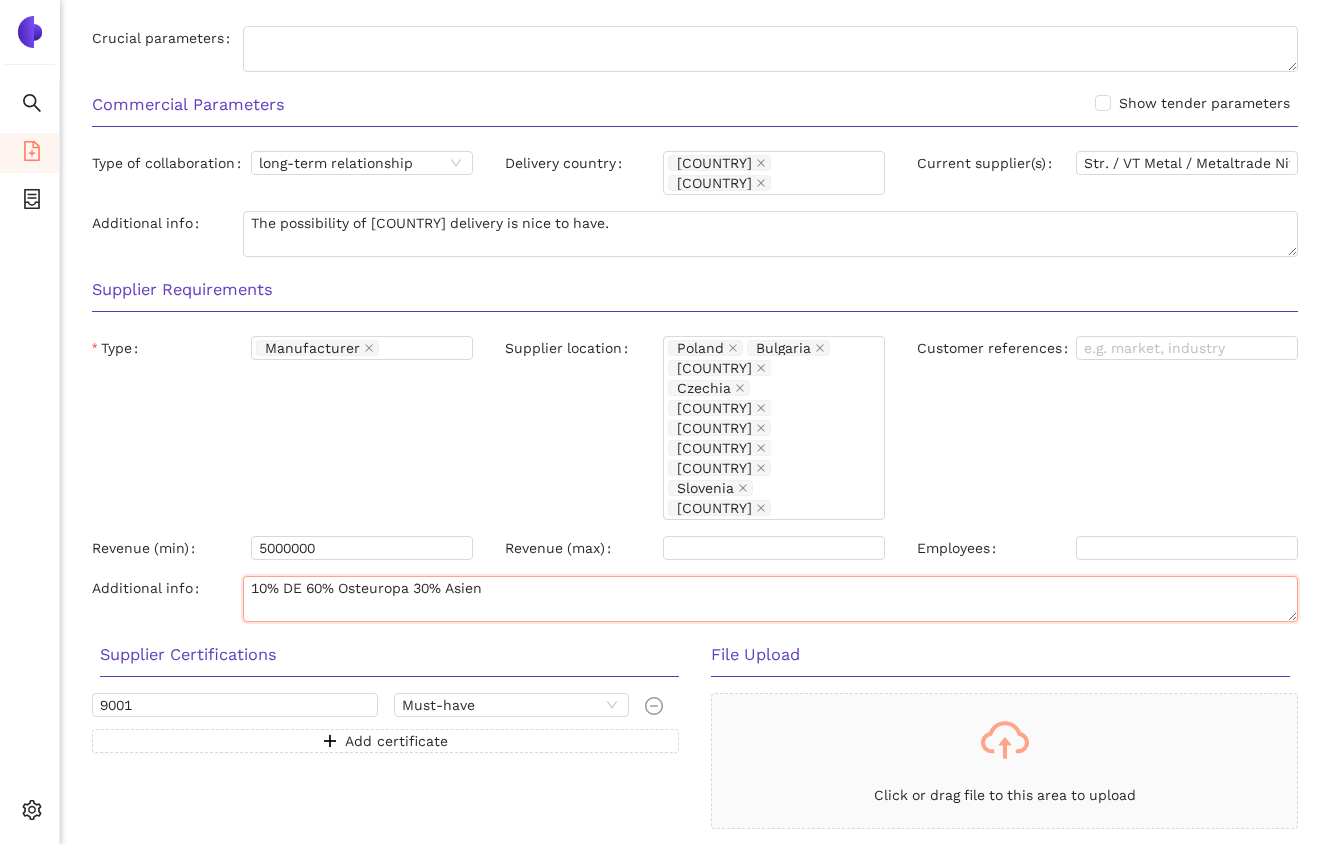 drag, startPoint x: 505, startPoint y: 517, endPoint x: 202, endPoint y: 517, distance: 303 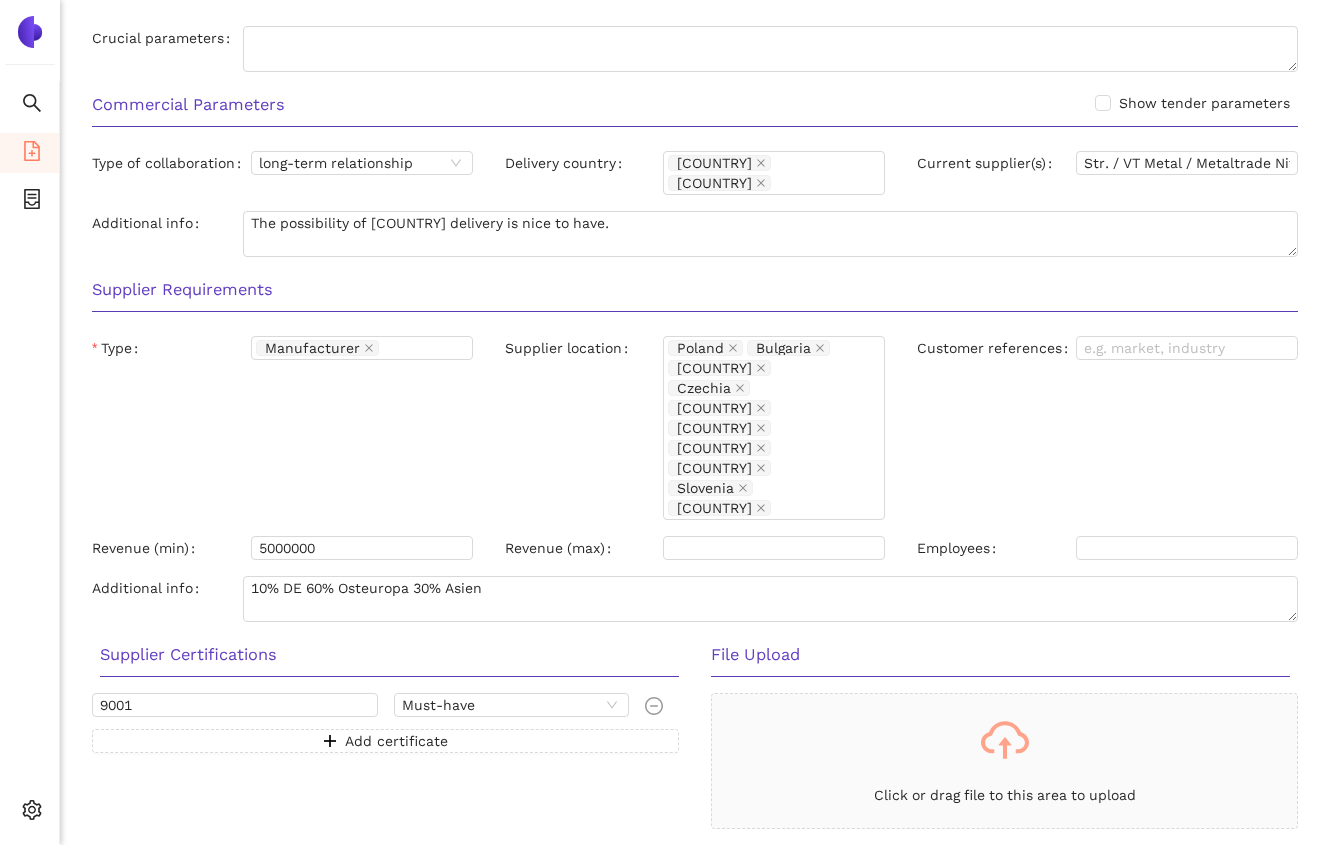 click on "Revenue (min) 5000000" at bounding box center (282, 552) 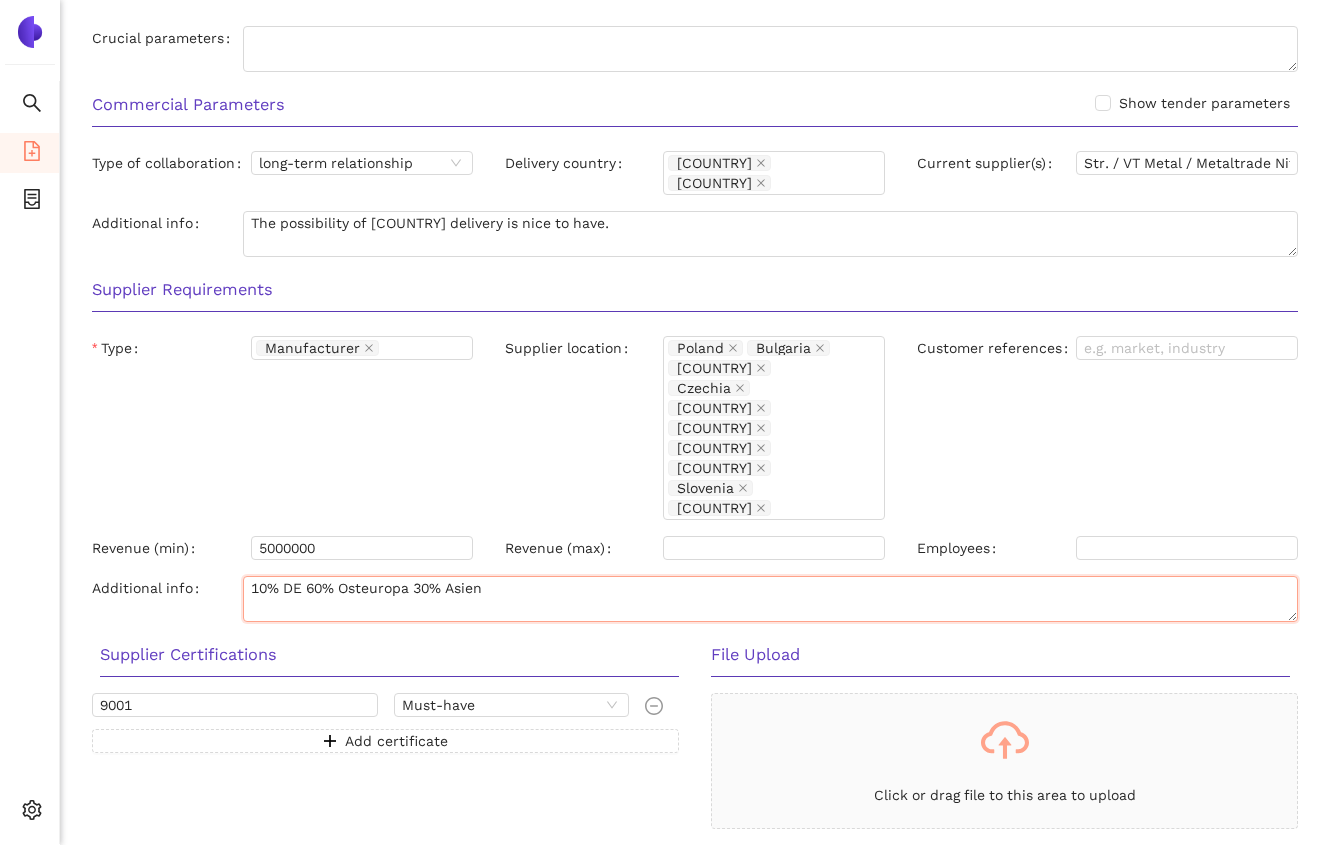 drag, startPoint x: 251, startPoint y: 505, endPoint x: 530, endPoint y: 505, distance: 279 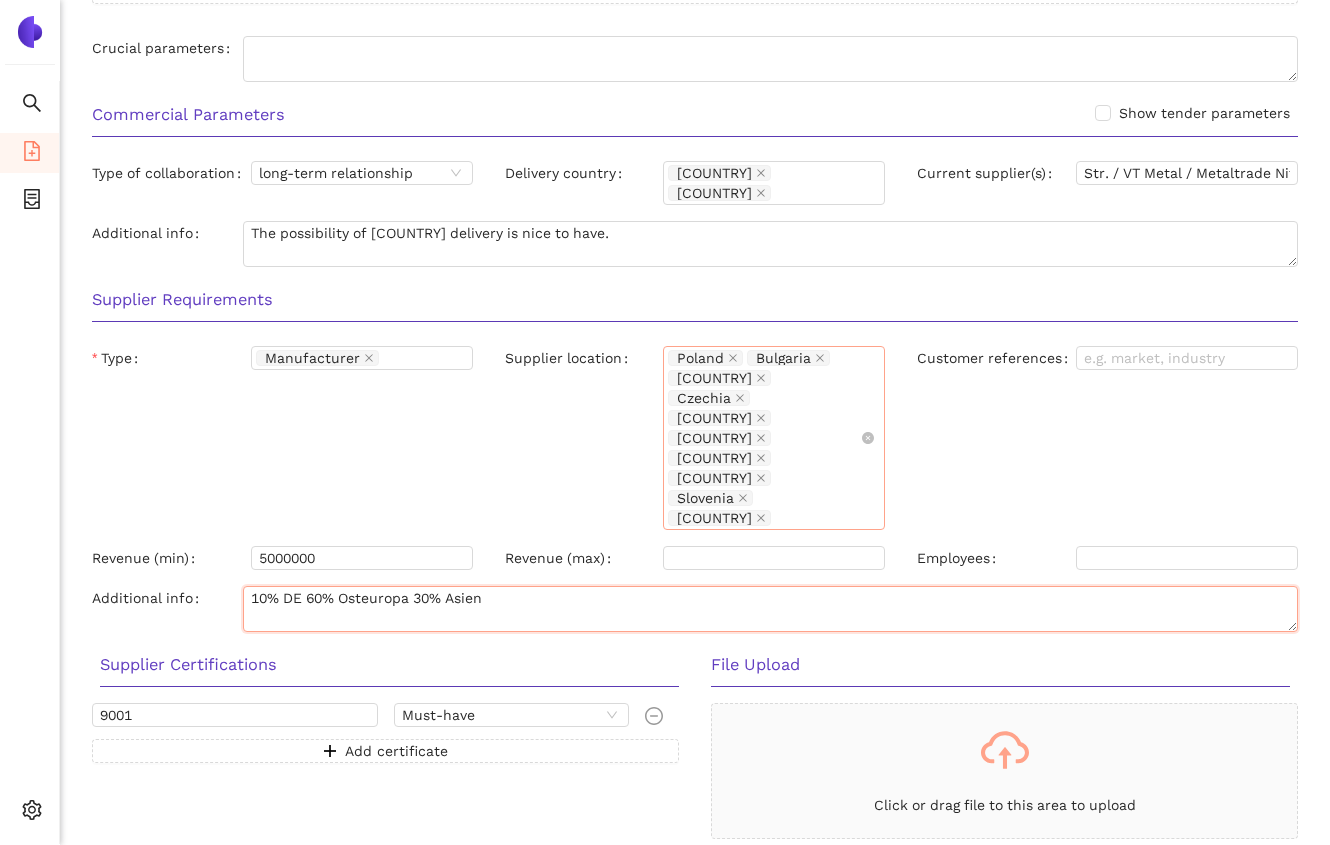 scroll, scrollTop: 2552, scrollLeft: 0, axis: vertical 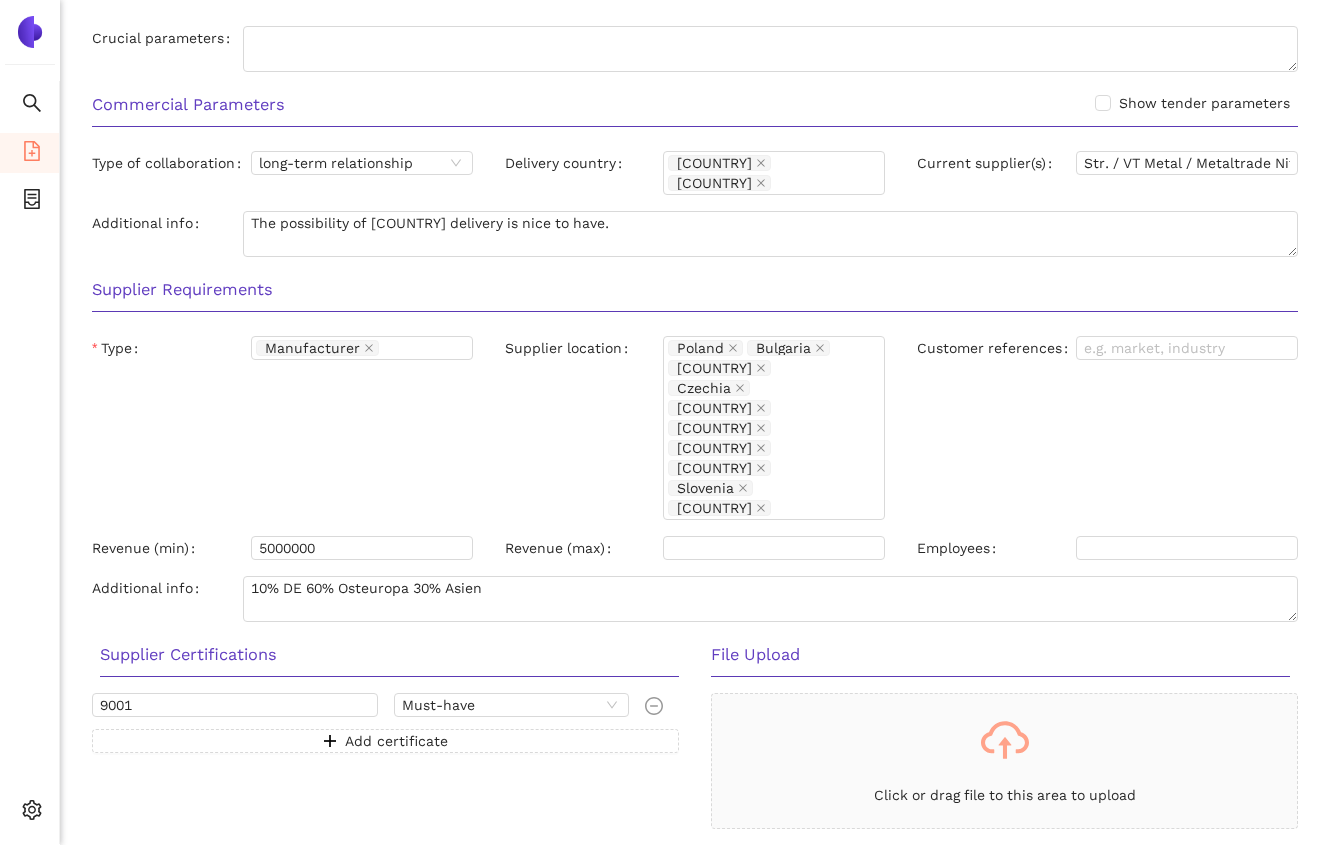 click on "Supplier location" at bounding box center [584, 428] 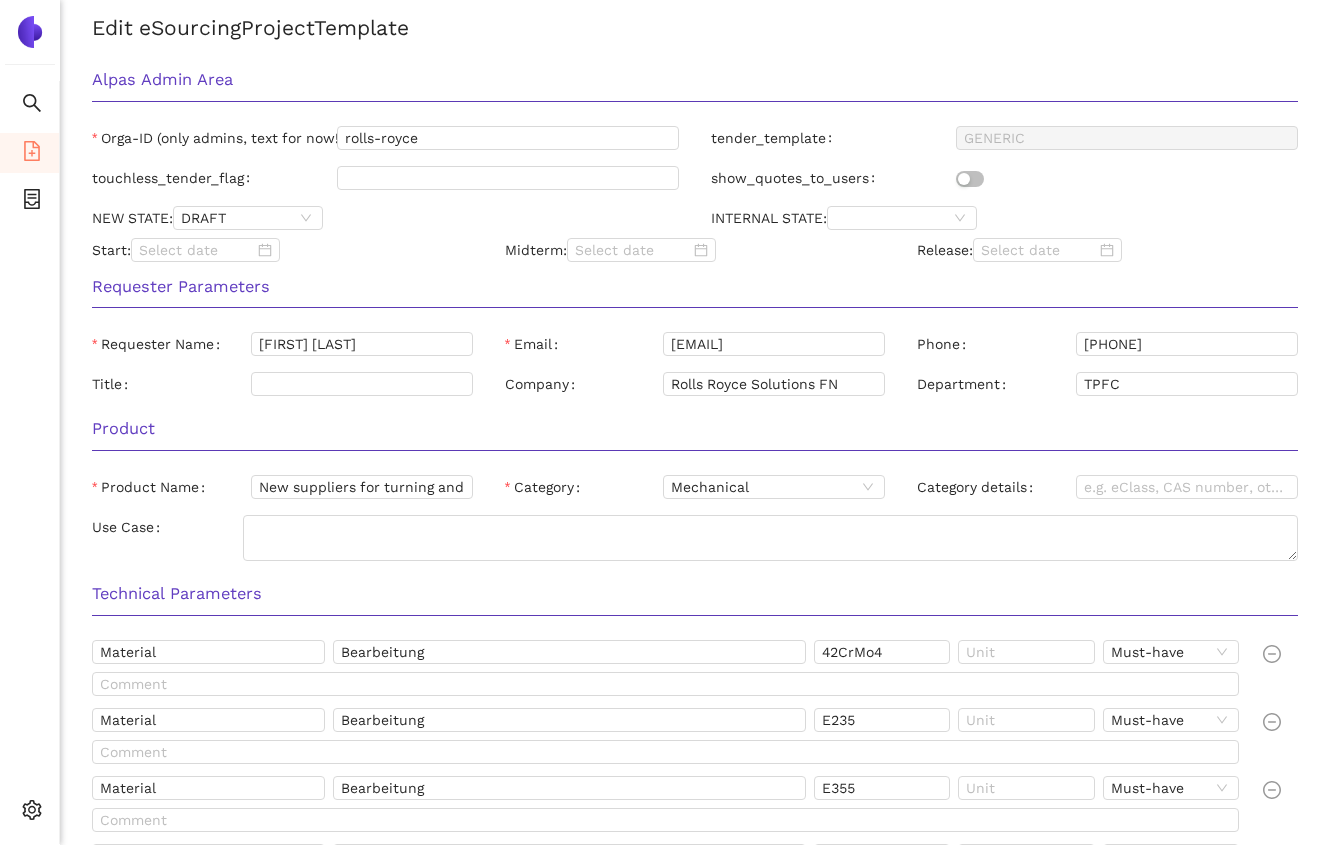 scroll, scrollTop: 145, scrollLeft: 0, axis: vertical 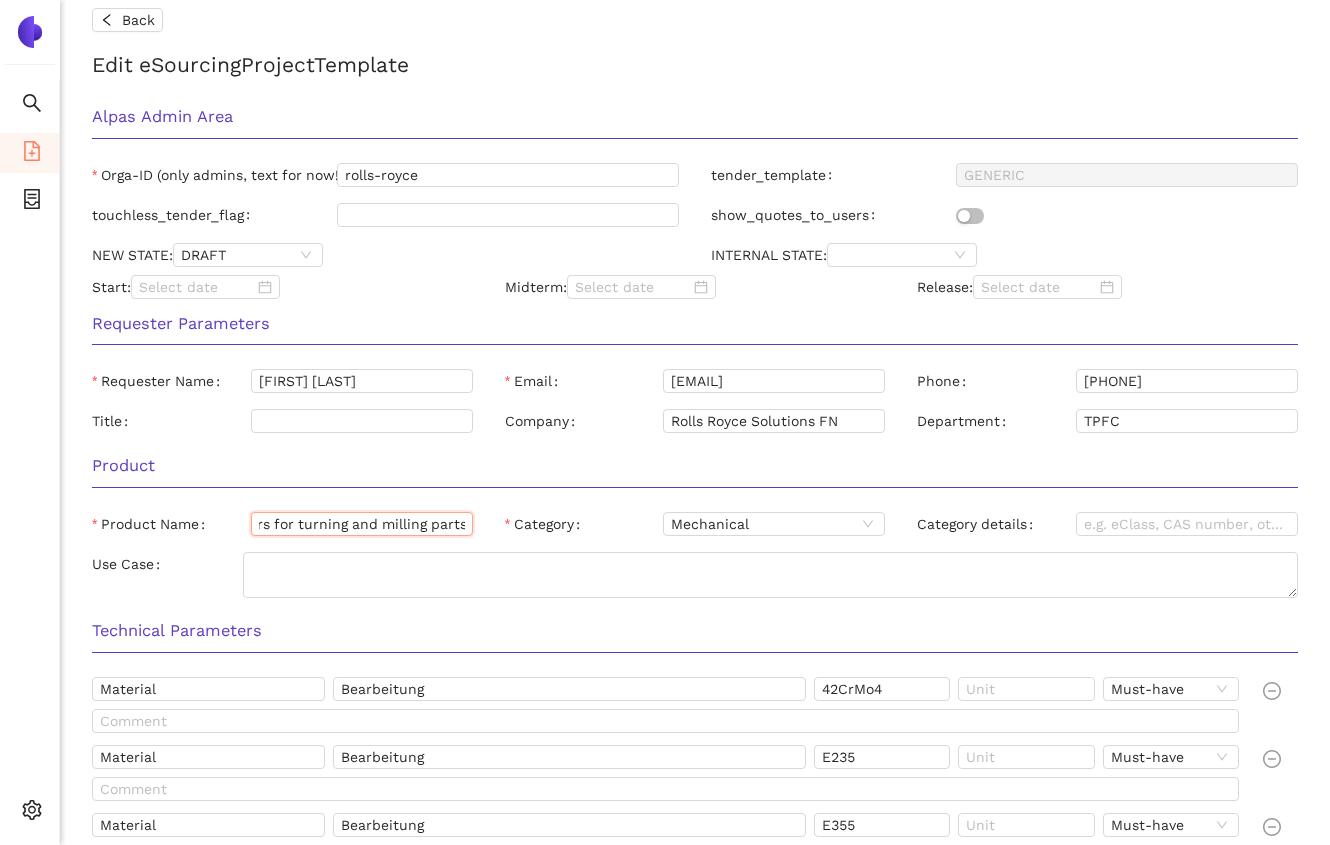click on "New suppliers for turning and milling parts" at bounding box center [362, 524] 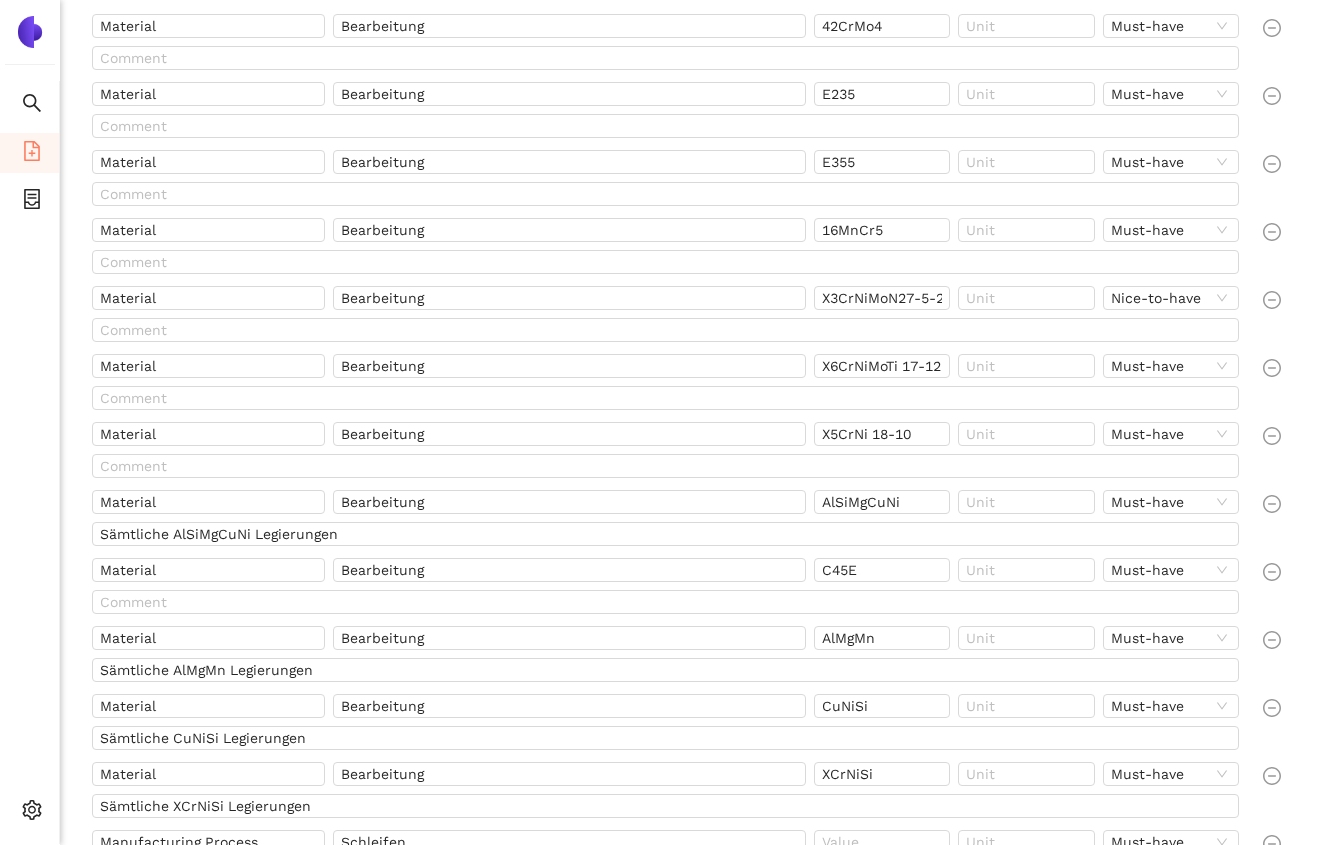 scroll, scrollTop: 410, scrollLeft: 0, axis: vertical 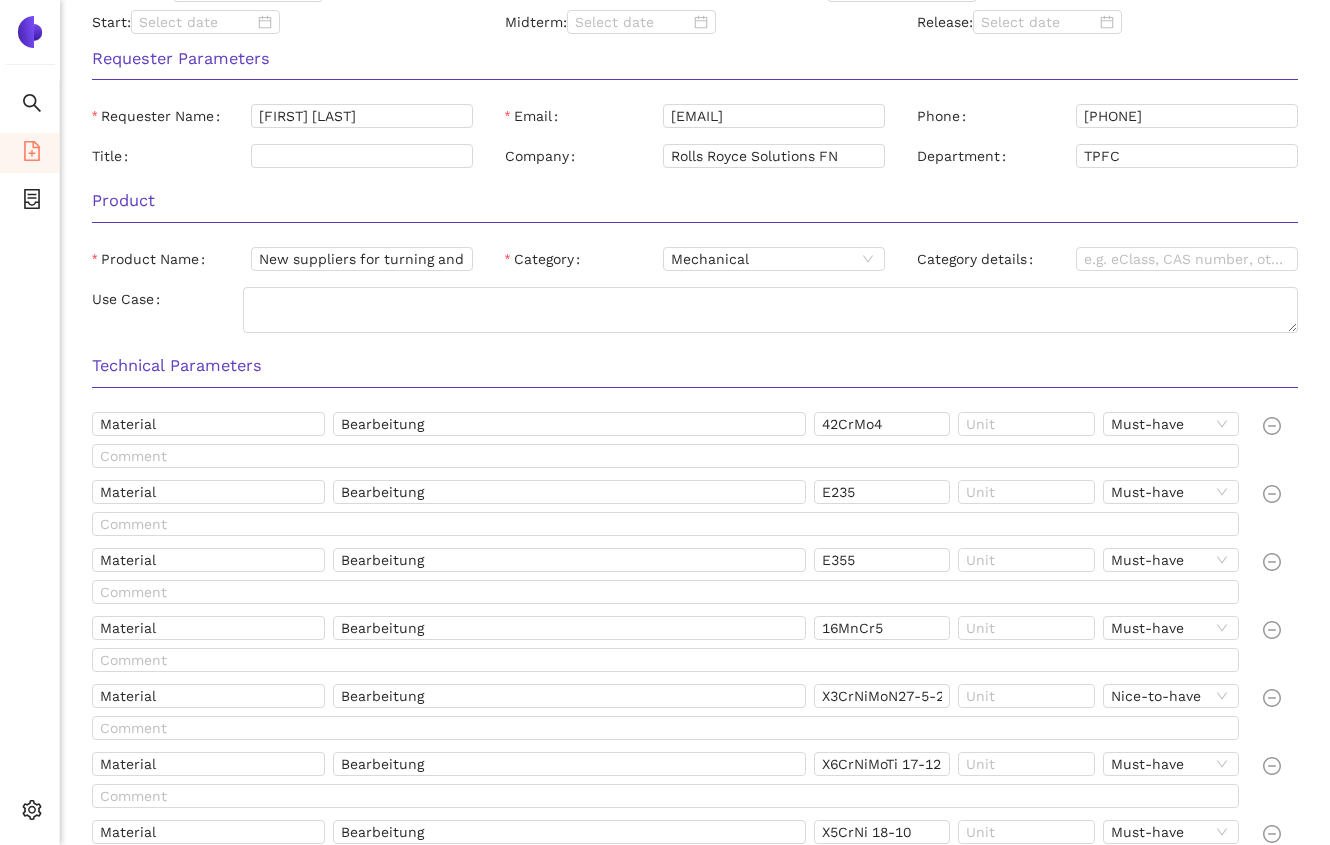 click on "Technical Parameters" at bounding box center [695, 366] 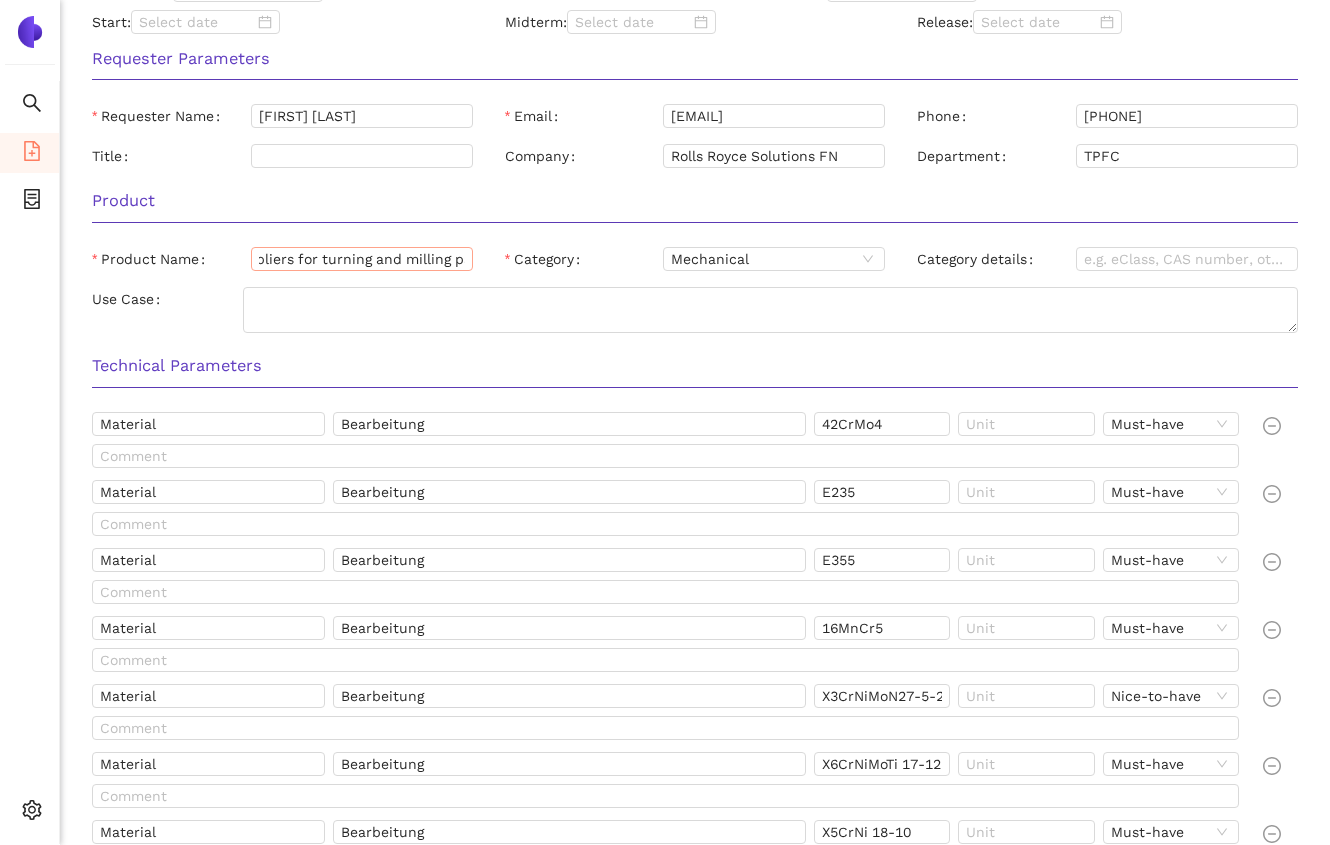 scroll, scrollTop: 0, scrollLeft: 86, axis: horizontal 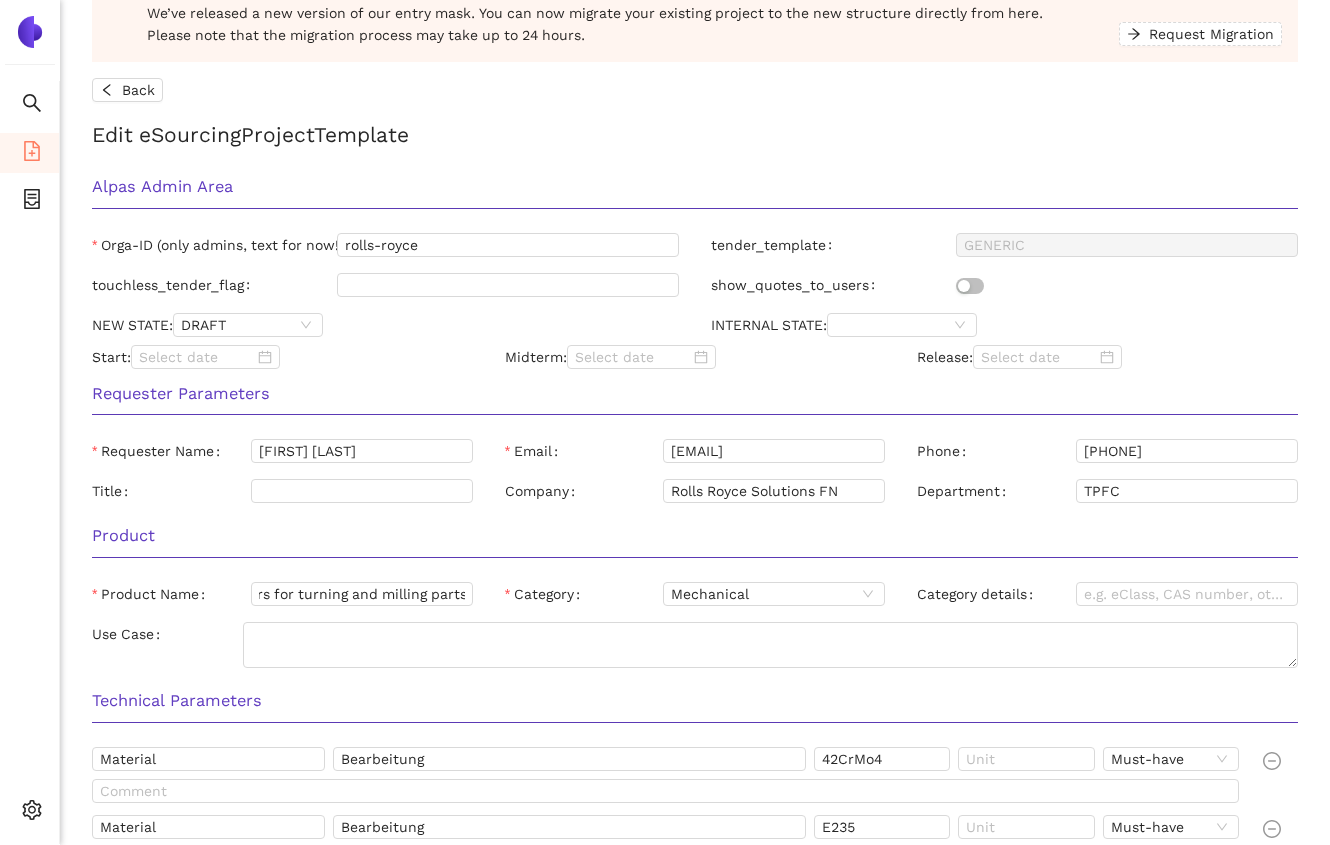 click on "Start:" at bounding box center [282, 357] 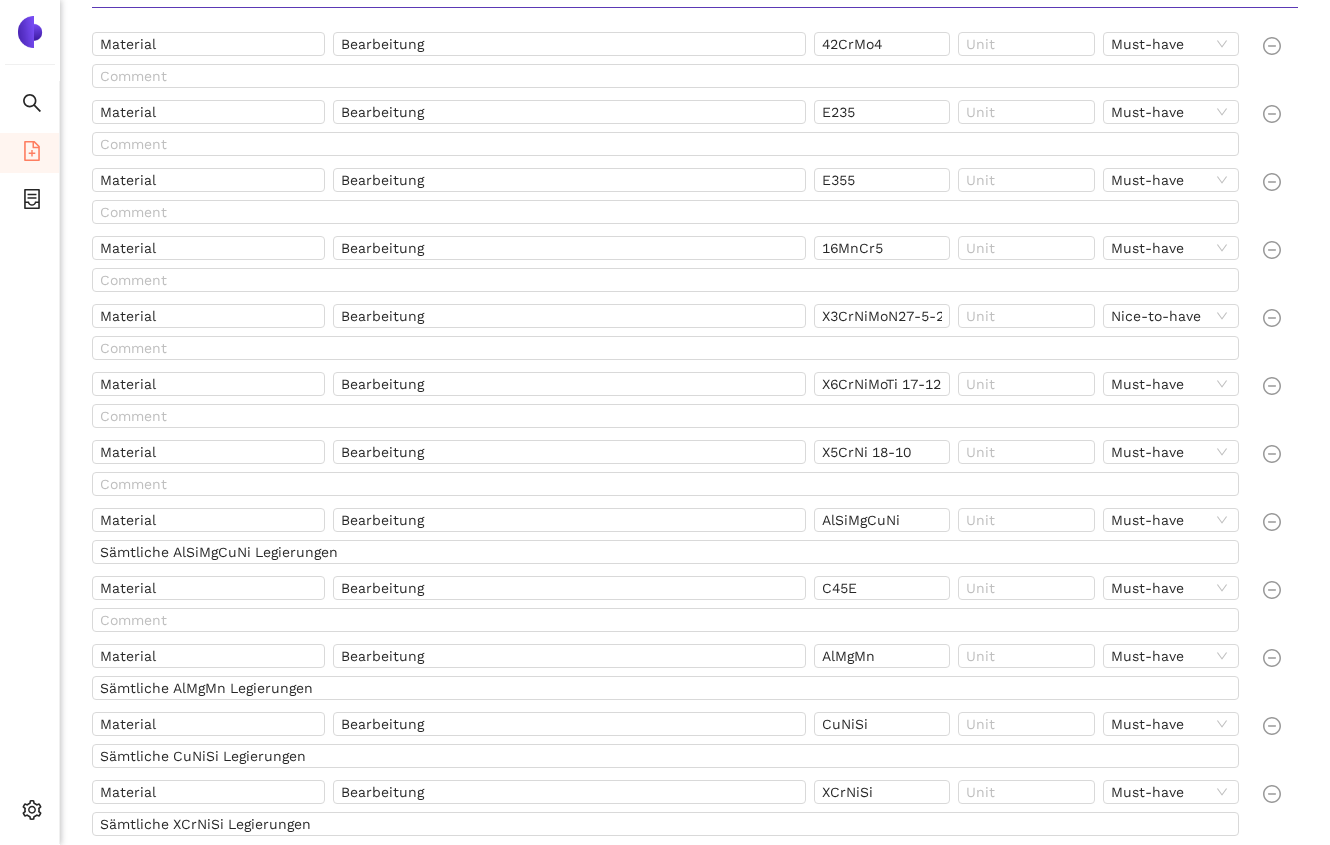 scroll, scrollTop: 789, scrollLeft: 0, axis: vertical 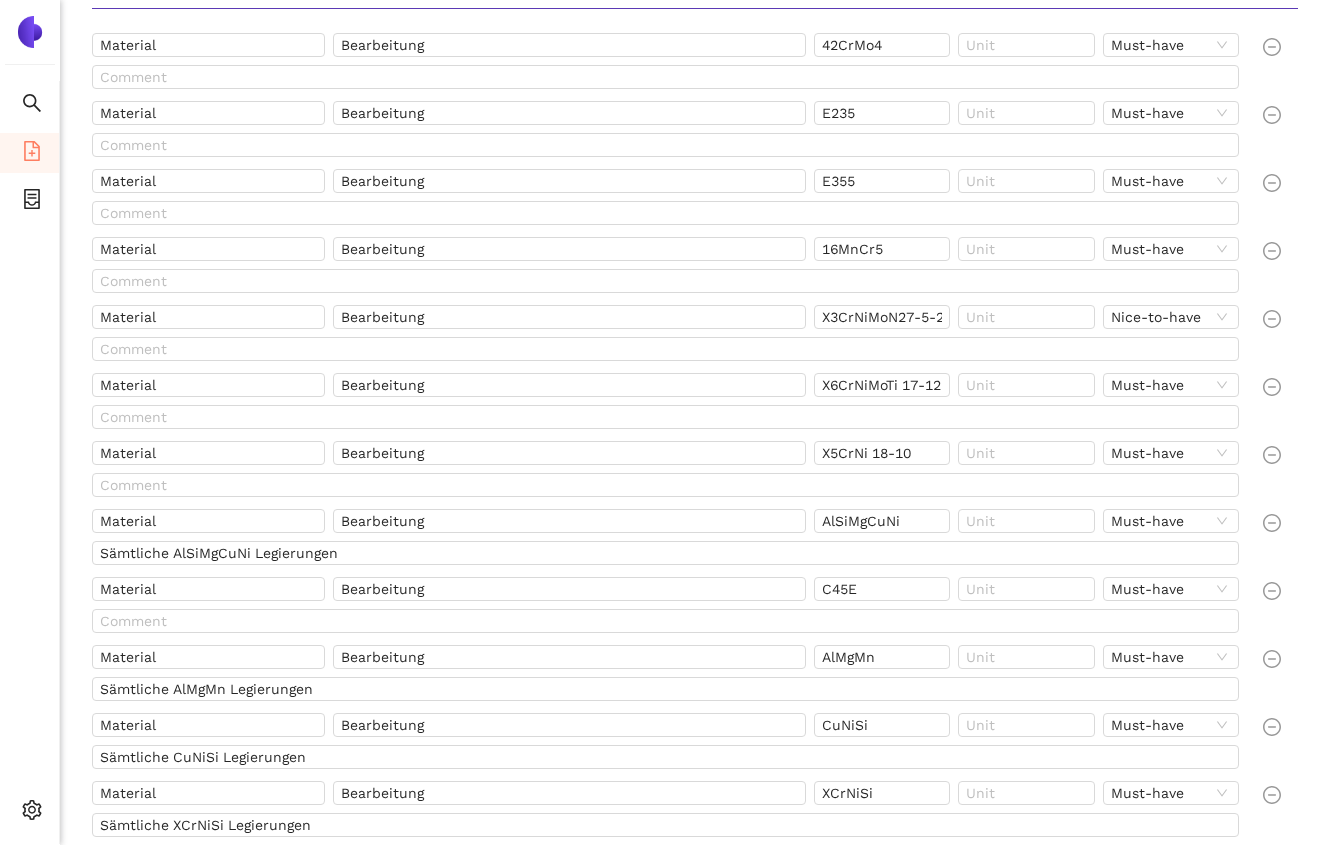 click on "Technical Parameters Material Bearbeitung 42CrMo4 Must-have Material Bearbeitung E235 Must-have Material Bearbeitung E355 Must-have Material Bearbeitung 16MnCr5 Must-have Material Bearbeitung X3CrNiMoN27-5-2 +AT Nice-to-have Material Bearbeitung X6CrNiMoTi 17-12-2 Must-have Material Bearbeitung X5CrNi 18-10 Must-have Material Bearbeitung AlSiMgCuNi Must-have Sämtliche AlSiMgCuNi Legierungen Material Bearbeitung C45E Must-have Material Bearbeitung AlMgMn Must-have Sämtliche AlMgMn Legierungen Material Bearbeitung CuNiSi Must-have Sämtliche CuNiSi Legierungen Material Bearbeitung XCrNiSi Must-have Sämtliche XCrNiSi Legierungen Manufacturing Process Schleifen Must-have Am besten inhouse ansonsten über extern Manufacturing Process Honen Nice-to-have Manufacturing Process Verzahnungen Nice-to-have Surface Lackierungen Must-have Inhouse oder extern Surface Verzinkungen Must-have Inhouse oder extern Surface Treatment Einsatzhärten / Nitrieren Must-have Inhouse oder extern Testing Reinheitsprüfung Nice-to-have" at bounding box center (695, 902) 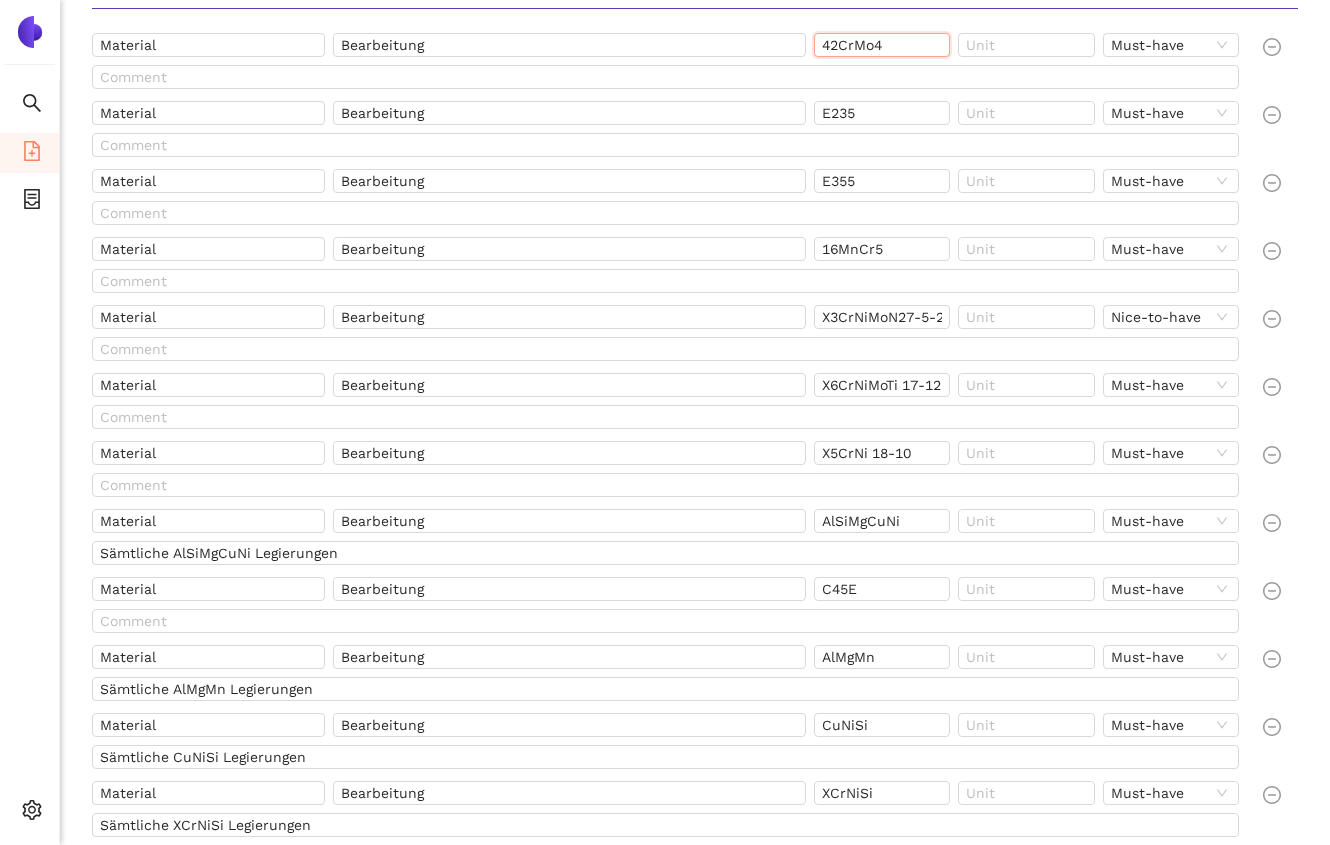 click on "42CrMo4" at bounding box center (882, 45) 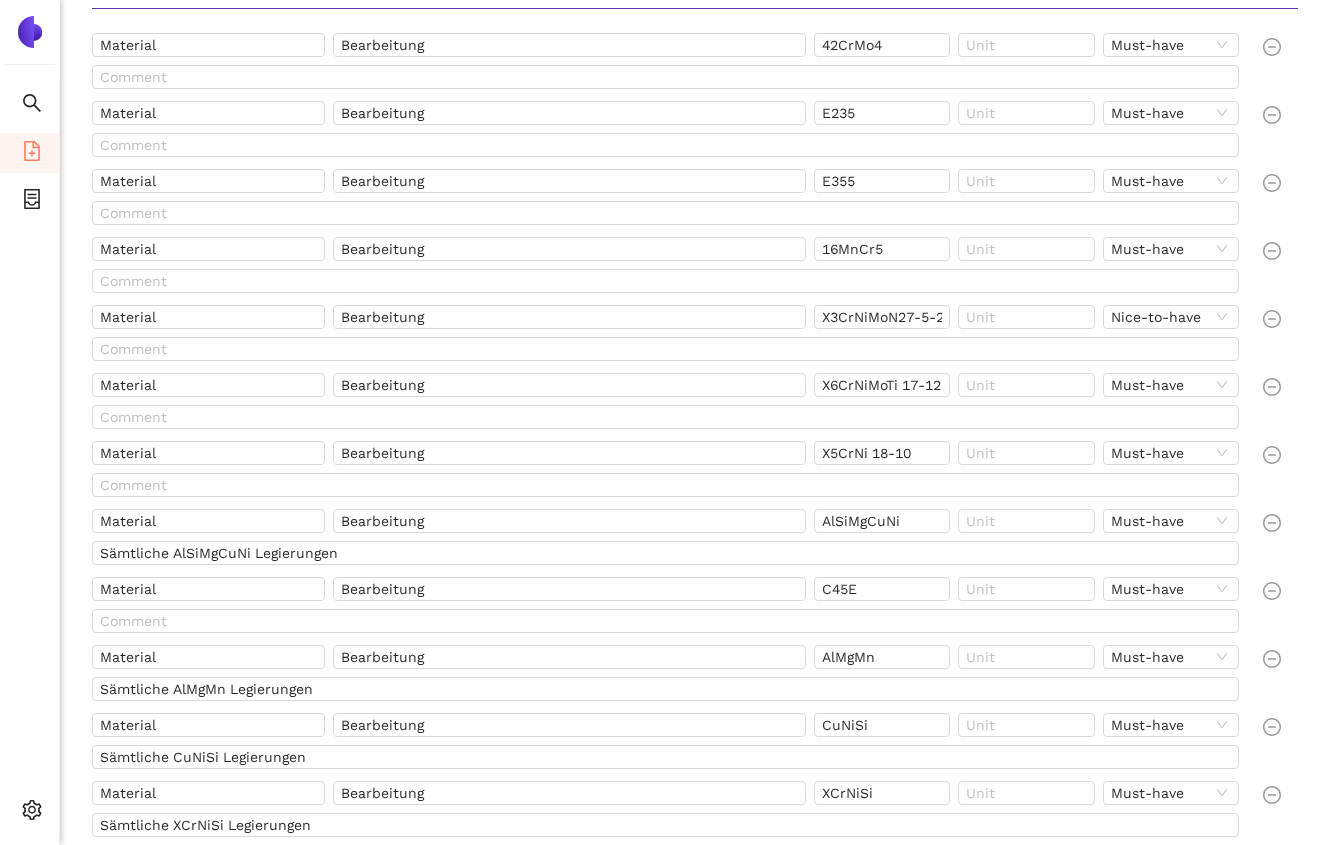 click on "Technical Parameters" at bounding box center (695, -7) 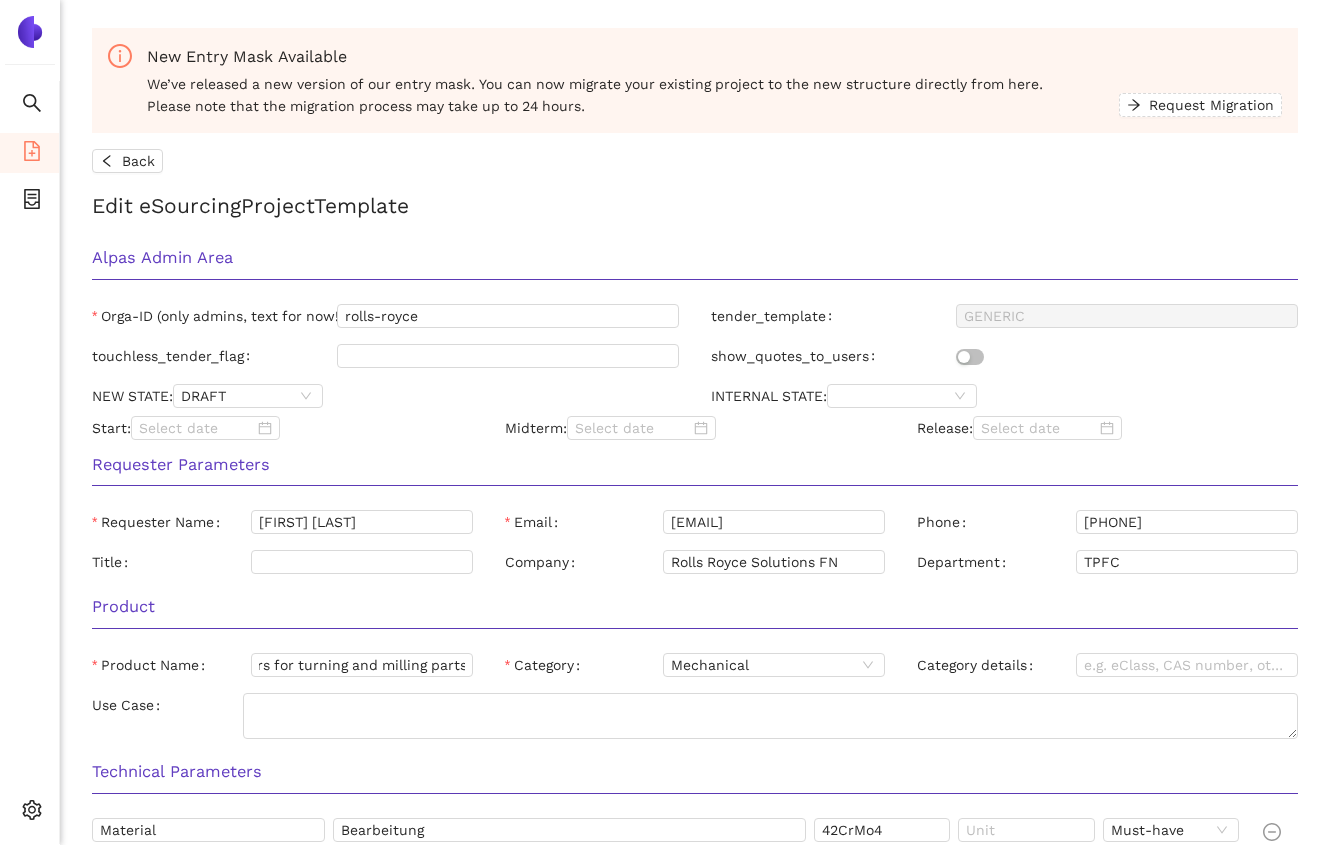 scroll, scrollTop: 0, scrollLeft: 0, axis: both 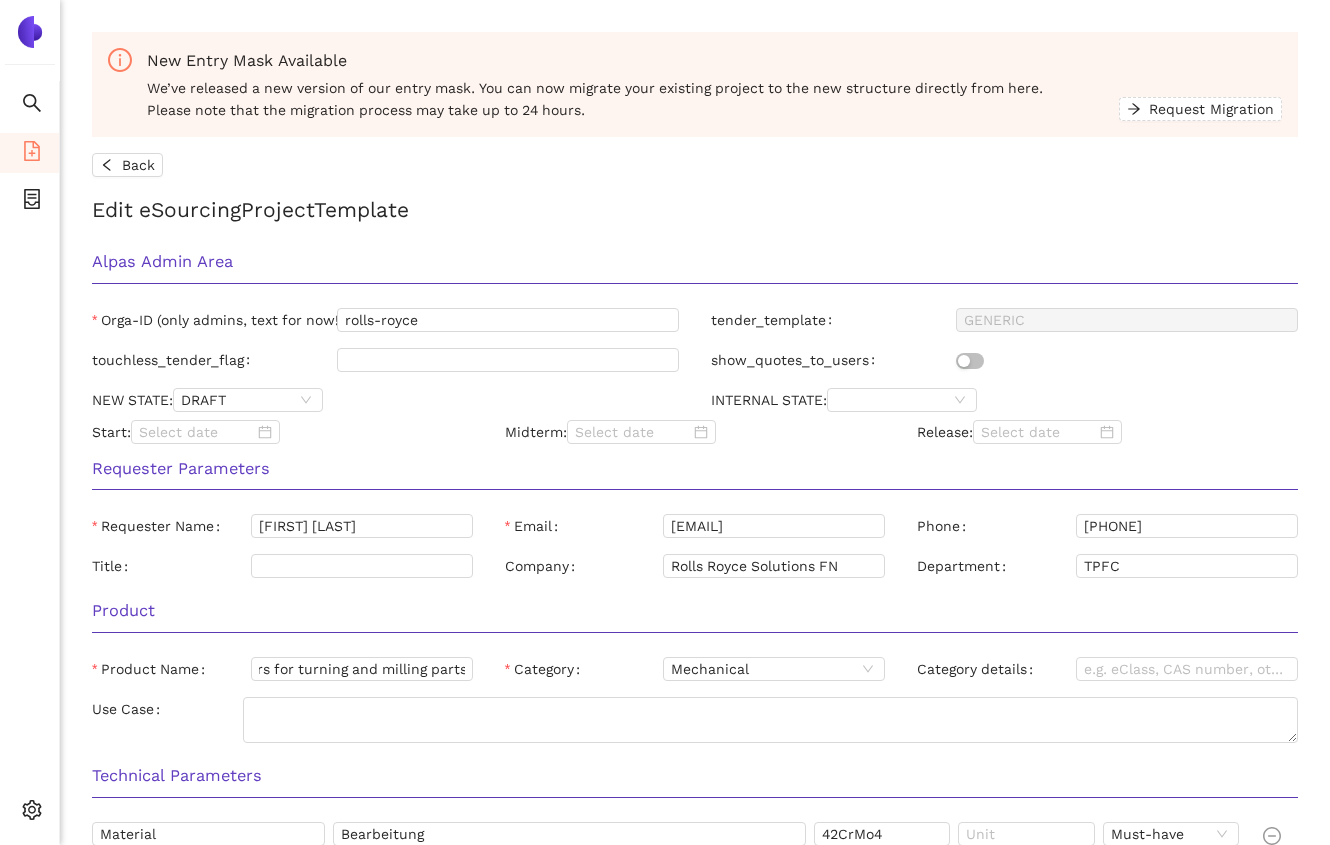 click on "New Entry Mask Available We’ve released a new version of our entry mask. You can now migrate your existing project to the new structure directly from here. Please note that the migration process may take up to 24 hours. Request Migration Back Edit eSourcing Project Template Alpas Admin Area Orga-ID (only admins, text for now!) rolls-royce tender_template GENERIC touchless_tender_flag show_quotes_to_users NEW STATE: DRAFT INTERNAL STATE: Start: Midterm: Release: Requester Parameters Requester Name [FIRST] [LAST] Email [EMAIL] Phone [PHONE] Title Company Rolls Royce Solutions FN Department TPFC Product Product Name New suppliers for turning and milling parts Category Mechanical Category details Use Case Technical Parameters Material Bearbeitung 42CrMo4 Must-have Material Bearbeitung E235 Must-have Material Bearbeitung E355 Must-have Material Bearbeitung 16MnCr5 Must-have Material Bearbeitung X3CrNiMoN27-5-2 +AT Nice-to-have Material Bearbeitung X6CrNiMoTi 17-12-2 Must-have 5" at bounding box center [695, 1754] 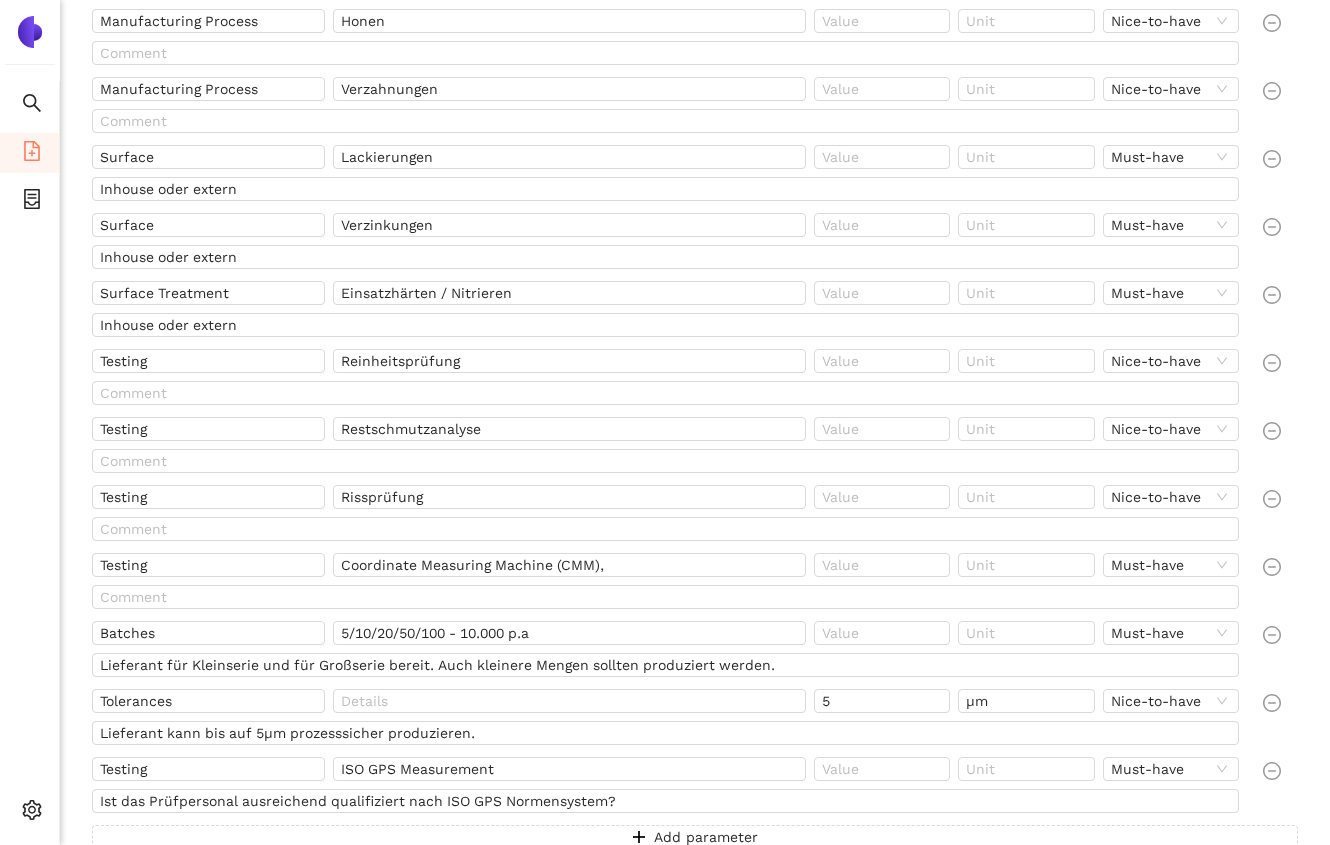 scroll, scrollTop: 2120, scrollLeft: 0, axis: vertical 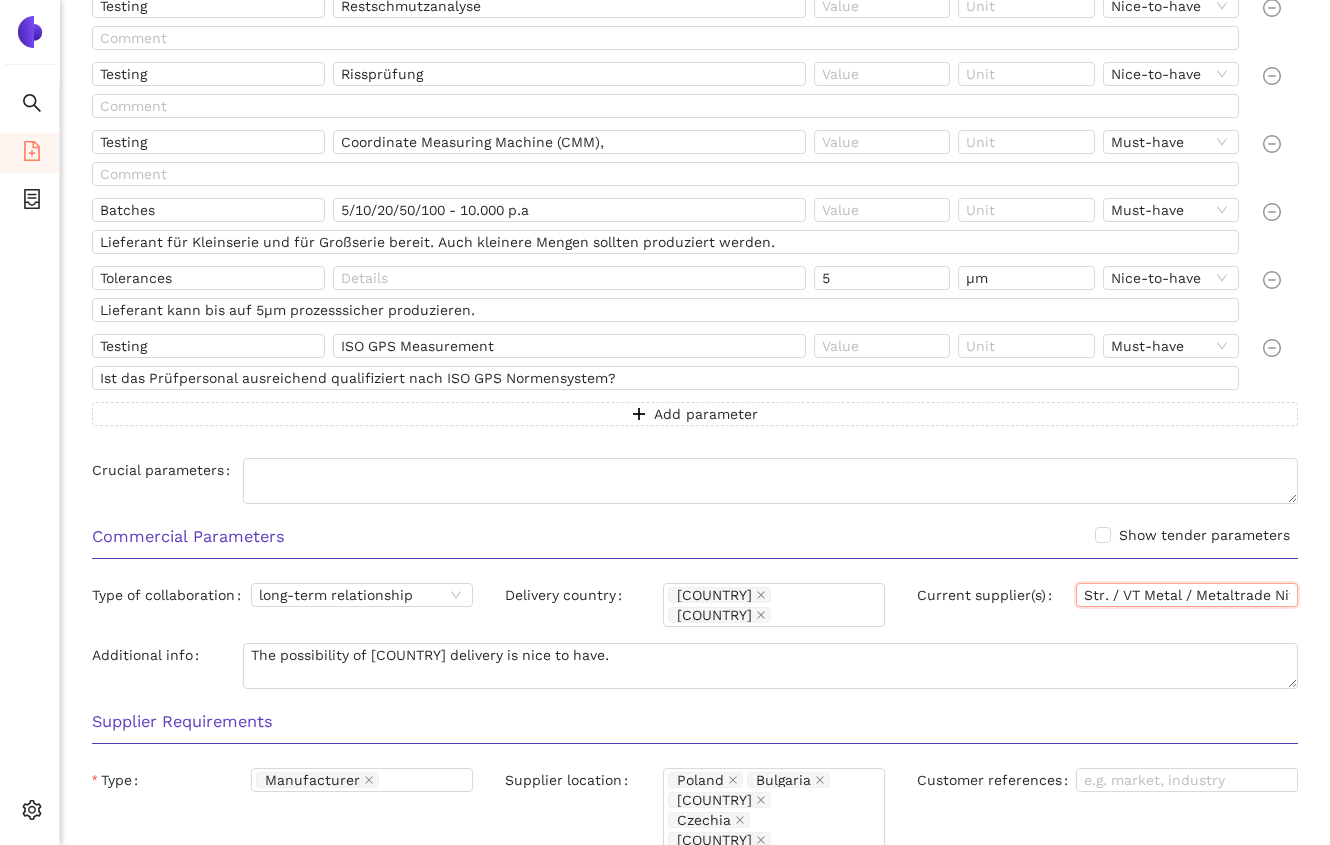 click on "Str. / VT Metal / Metaltrade Nitra / Creative Tools India" at bounding box center (1187, 595) 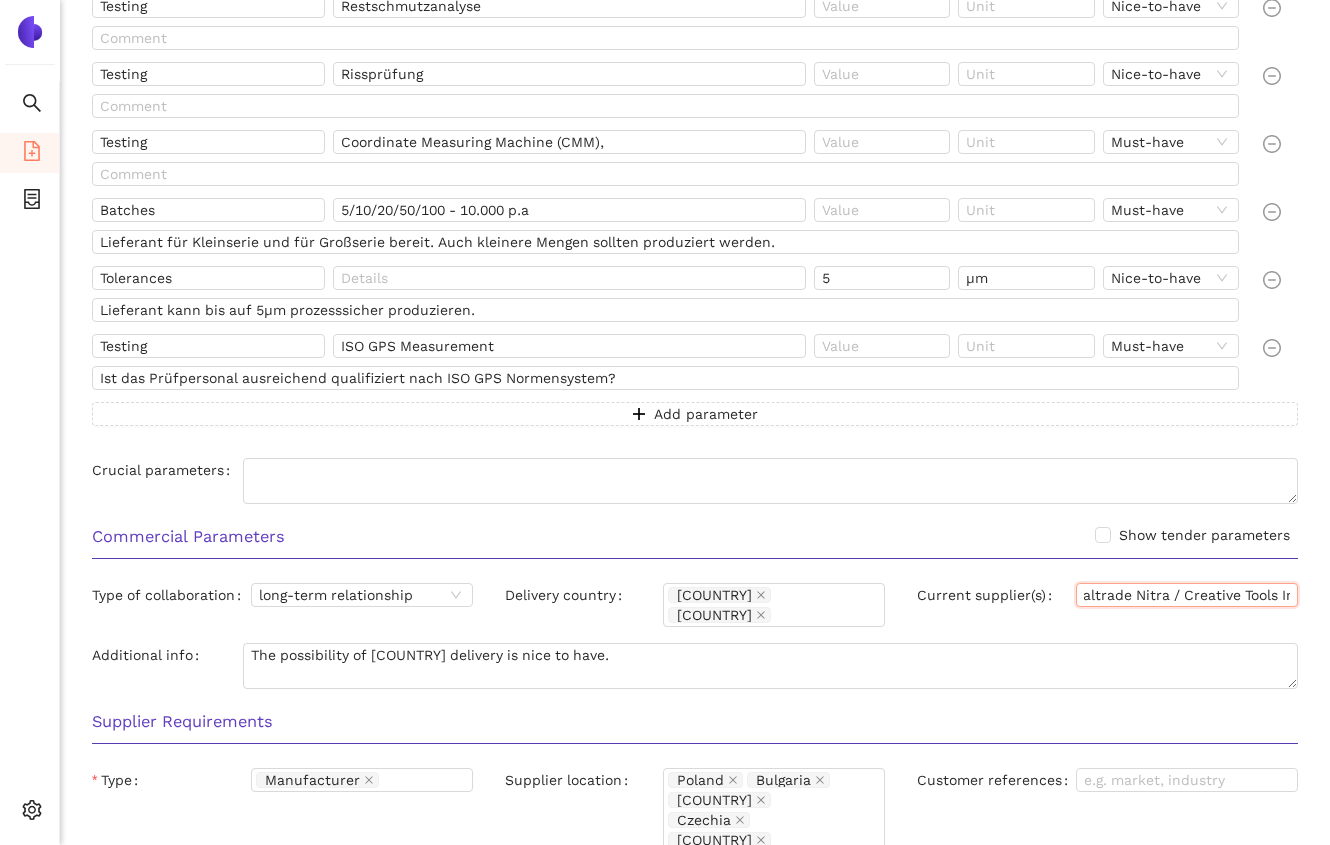 scroll, scrollTop: 0, scrollLeft: 170, axis: horizontal 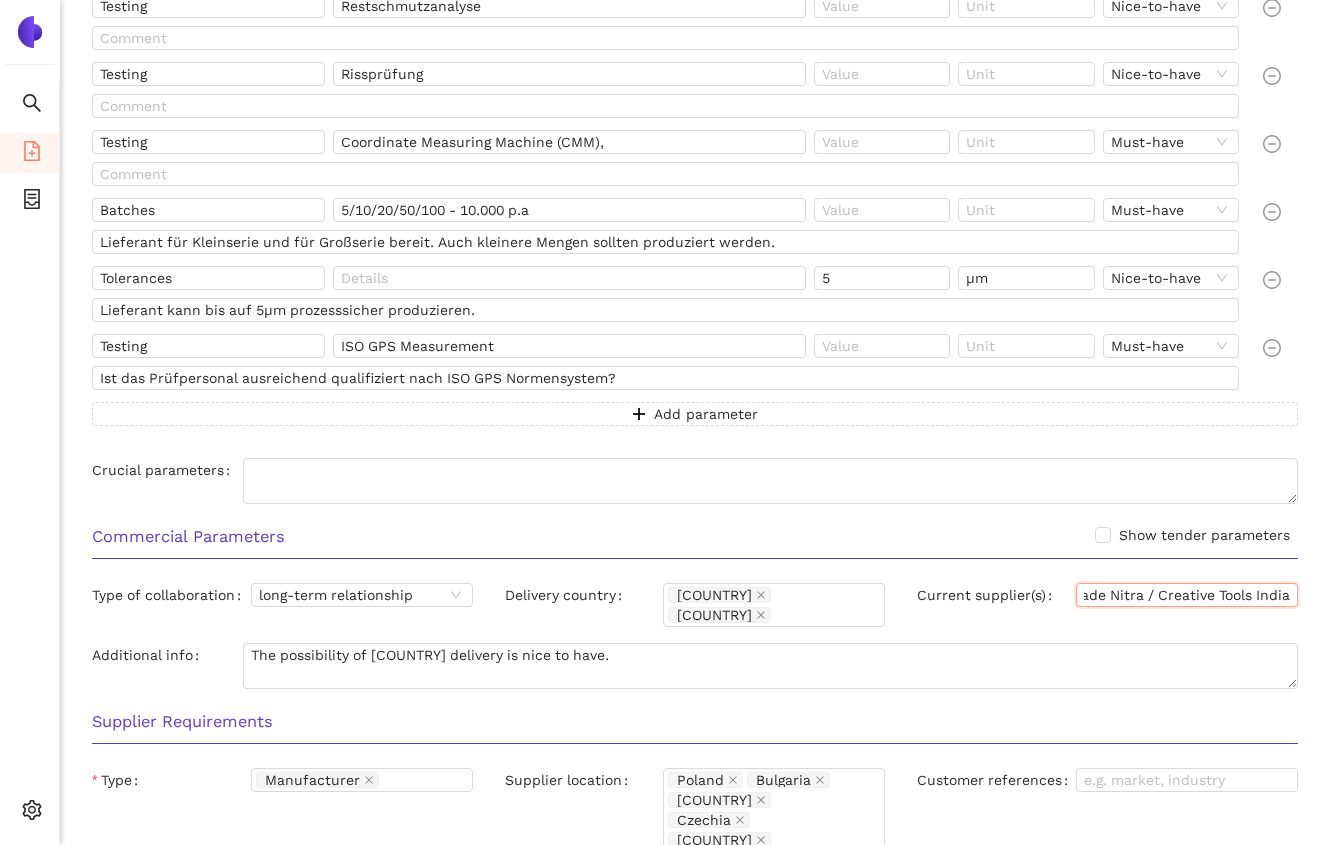 drag, startPoint x: 1202, startPoint y: 597, endPoint x: 1141, endPoint y: 595, distance: 61.03278 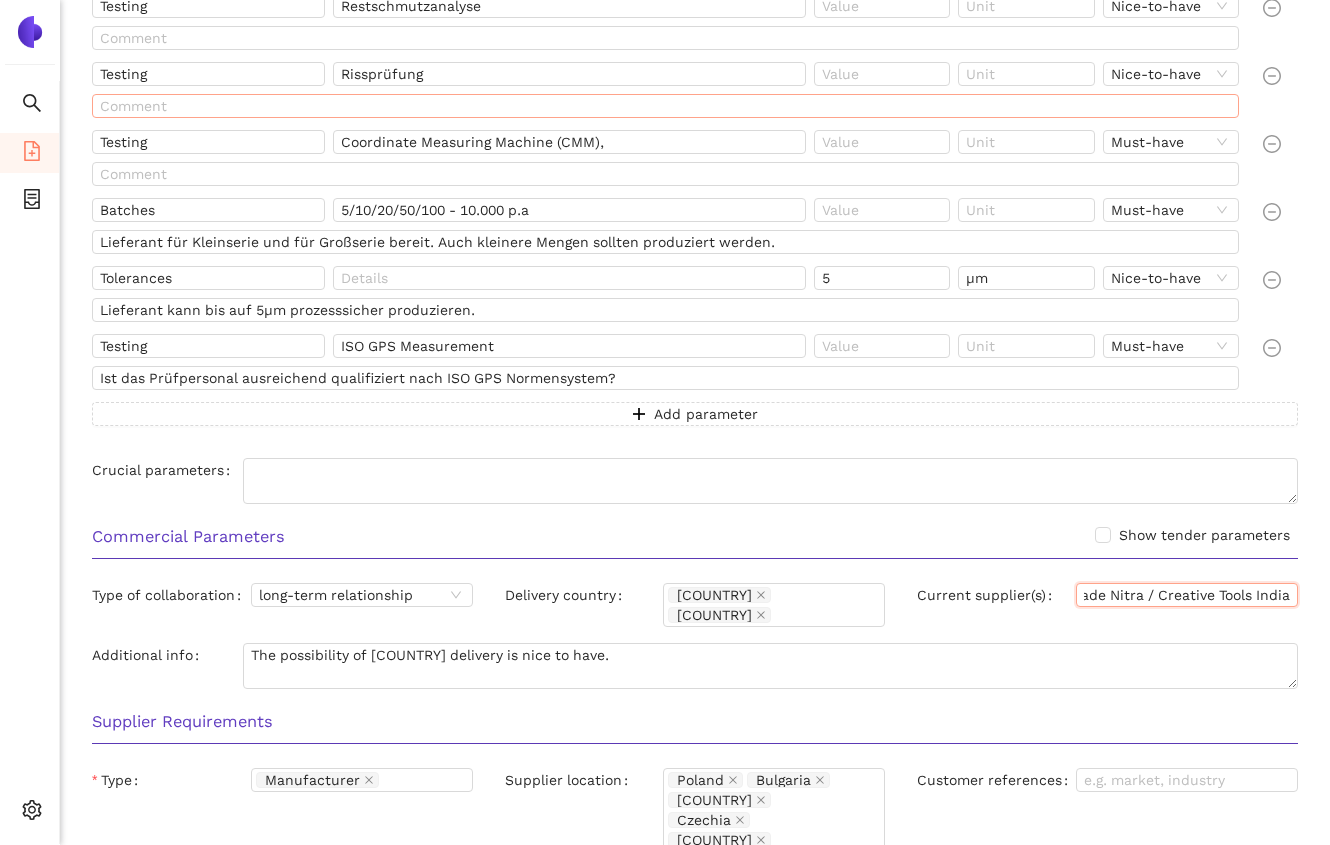 scroll, scrollTop: 0, scrollLeft: 0, axis: both 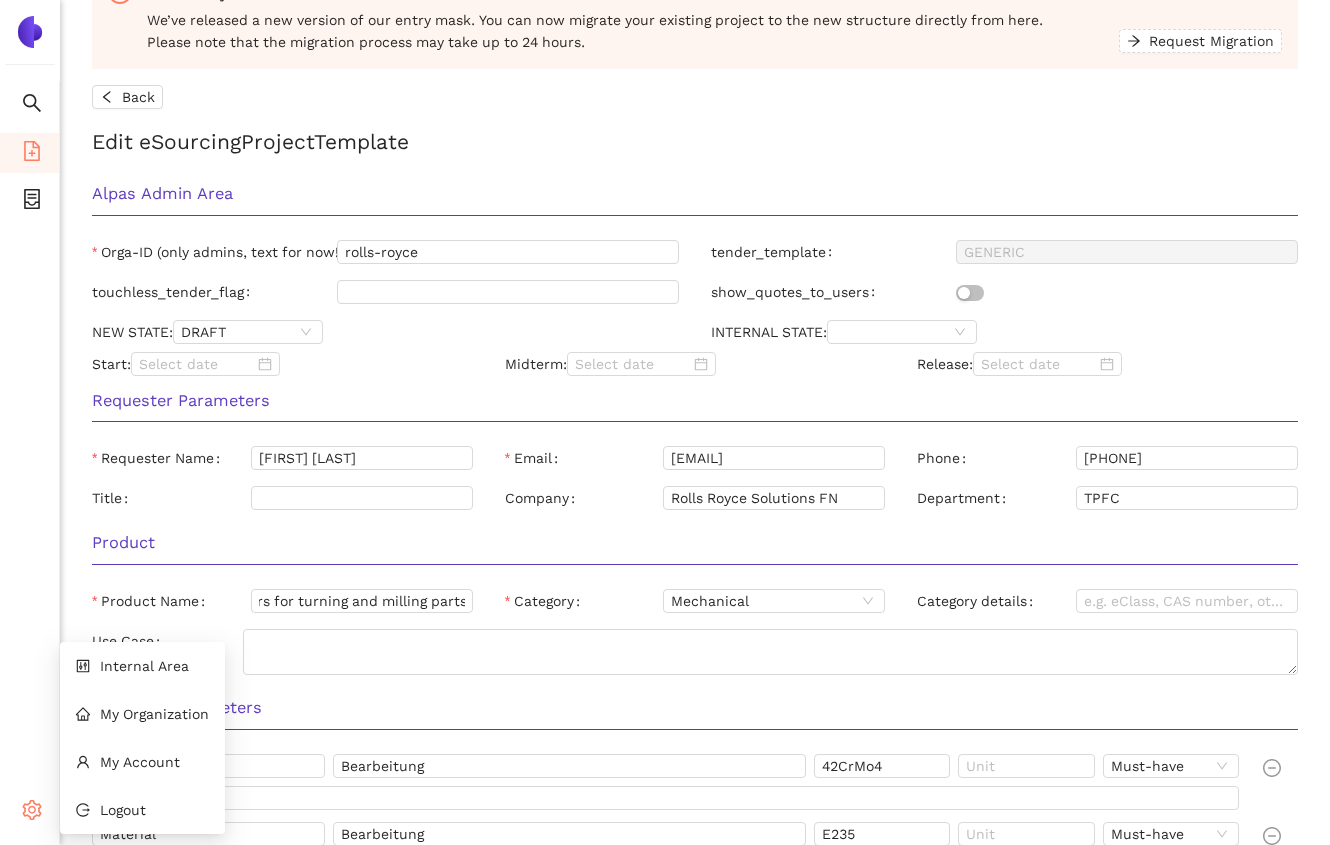 click at bounding box center (32, 813) 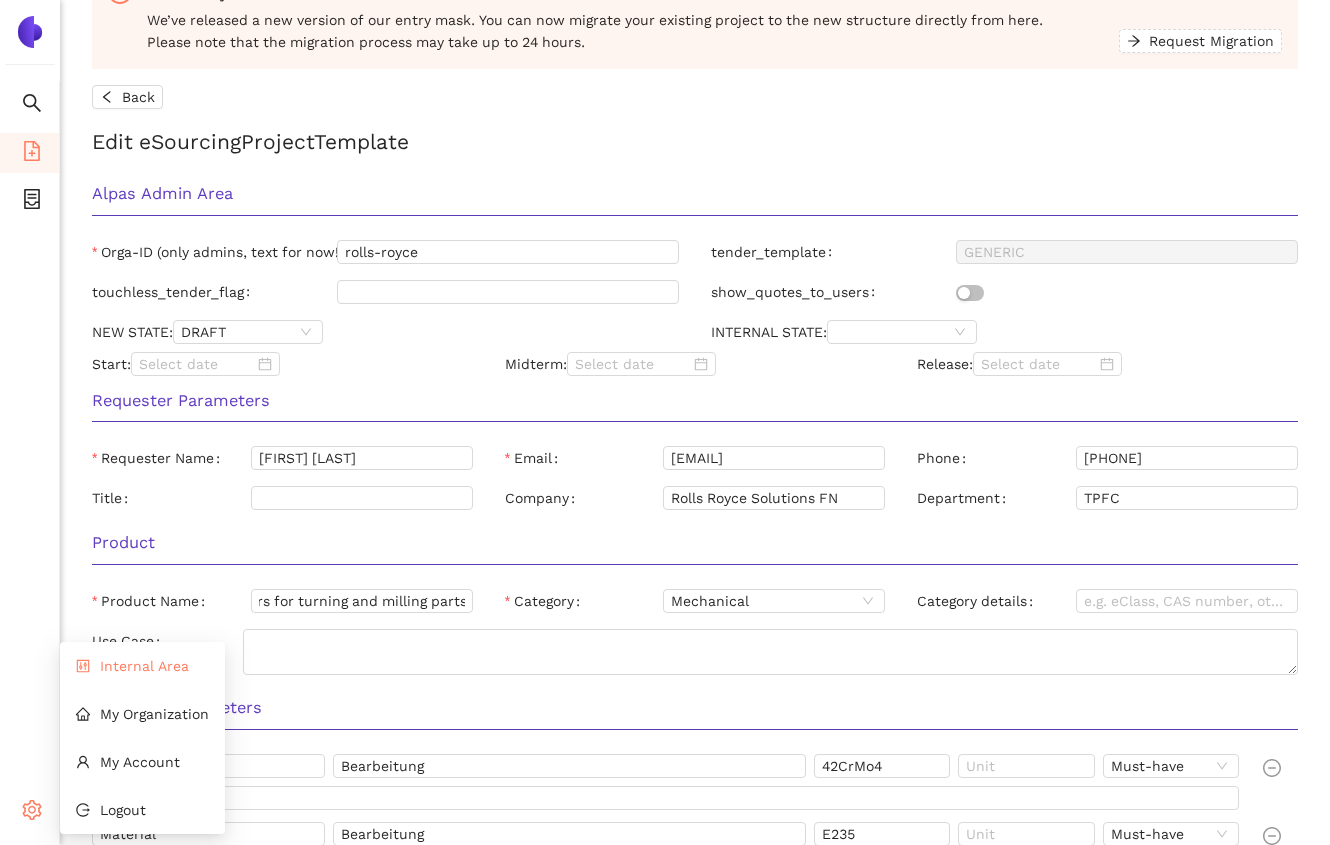 click on "Internal Area" at bounding box center [144, 666] 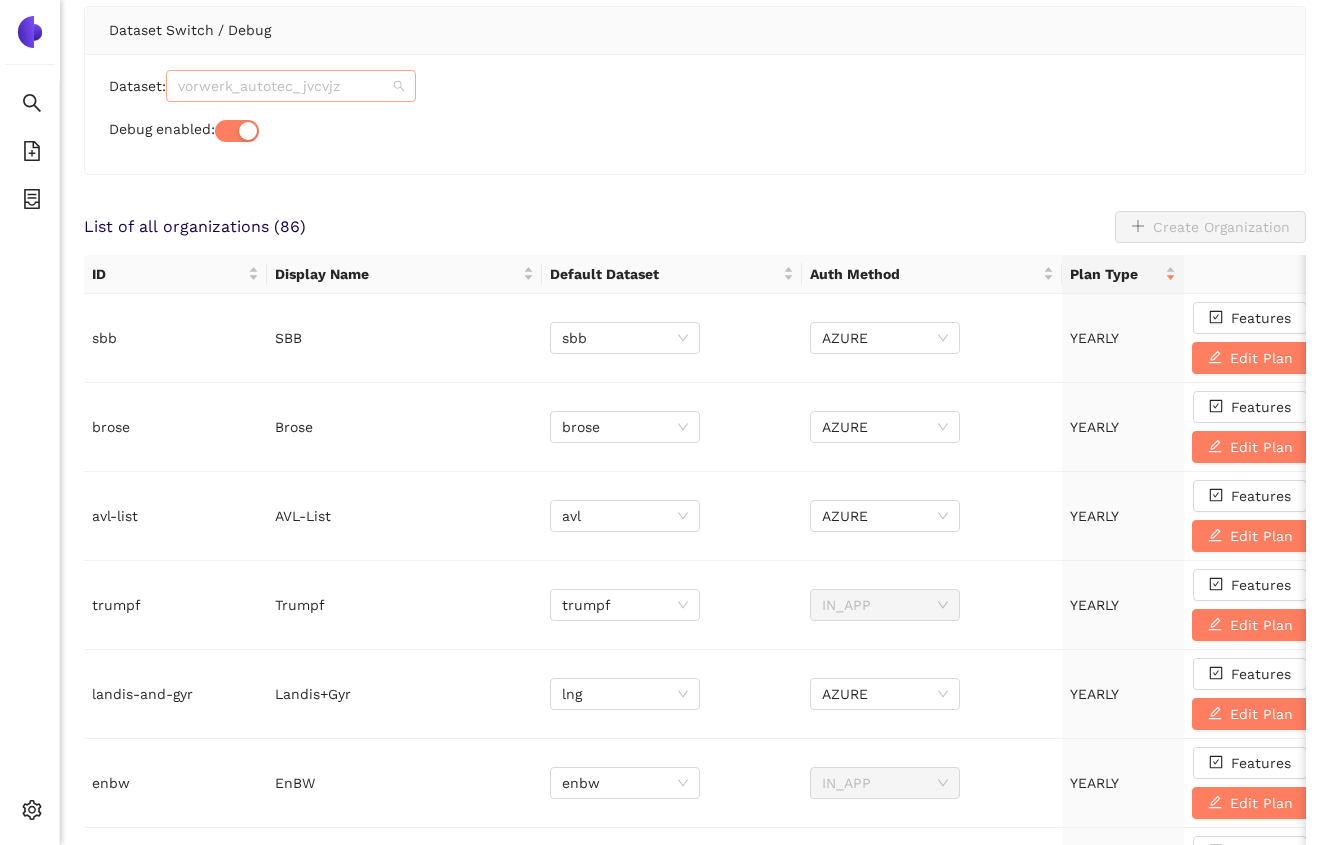 click on "vorwerk_autotec_jvcvjz" at bounding box center (291, 86) 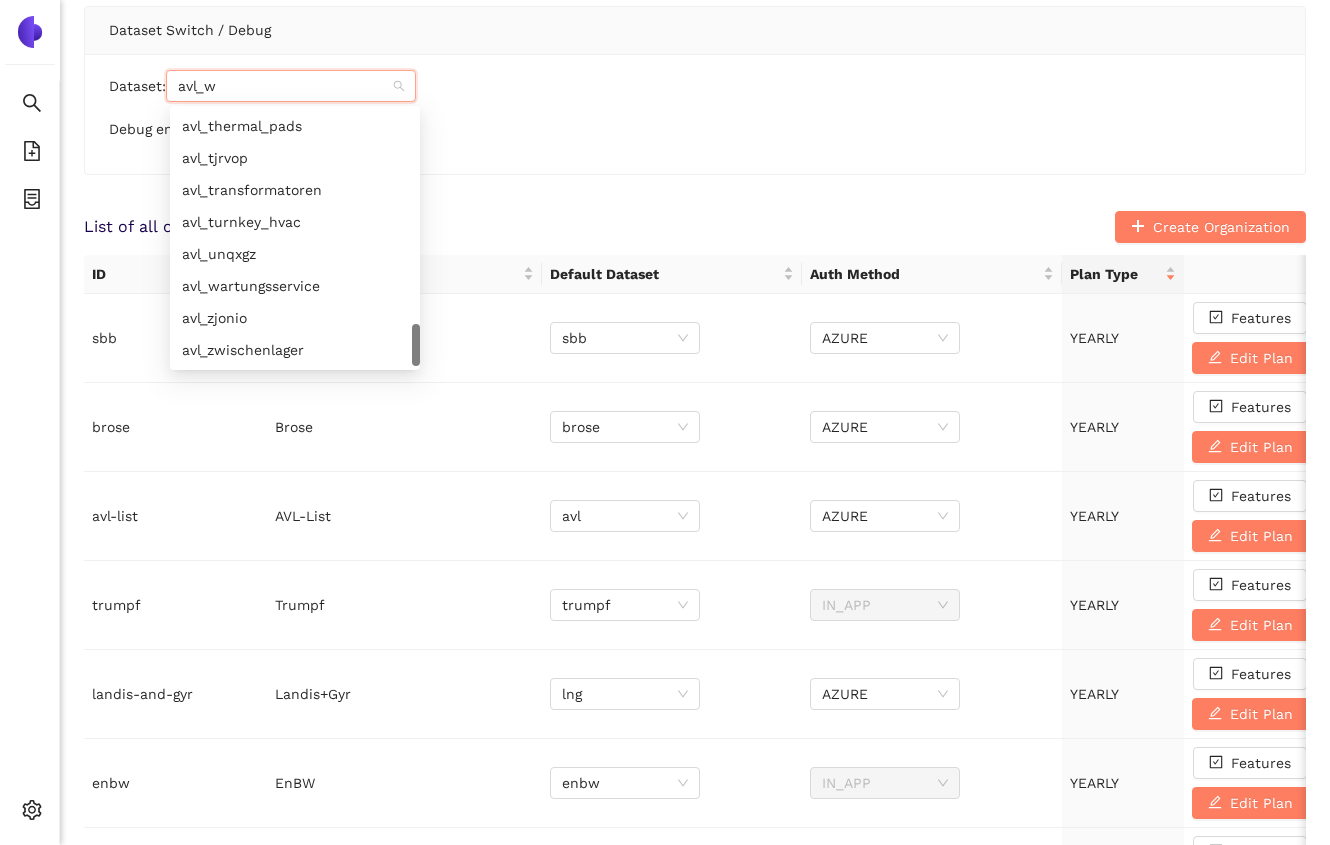 scroll, scrollTop: 0, scrollLeft: 0, axis: both 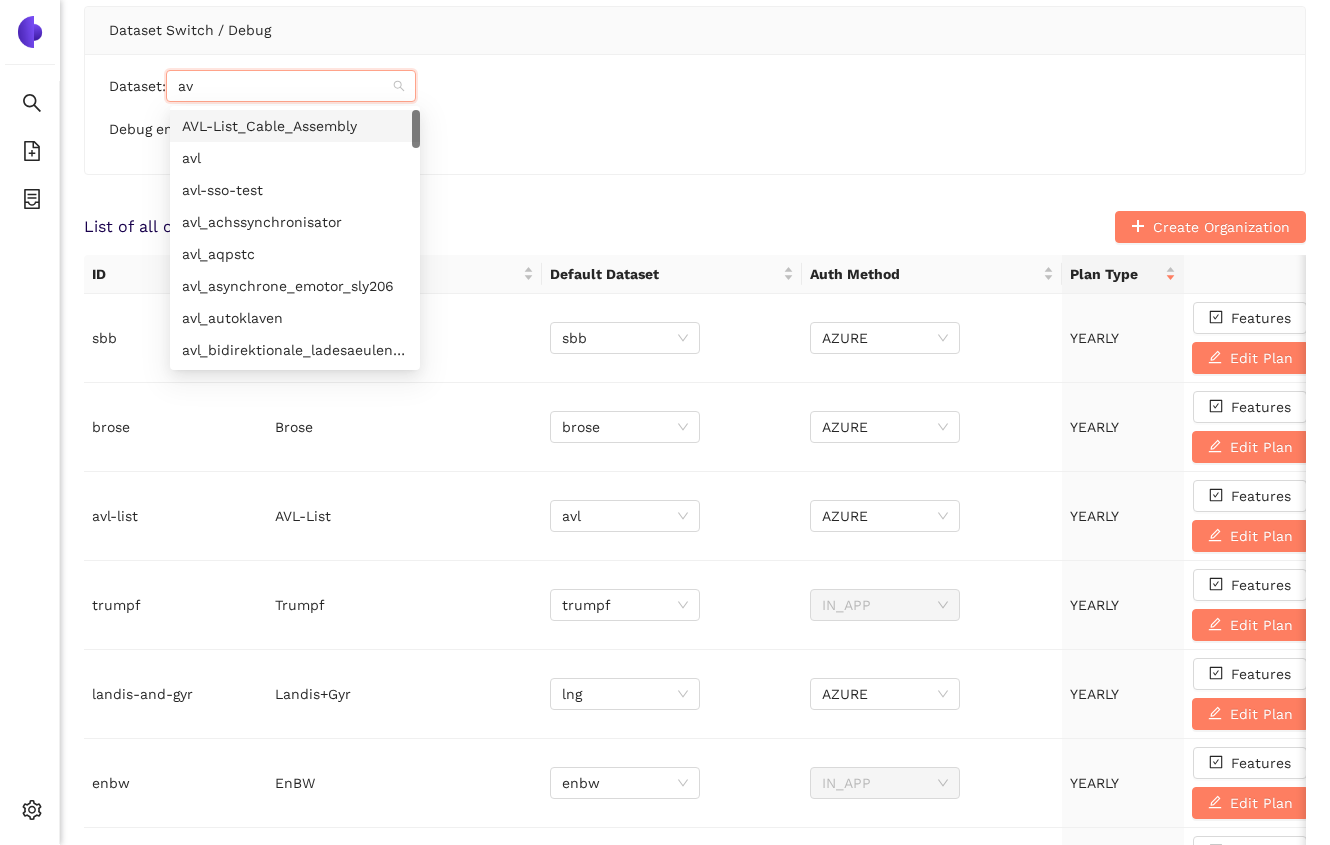 type on "a" 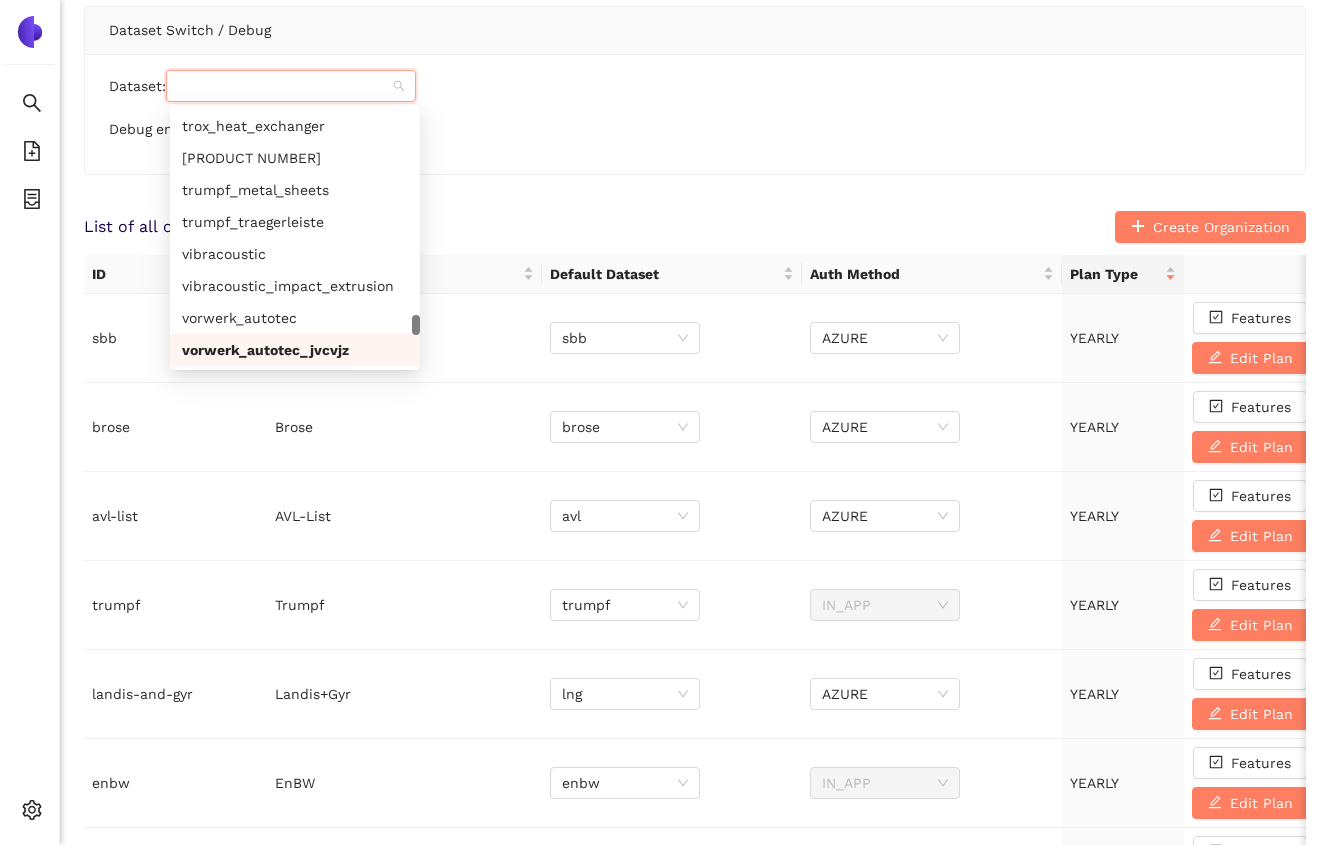 scroll, scrollTop: 10472, scrollLeft: 0, axis: vertical 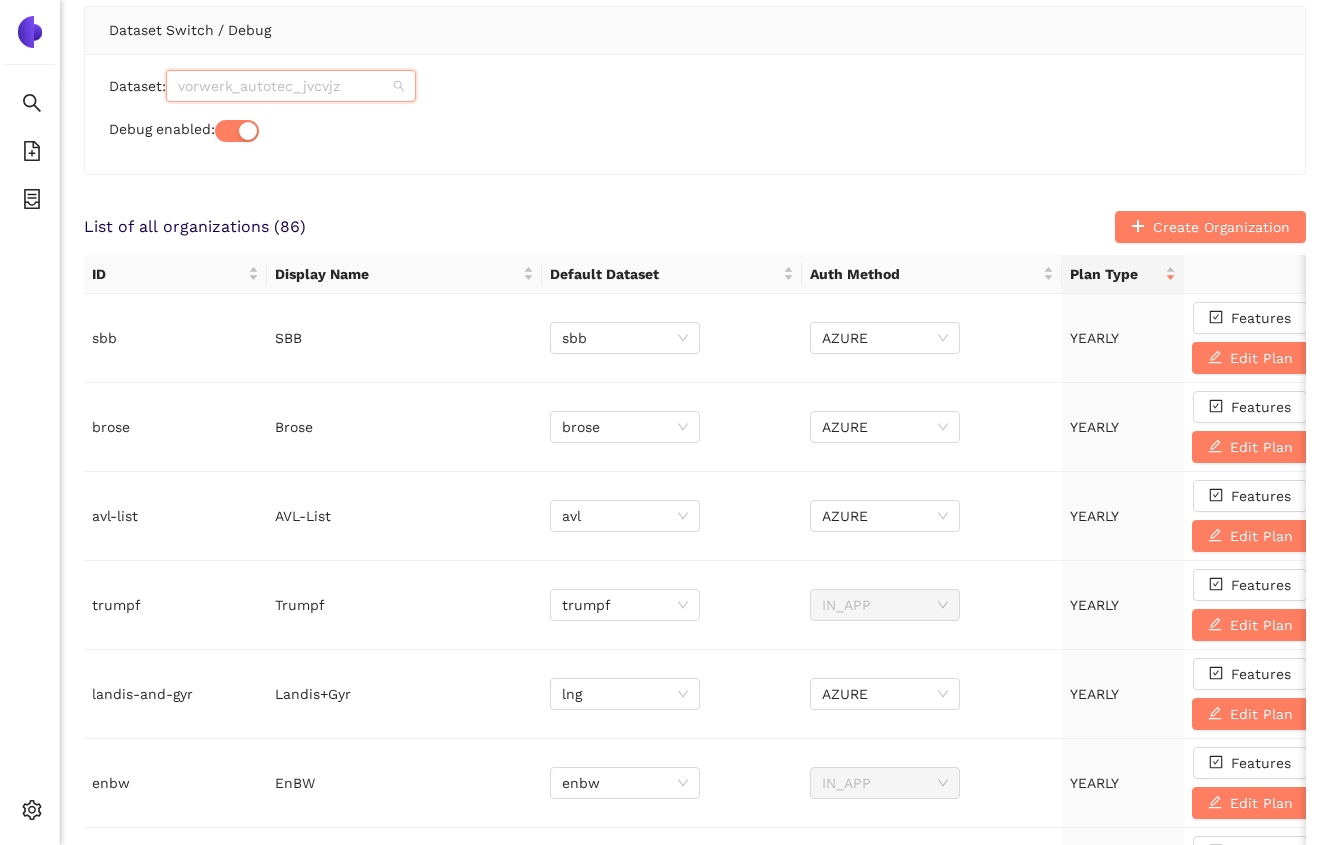 click on "vorwerk_autotec_jvcvjz" at bounding box center (291, 86) 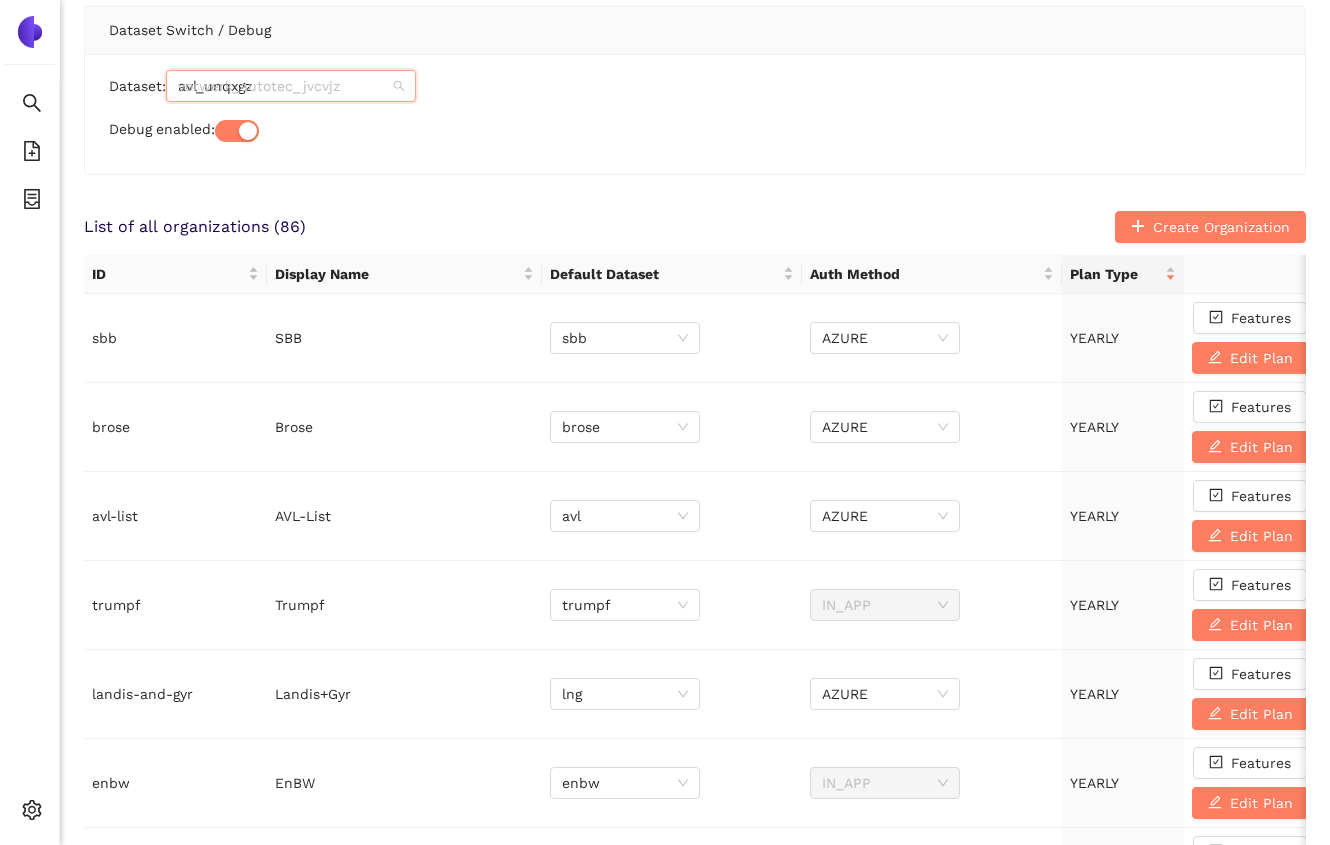scroll, scrollTop: 0, scrollLeft: 0, axis: both 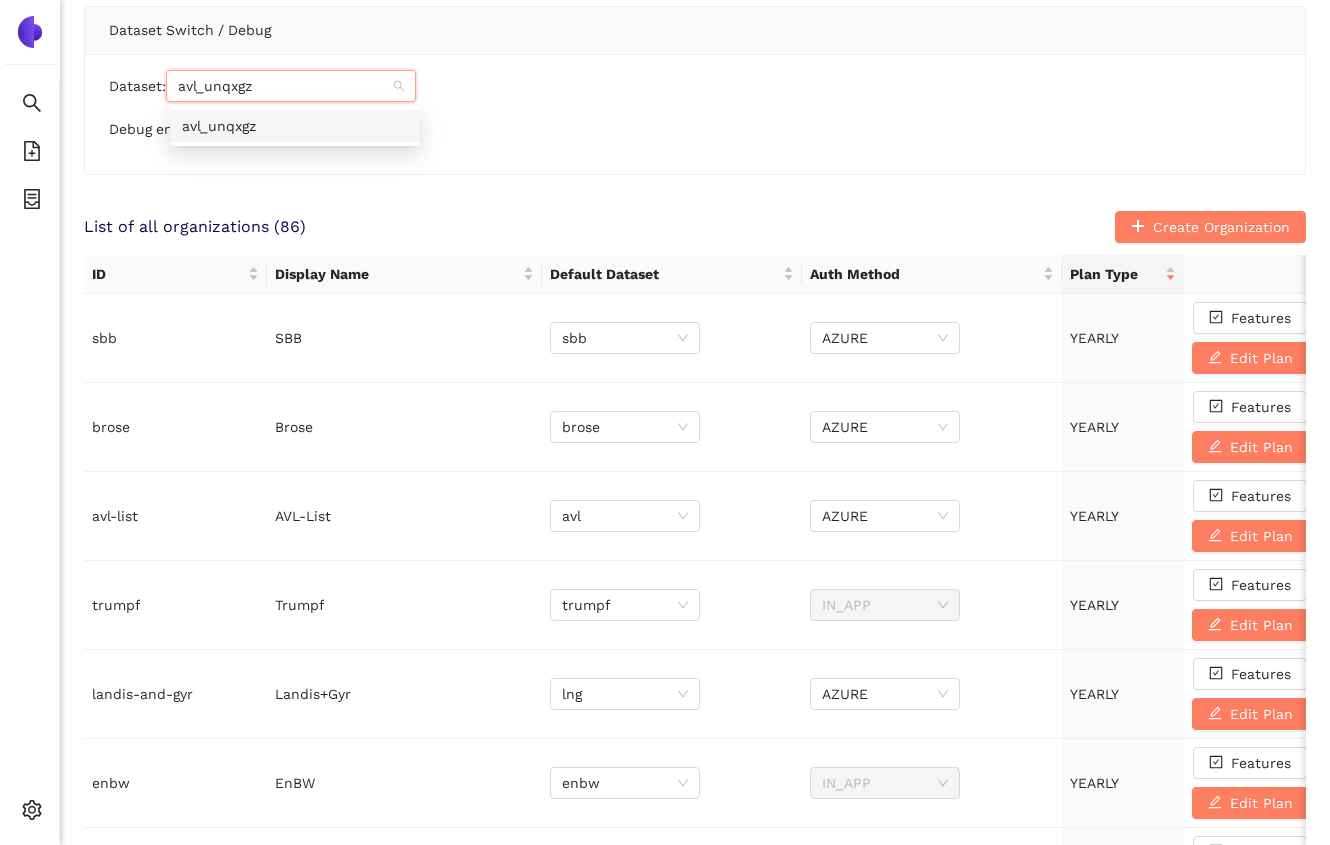 click on "avl_unqxgz" at bounding box center [295, 126] 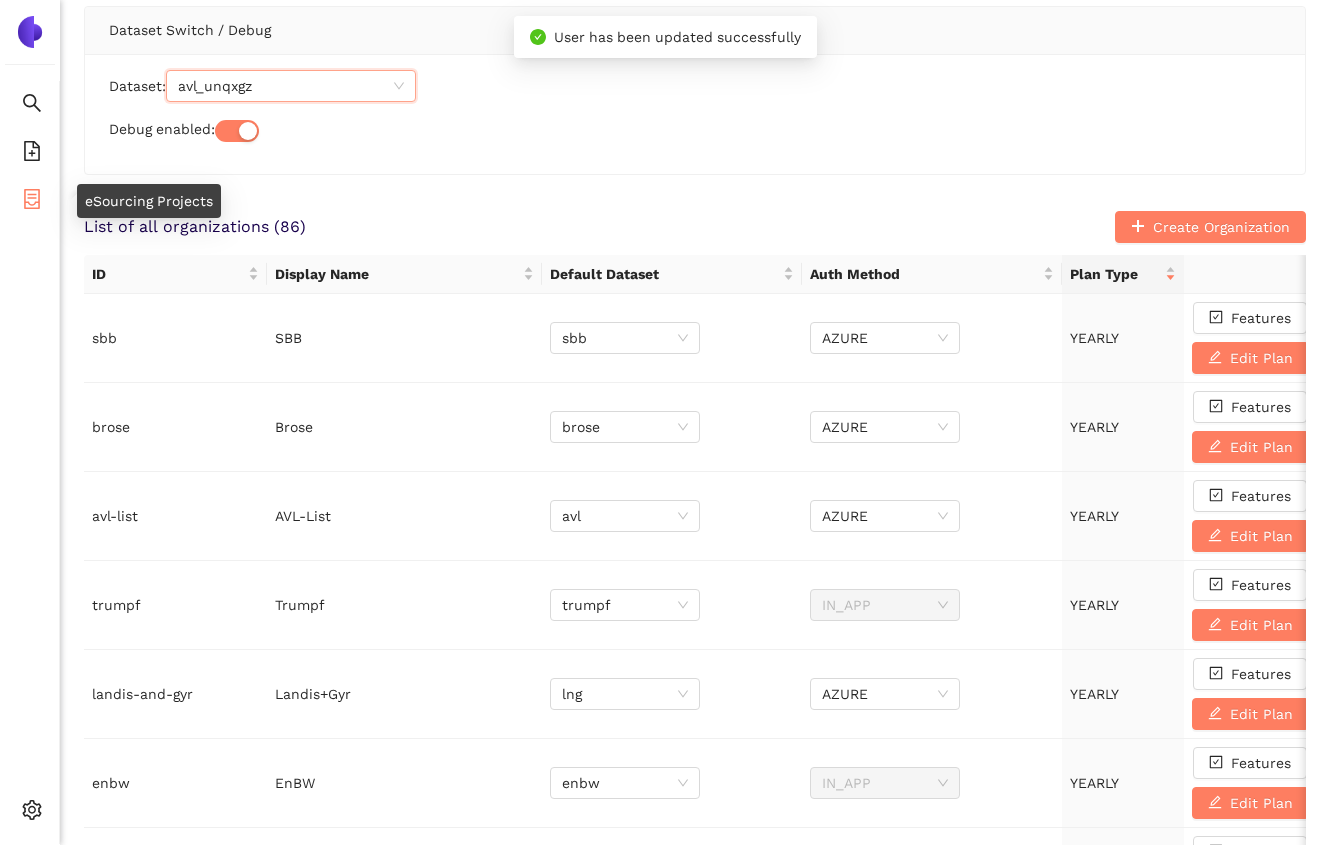 click 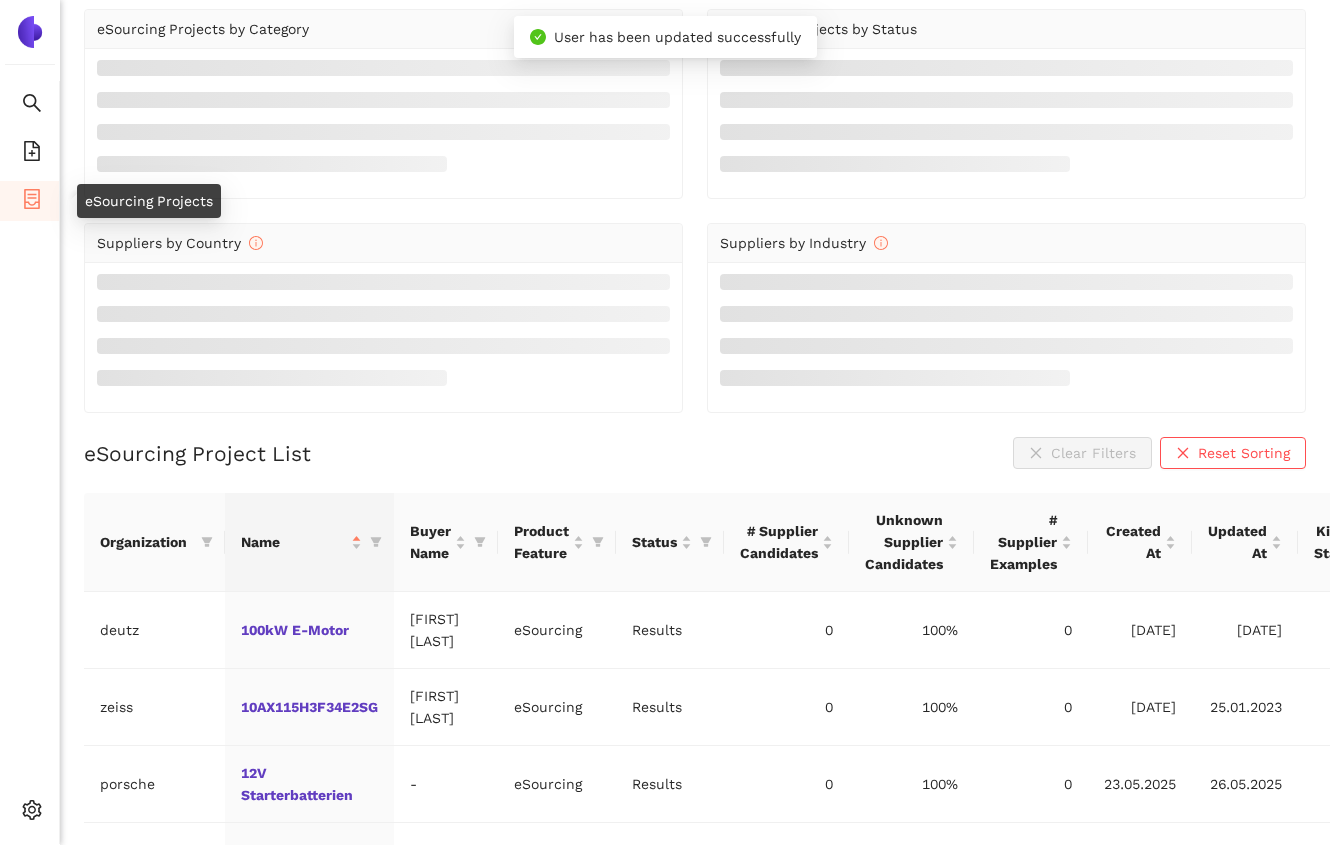 scroll, scrollTop: 92, scrollLeft: 0, axis: vertical 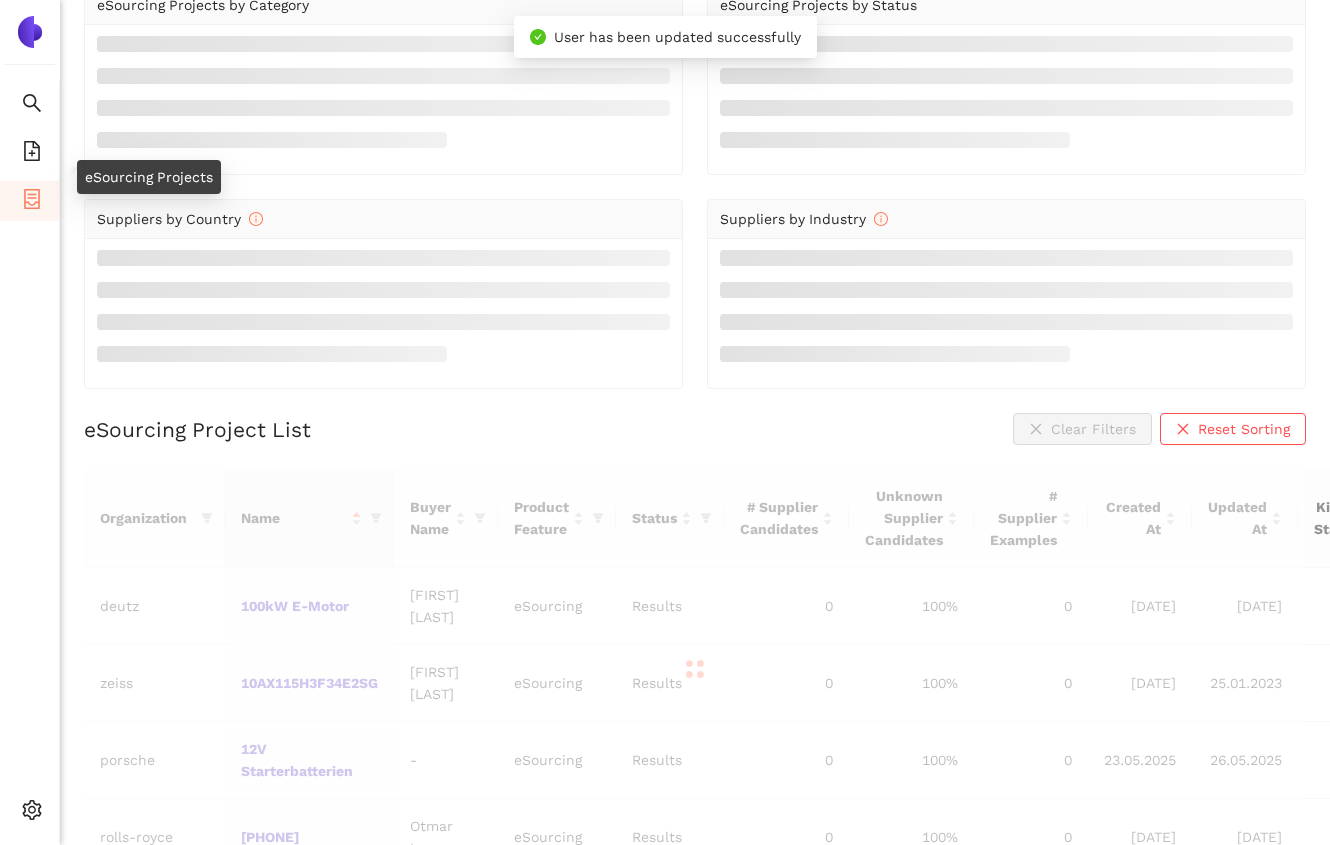 type 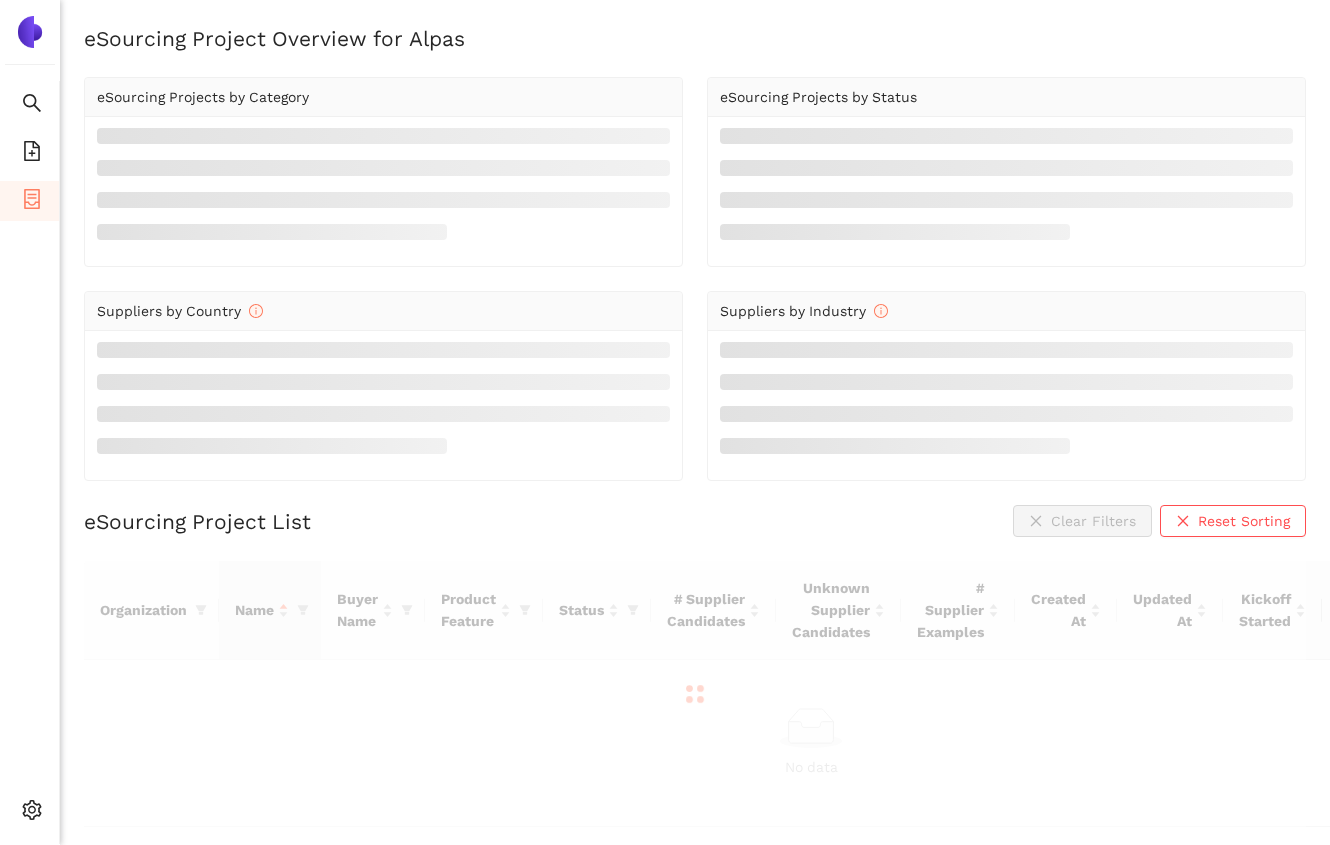scroll, scrollTop: 24, scrollLeft: 0, axis: vertical 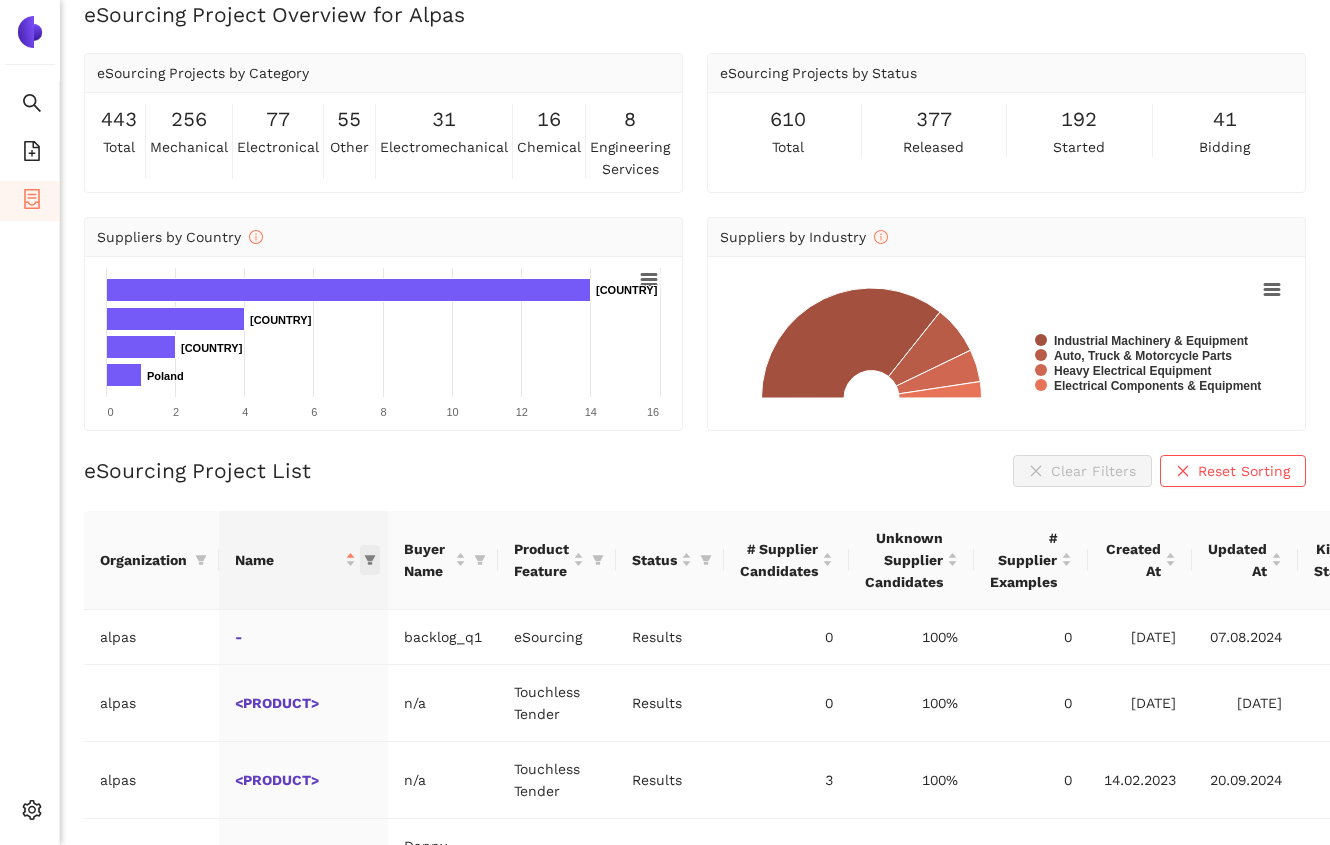 click 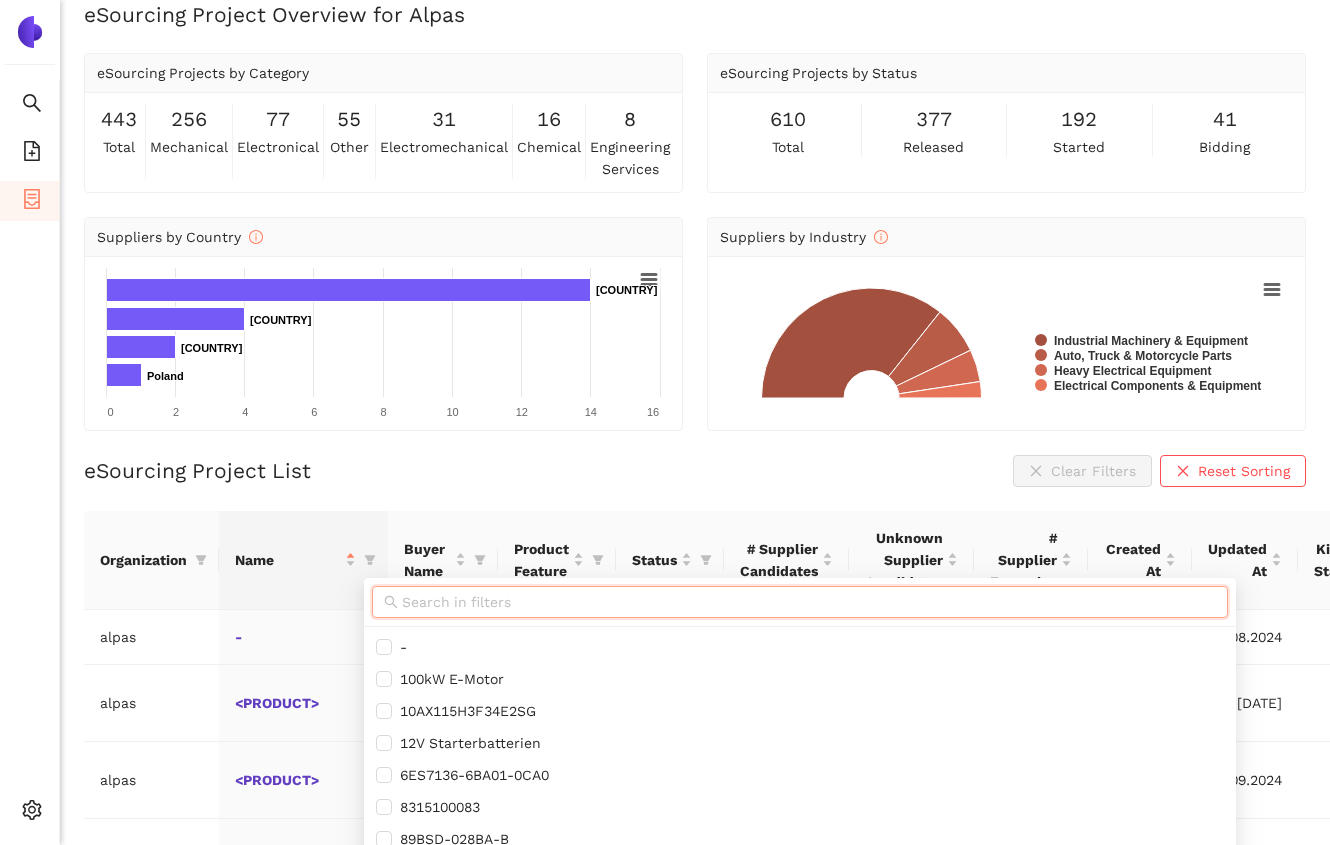 click at bounding box center (800, 602) 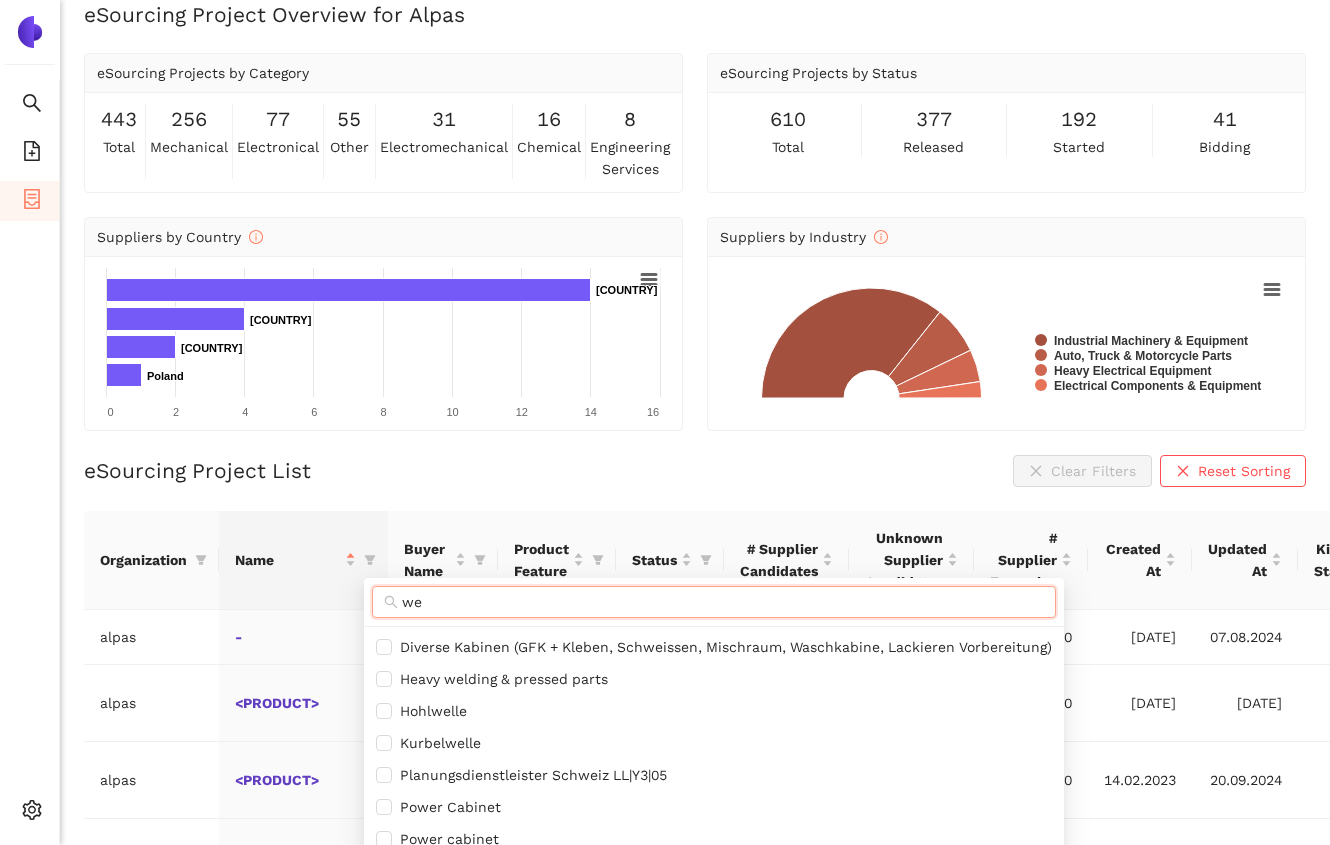 type on "w" 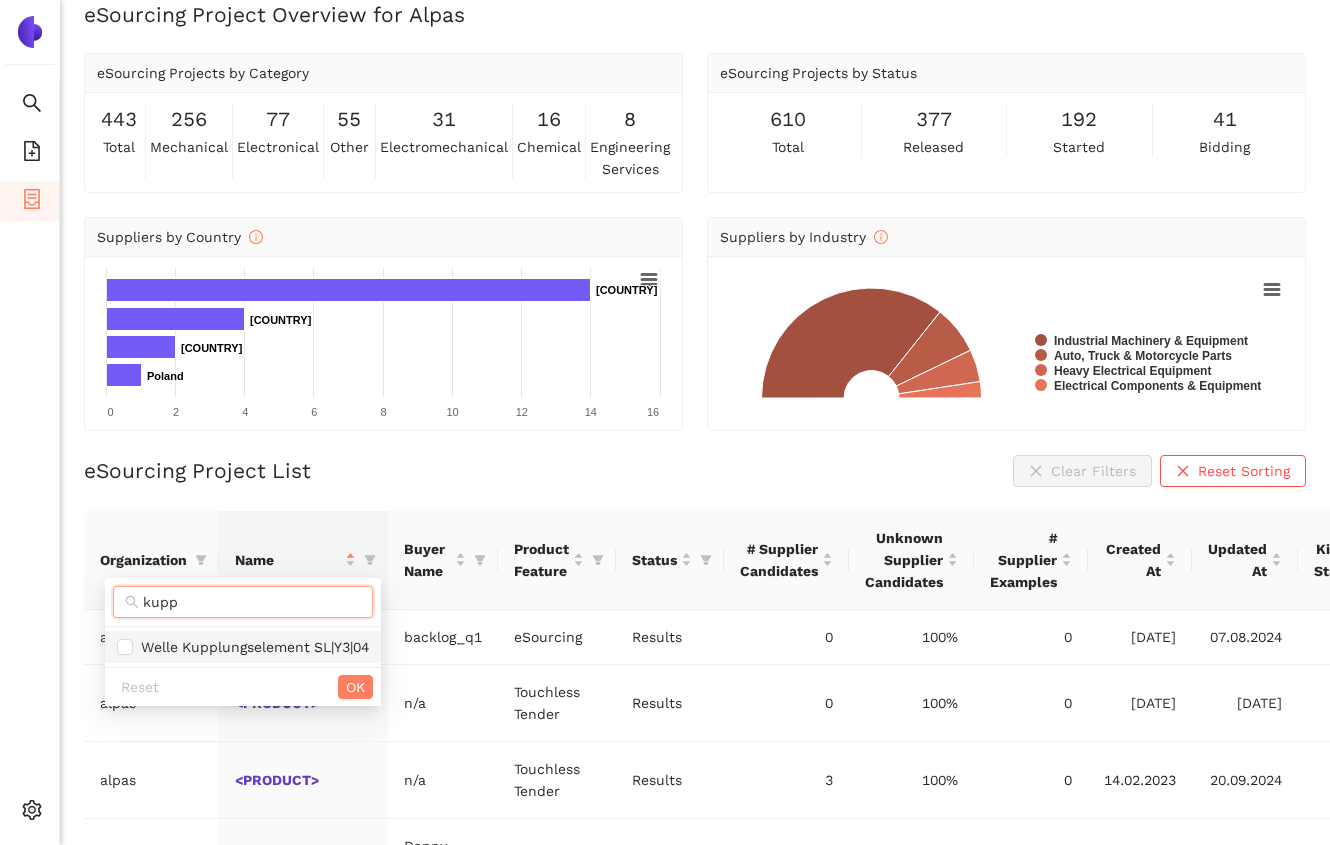 type on "kupp" 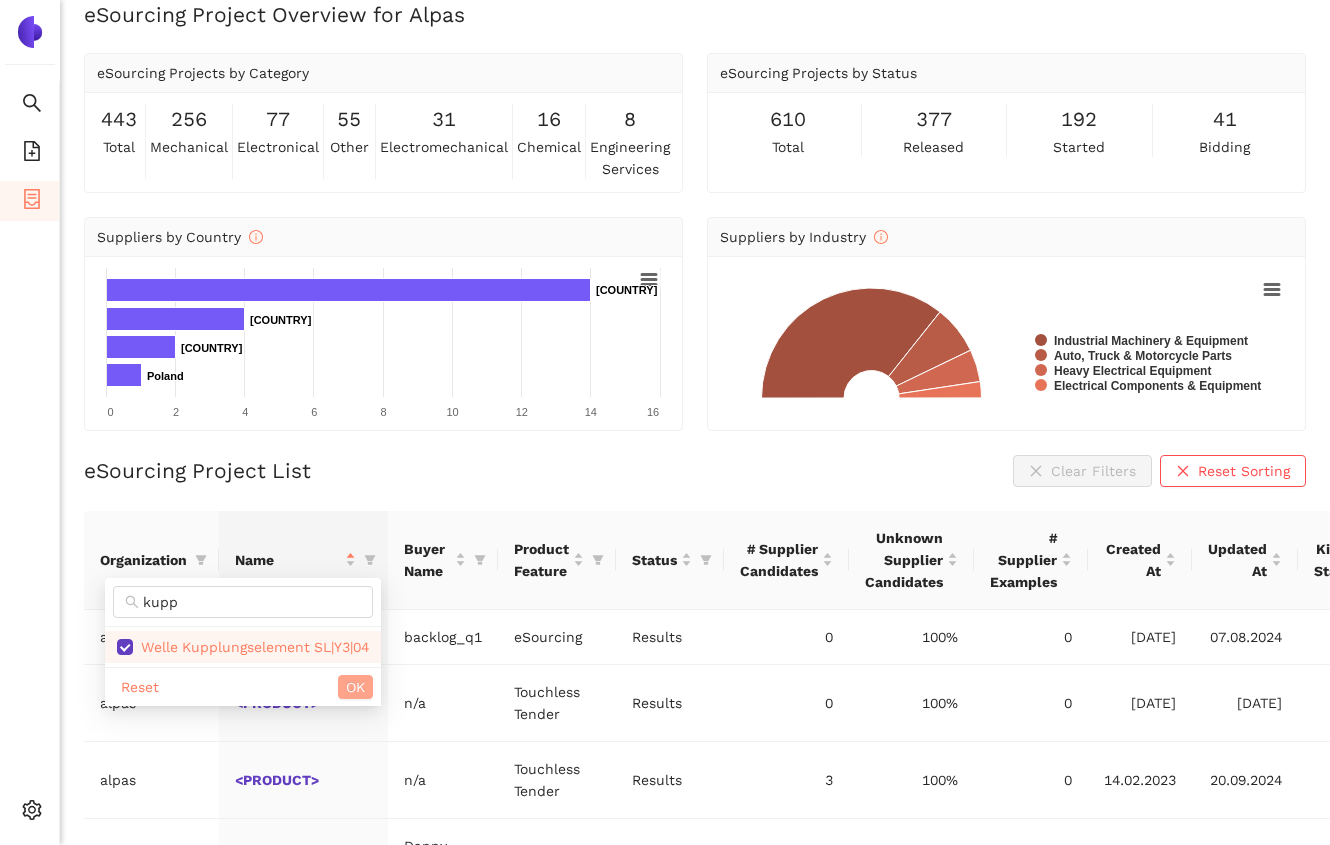 click on "OK" at bounding box center [355, 687] 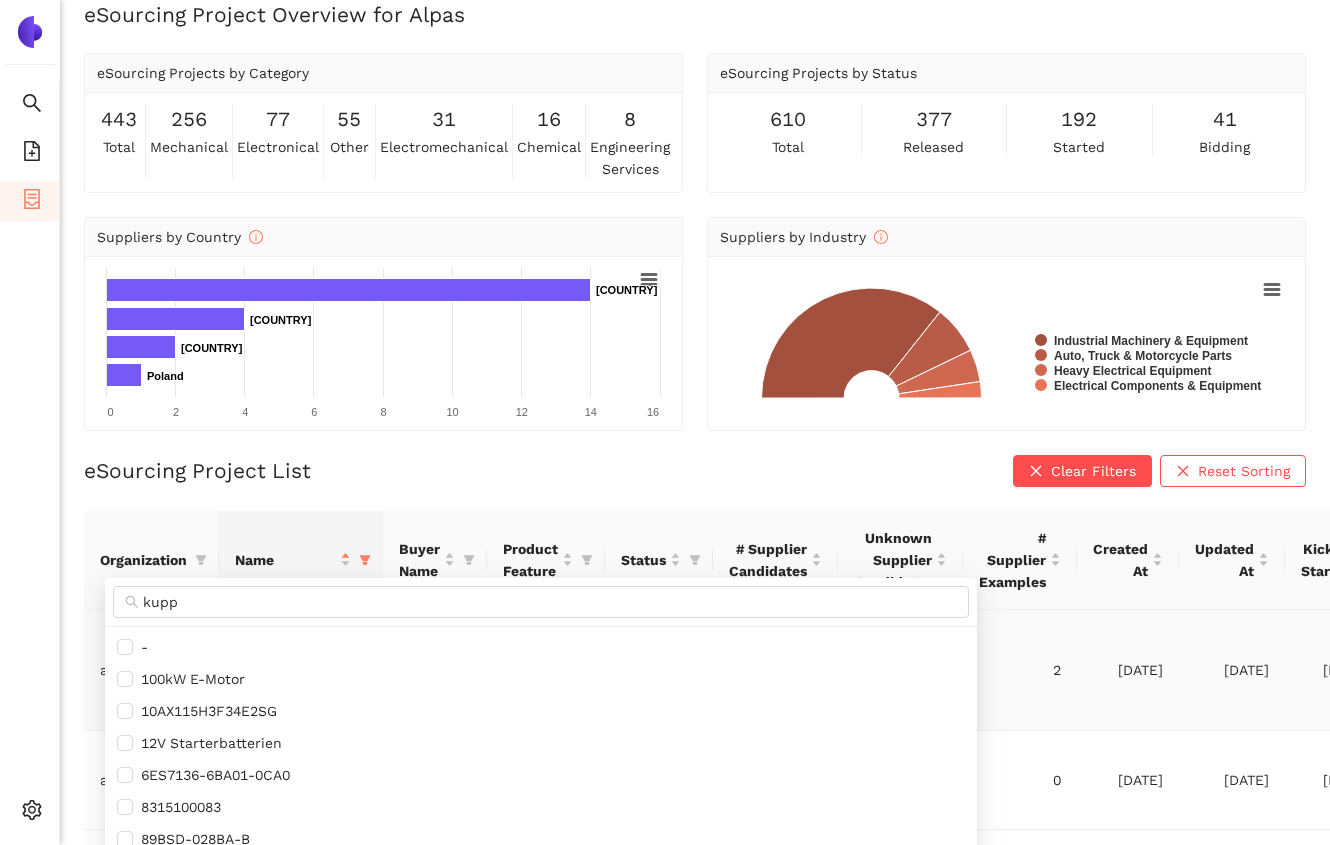 type 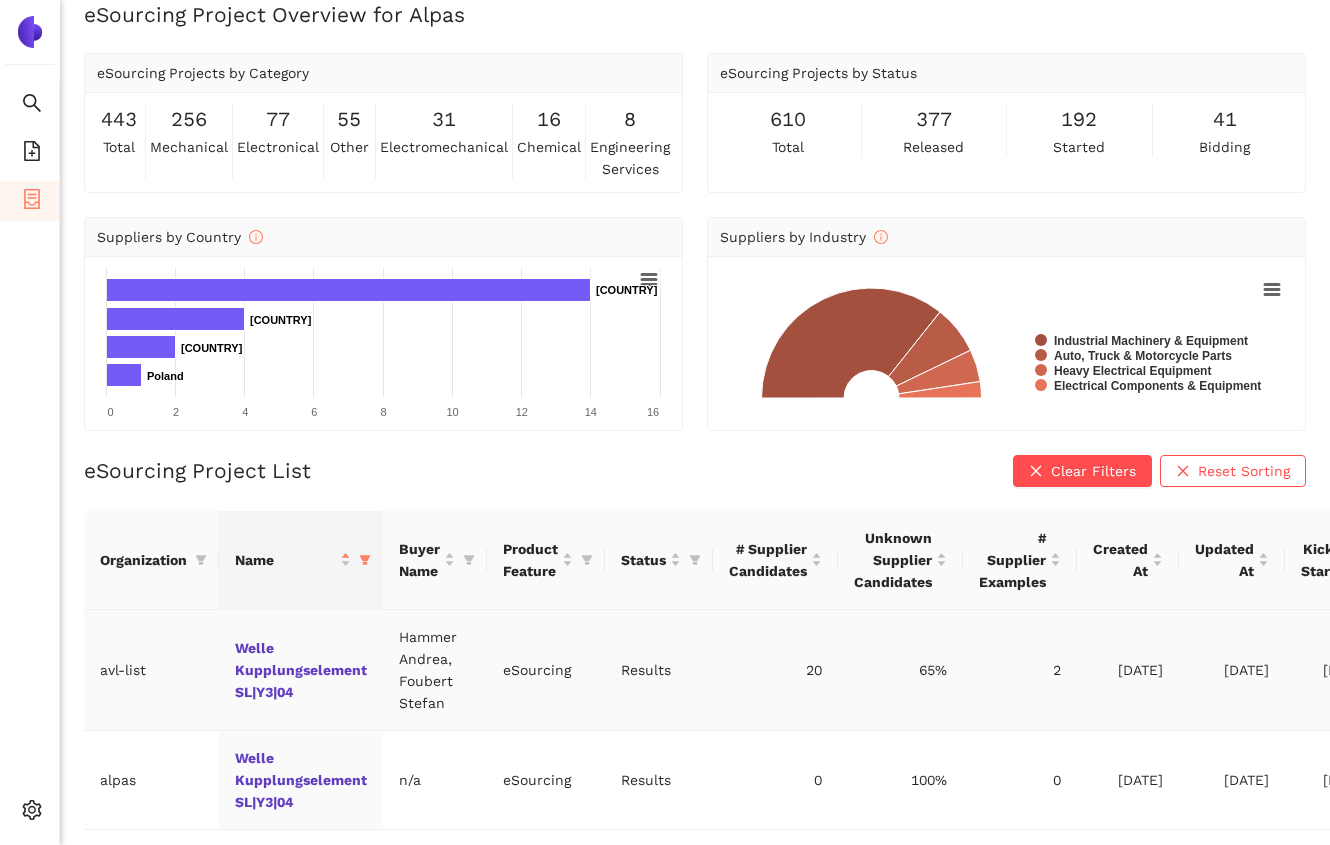 scroll, scrollTop: 73, scrollLeft: 0, axis: vertical 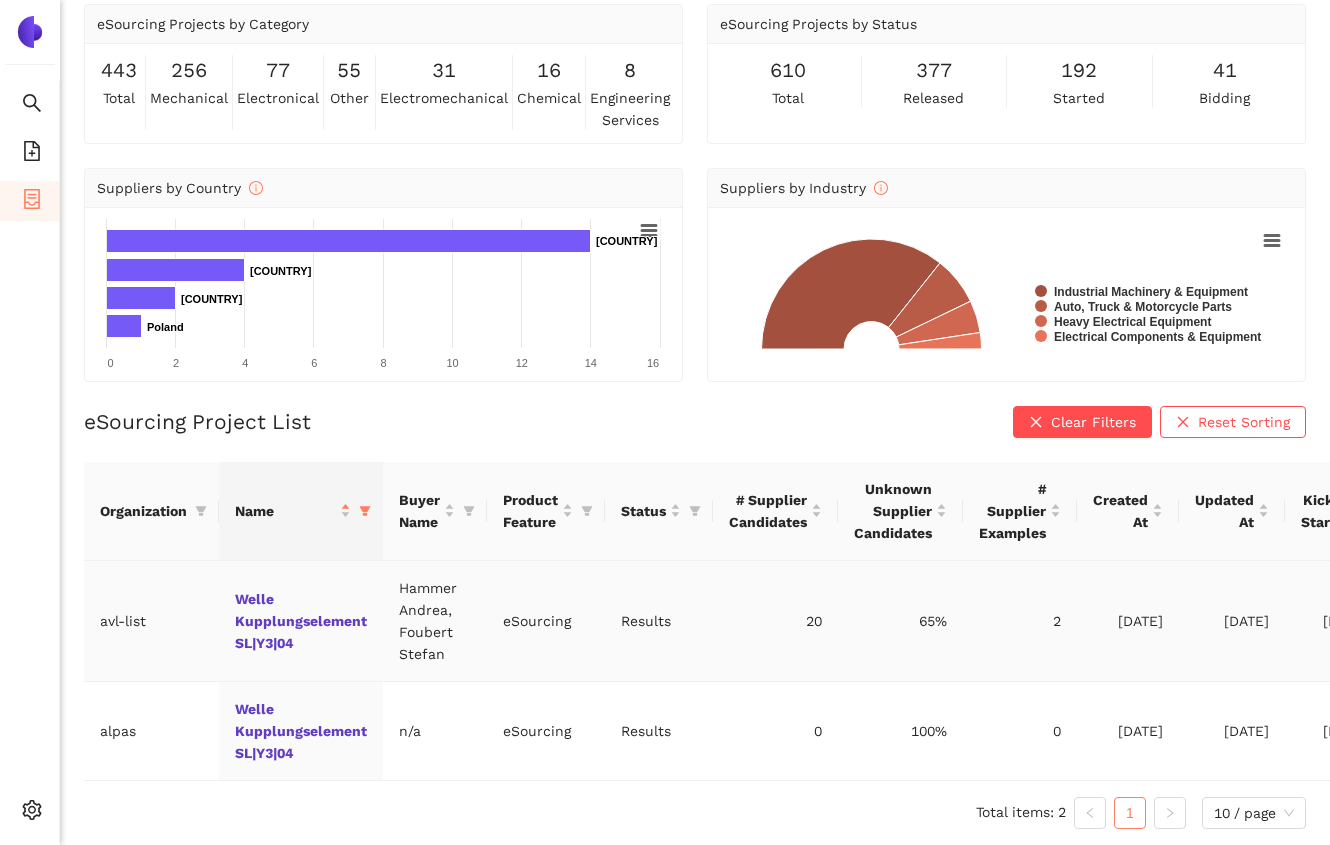 click on "Welle Kupplungselement SL|Y3|04" at bounding box center [301, 621] 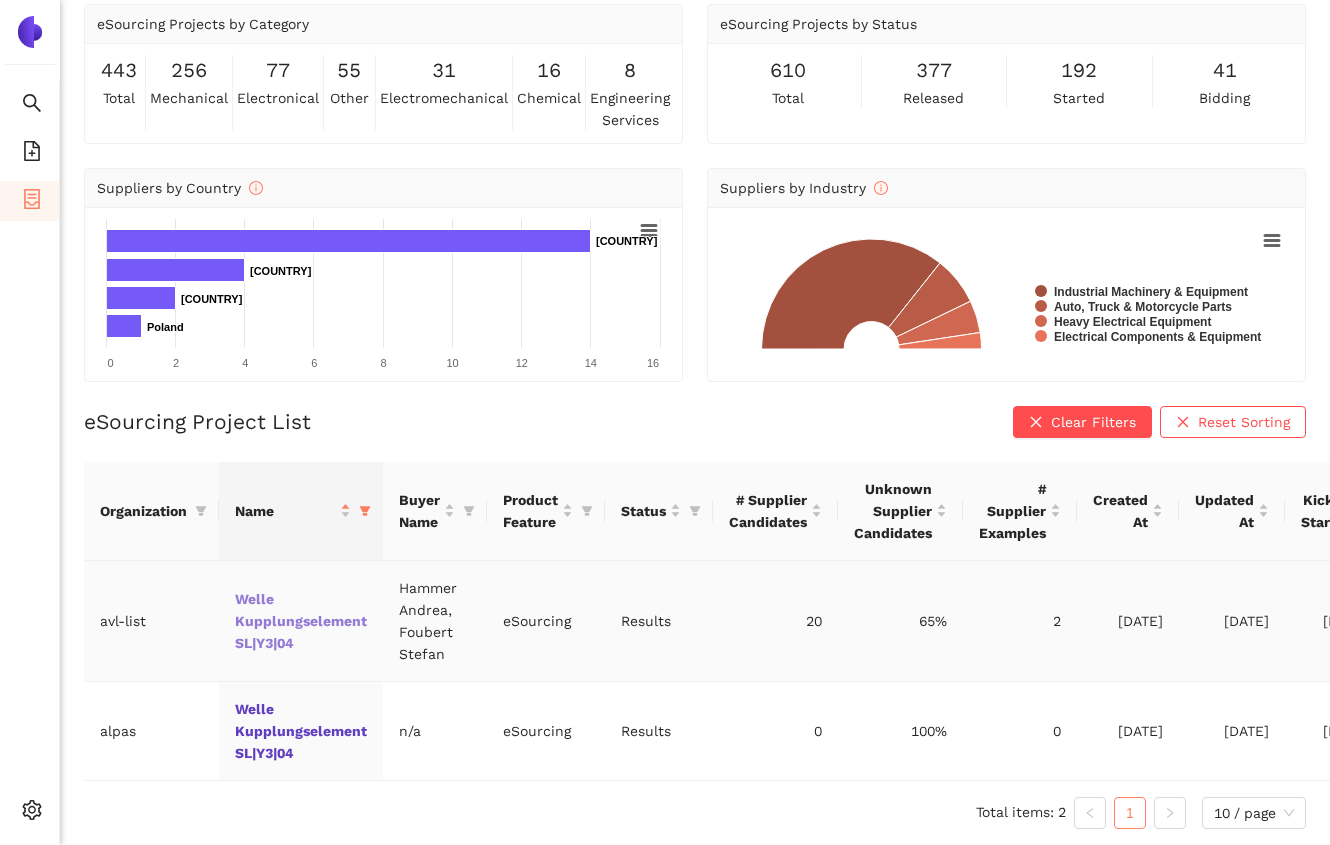click on "Welle Kupplungselement SL|Y3|04" at bounding box center (0, 0) 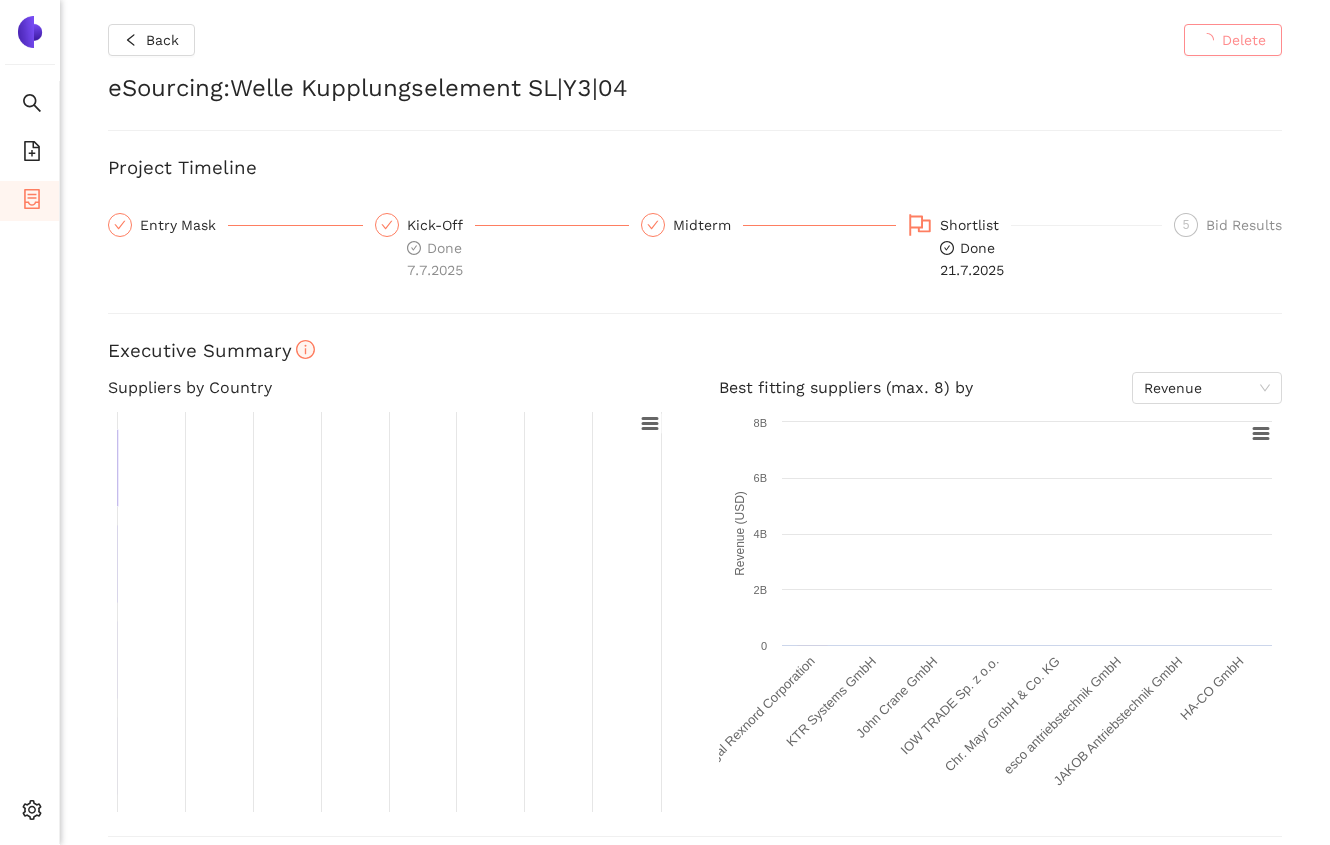 scroll, scrollTop: 0, scrollLeft: 0, axis: both 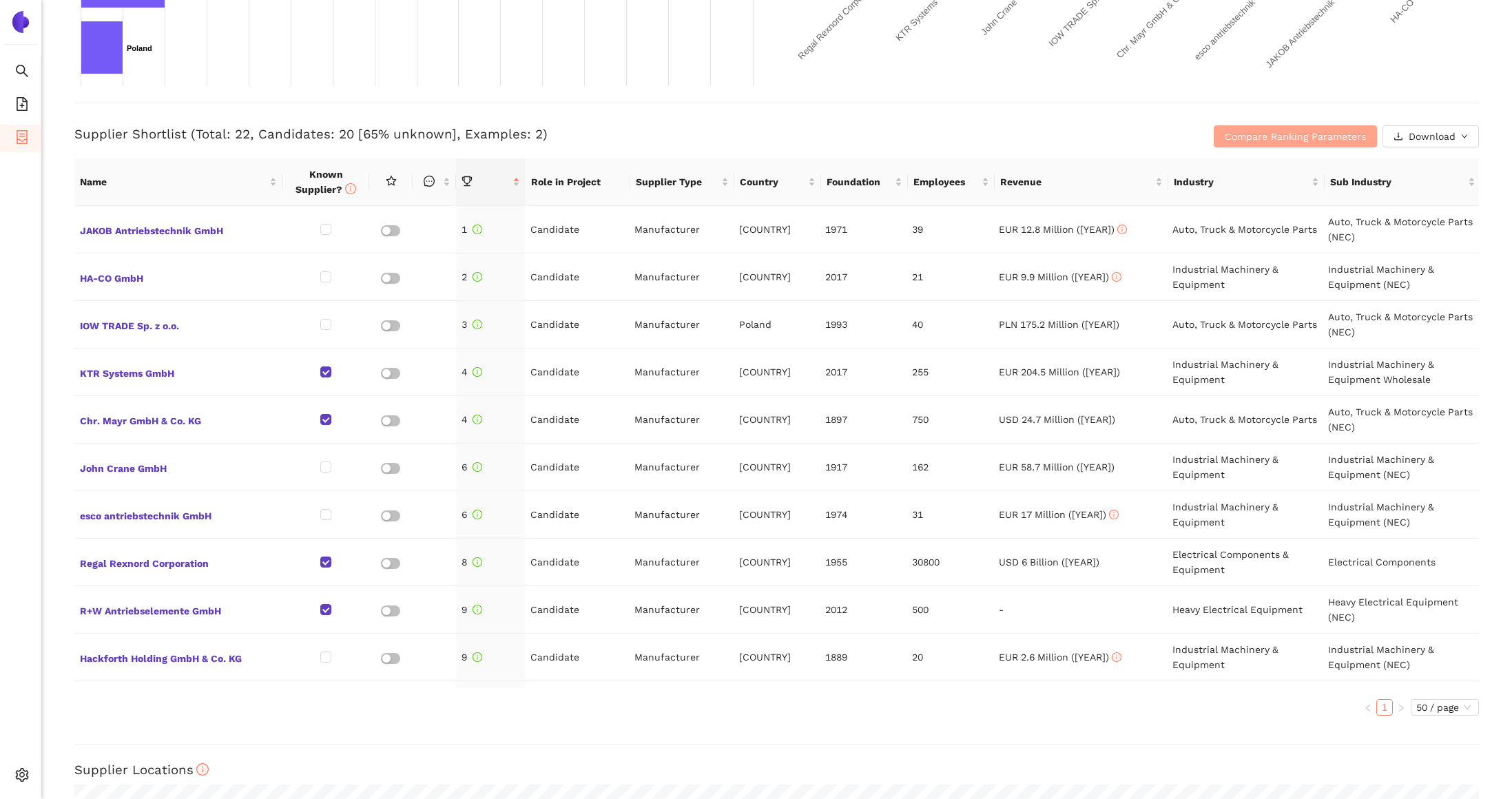 click on "Compare Ranking Parameters" at bounding box center (1295, 136) 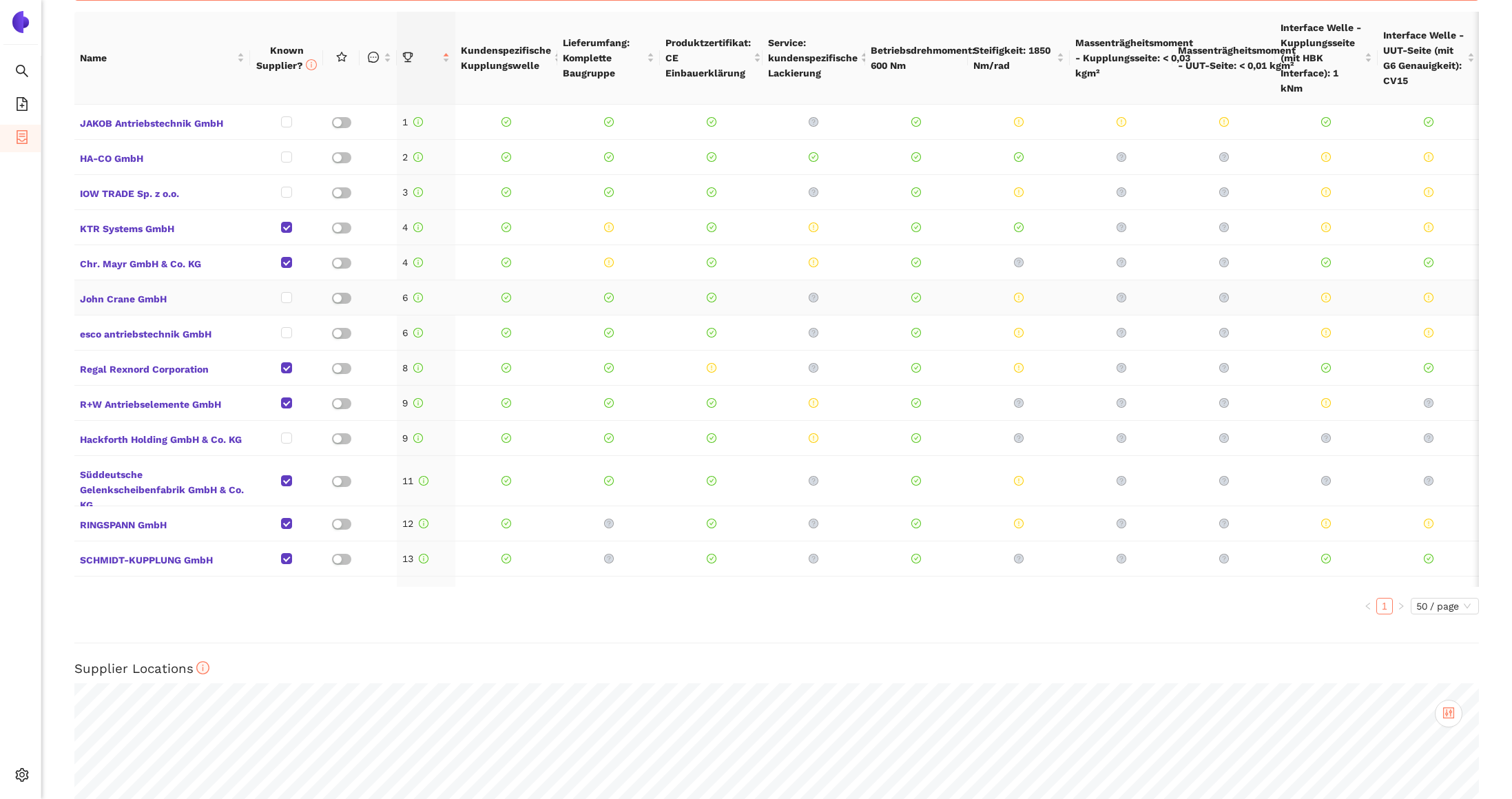 scroll, scrollTop: 738, scrollLeft: 0, axis: vertical 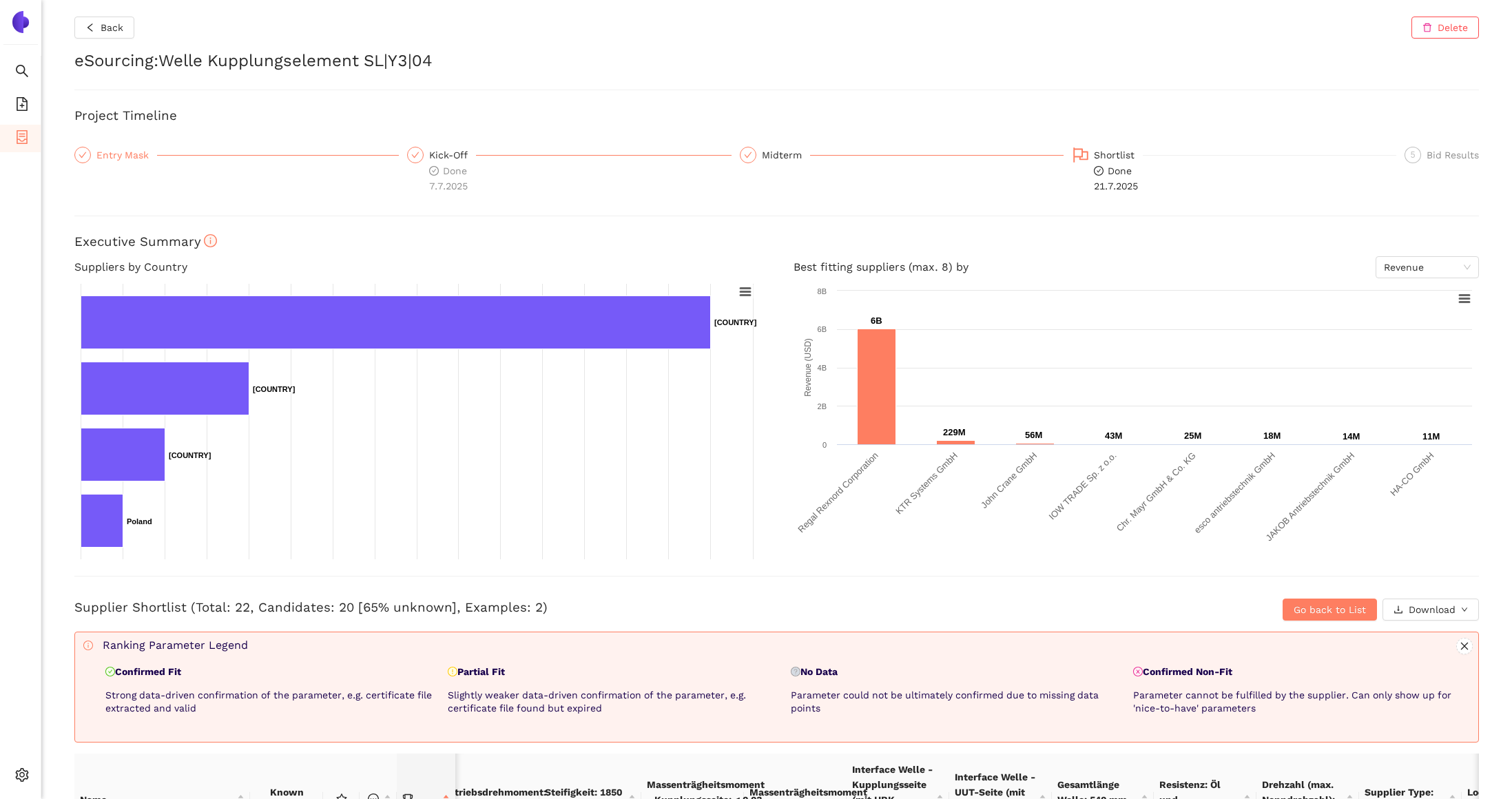 click on "Entry Mask" at bounding box center [127, 155] 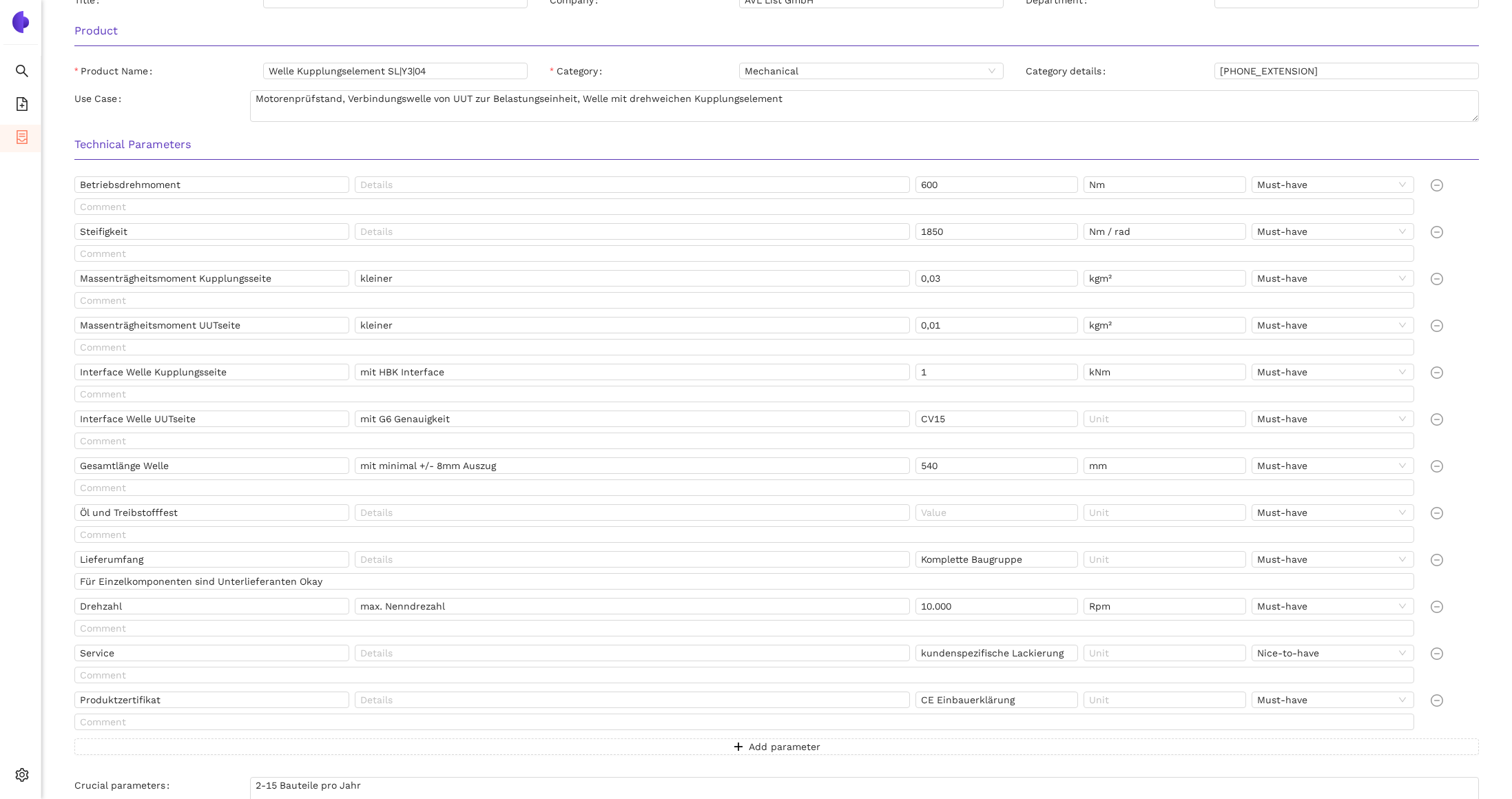 scroll, scrollTop: 0, scrollLeft: 0, axis: both 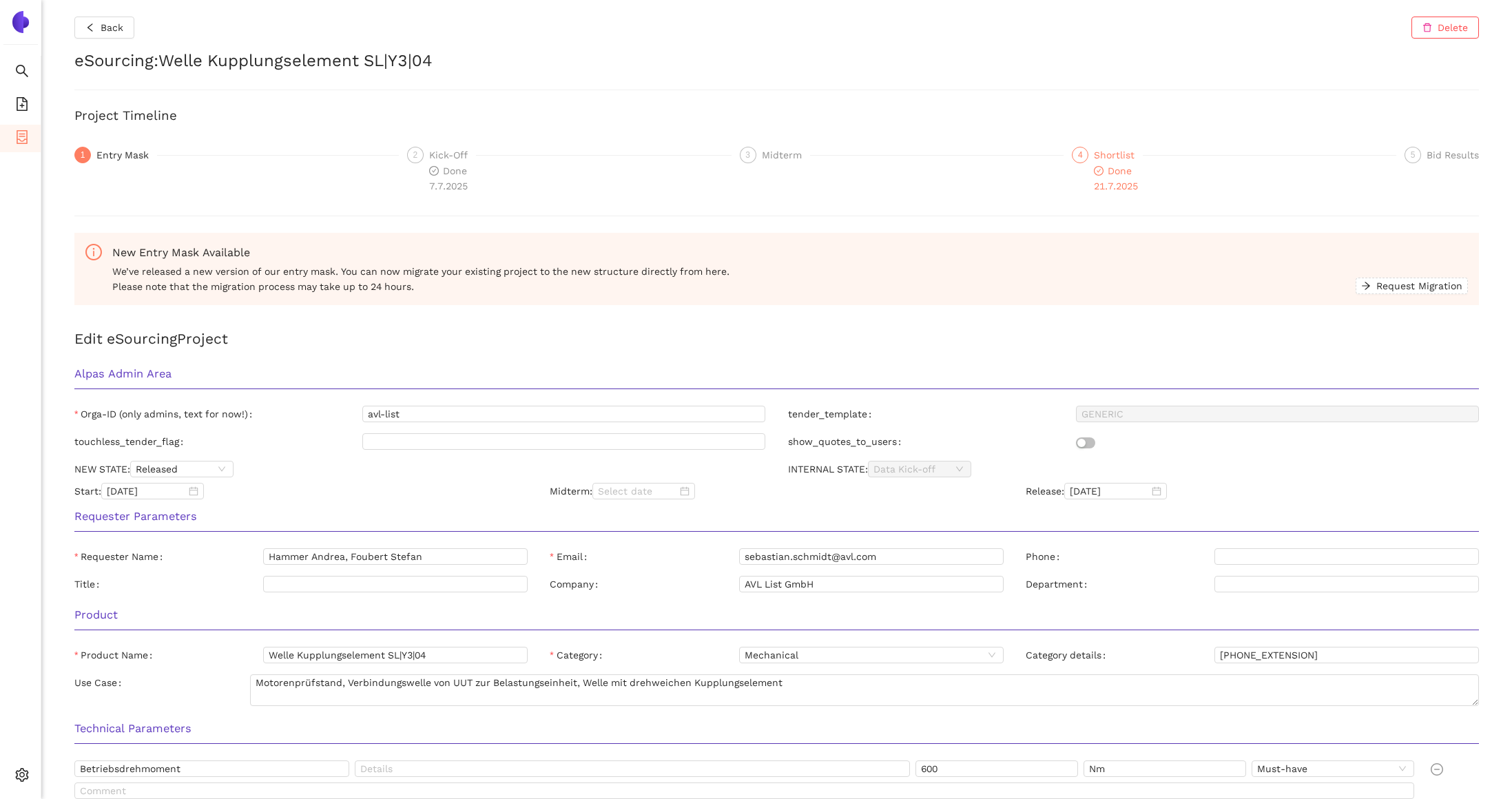 click on "Shortlist" at bounding box center [1118, 155] 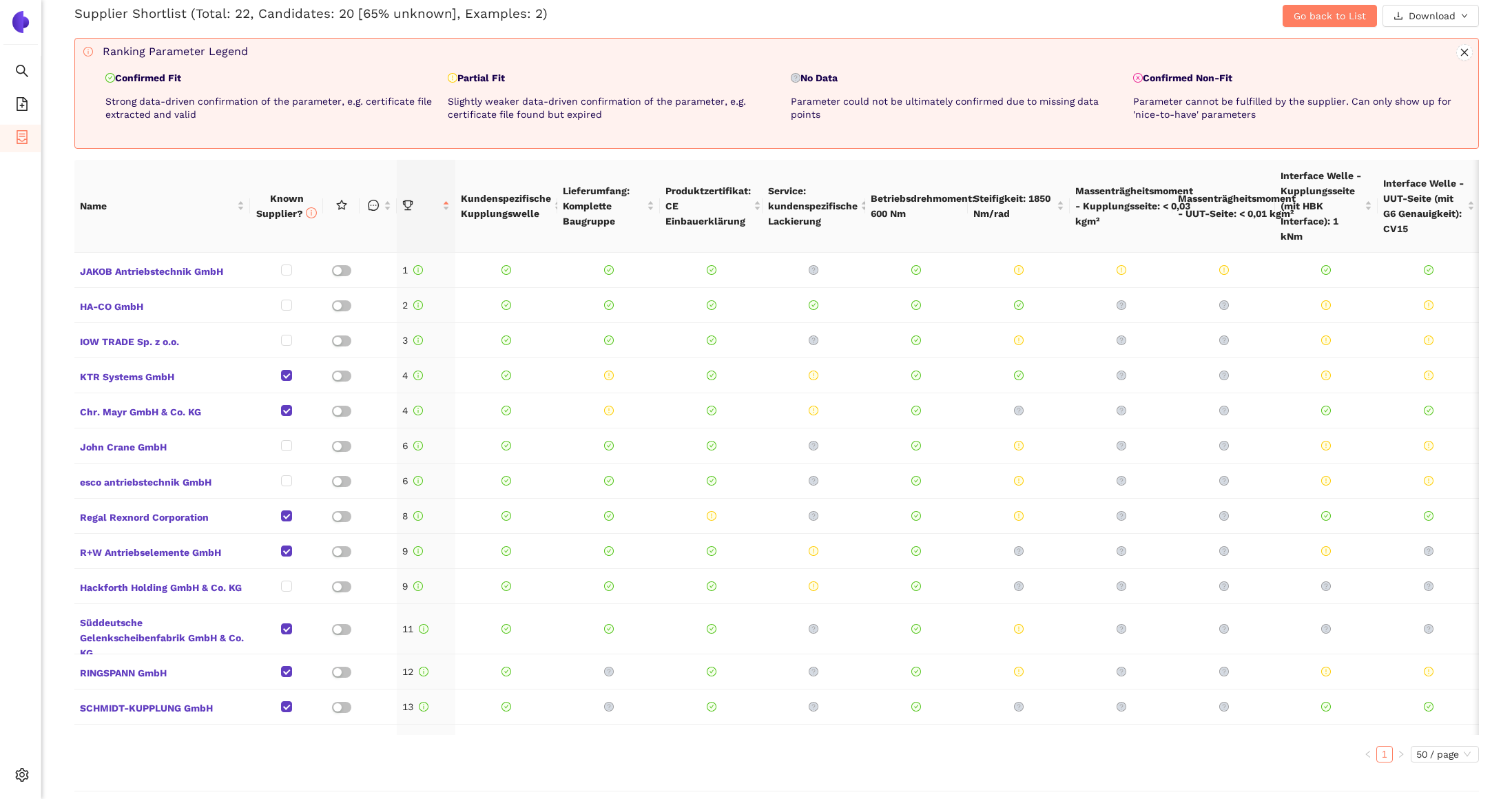 scroll, scrollTop: 666, scrollLeft: 0, axis: vertical 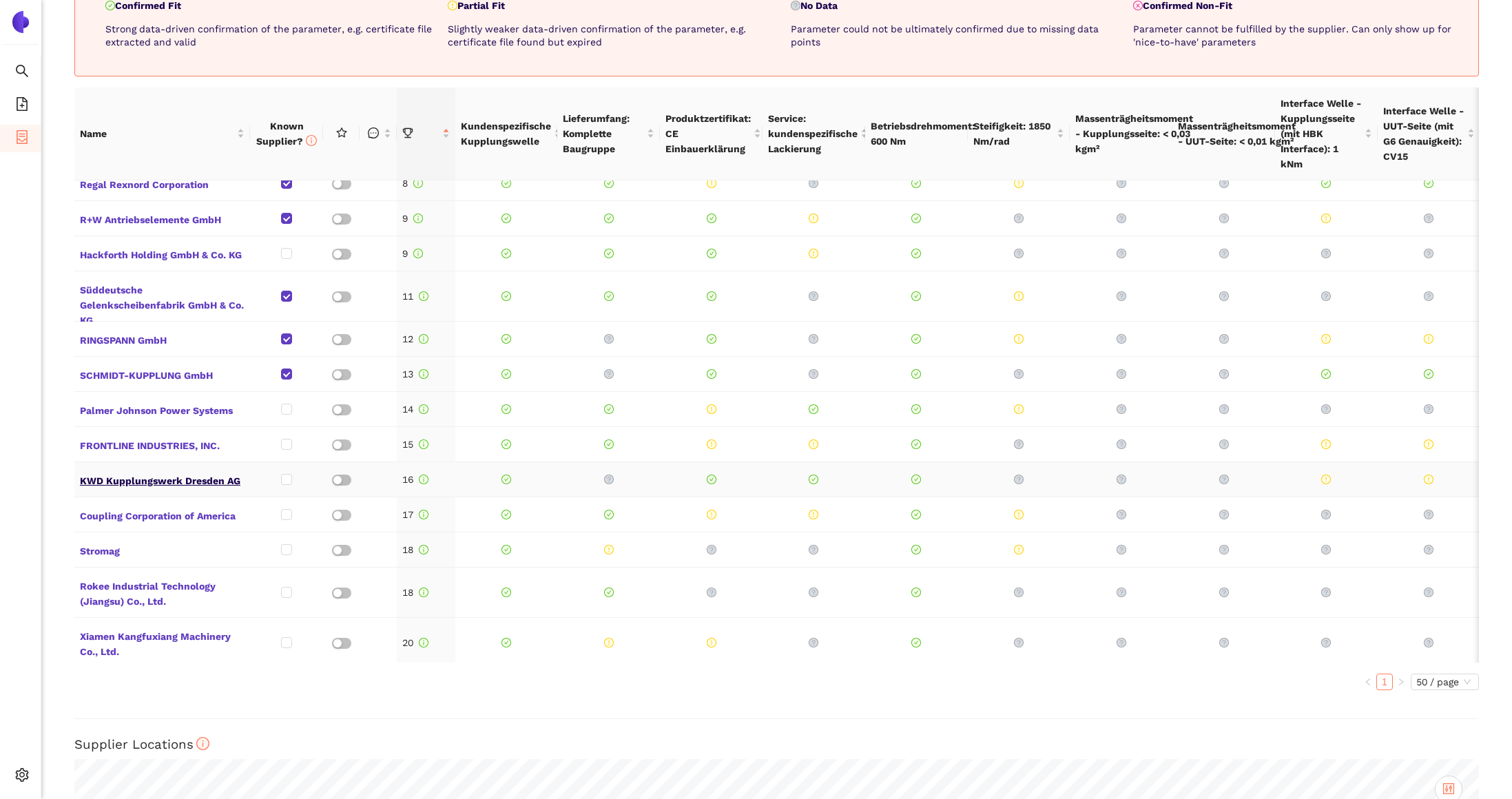 click on "KWD Kupplungswerk Dresden AG" at bounding box center [162, 479] 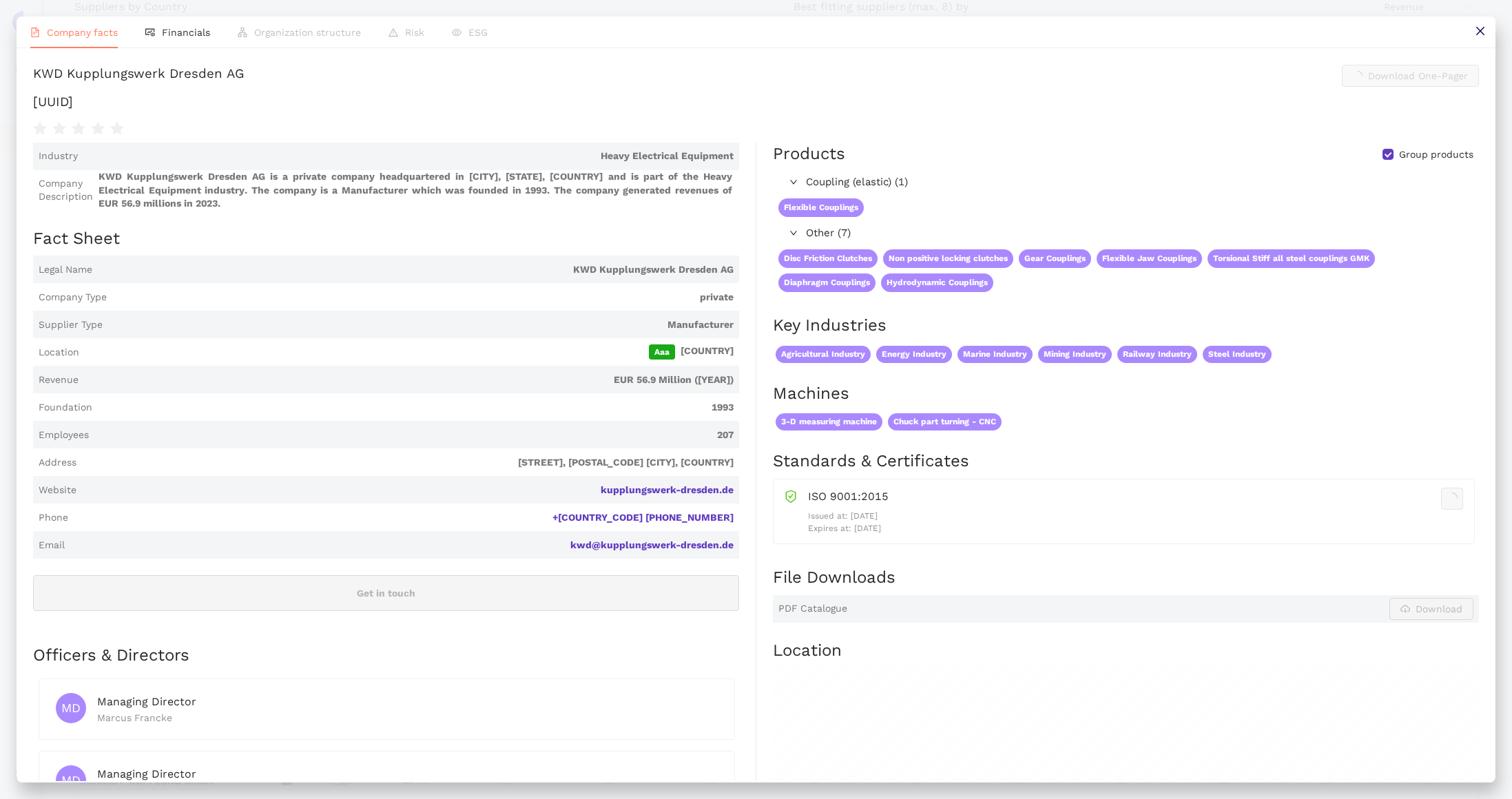 scroll, scrollTop: 666, scrollLeft: 0, axis: vertical 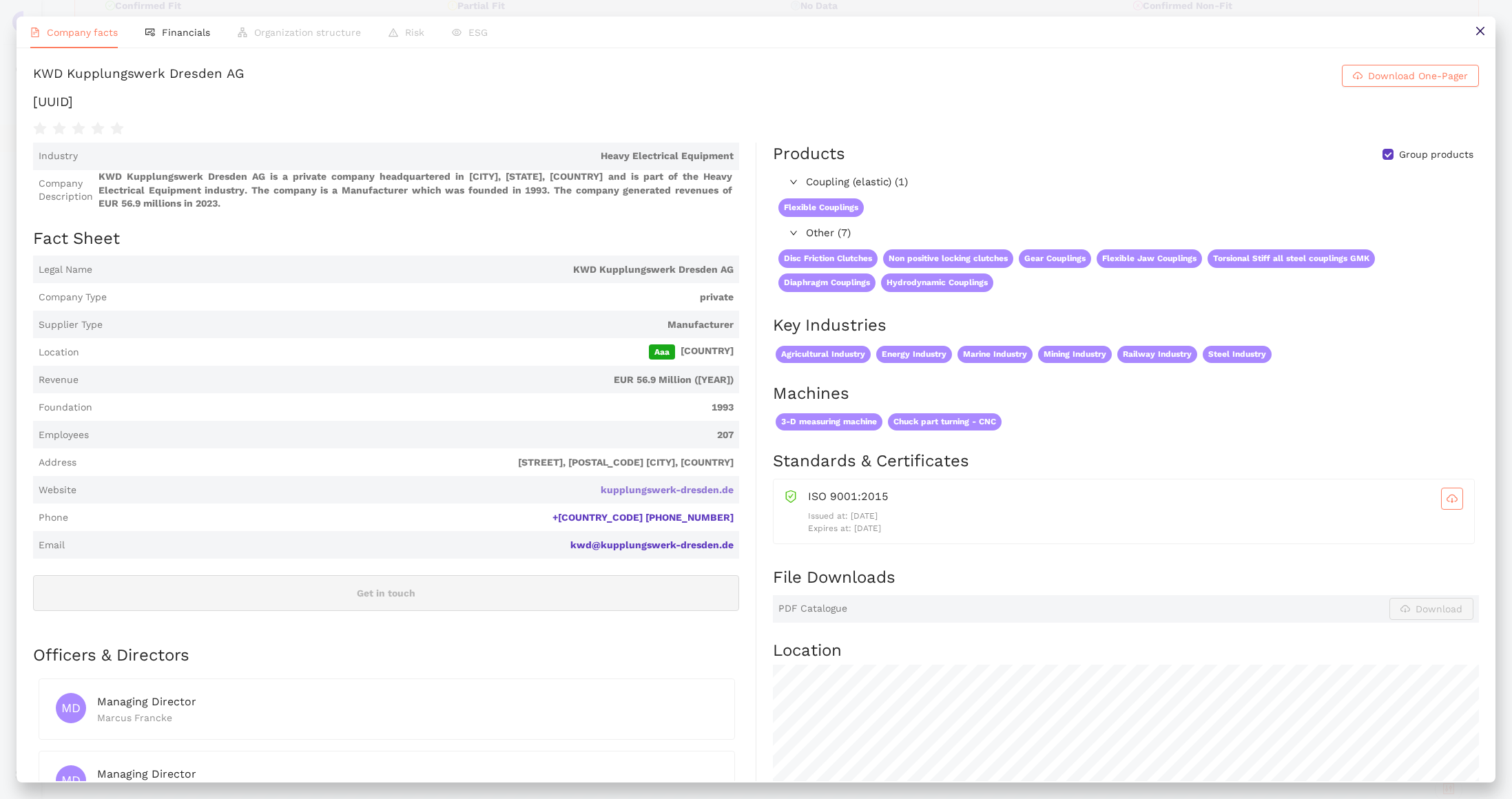 click on "kupplungswerk-dresden.de" at bounding box center (0, 0) 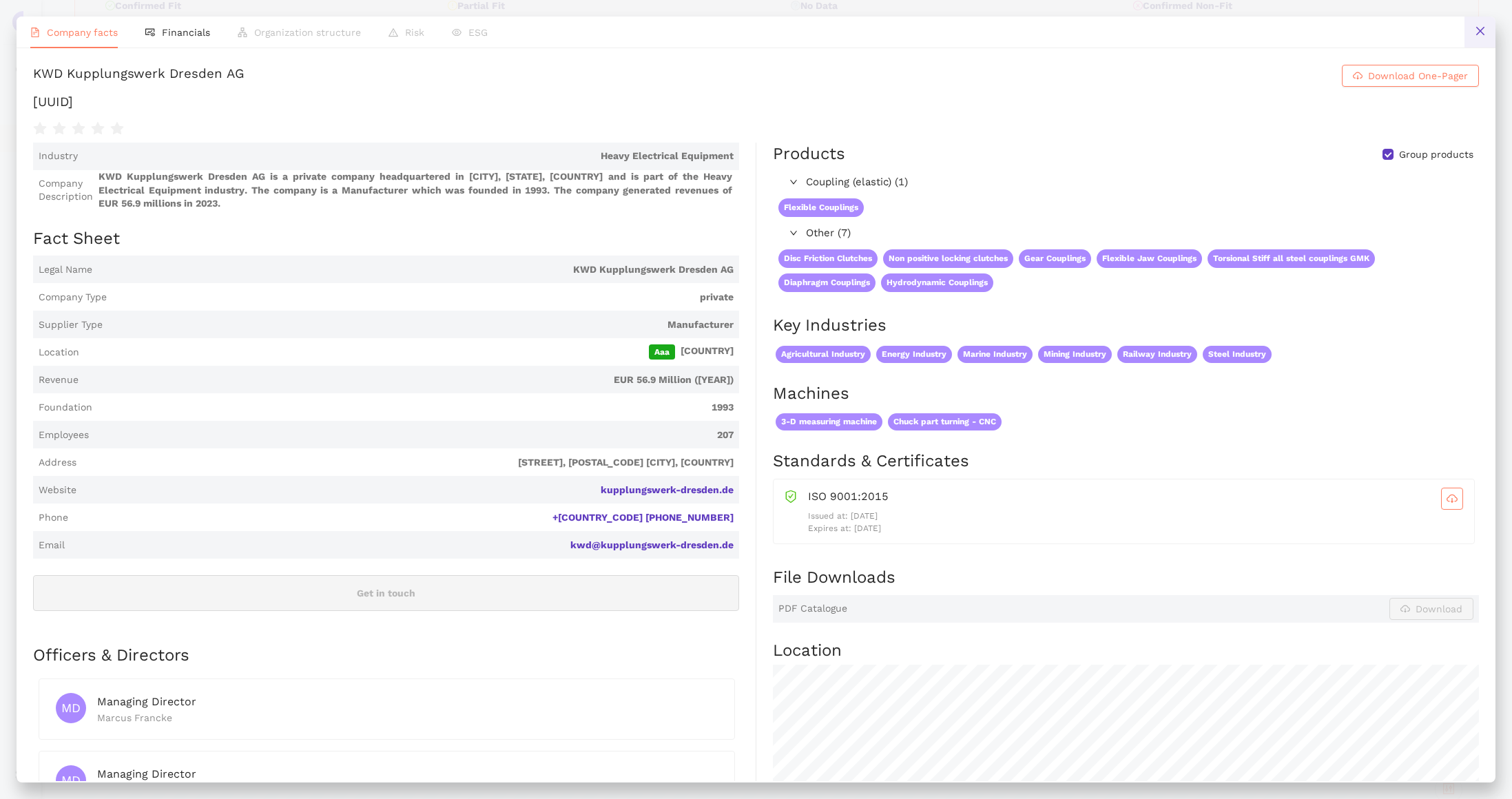 click at bounding box center [1480, 32] 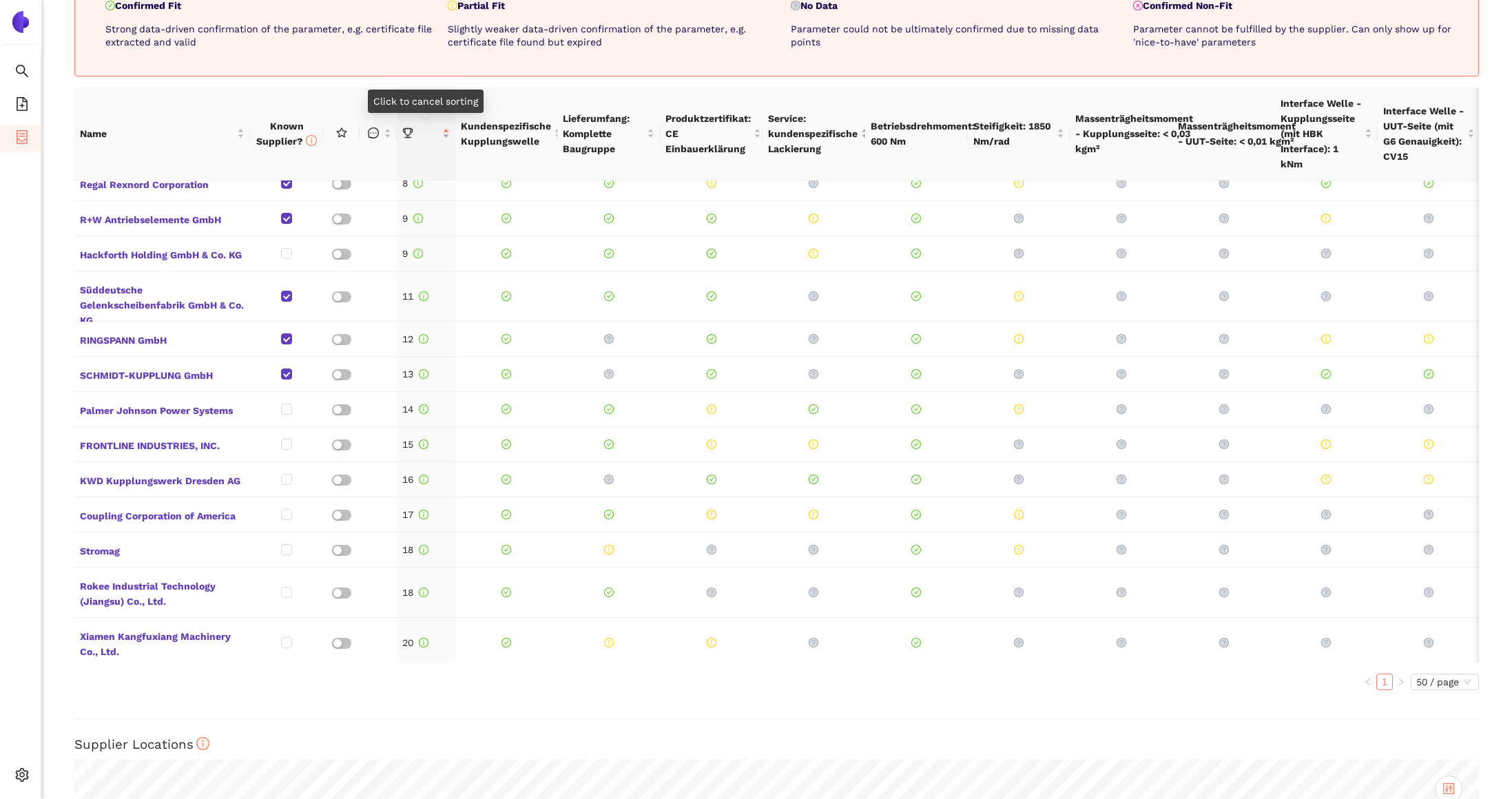 scroll, scrollTop: 0, scrollLeft: 0, axis: both 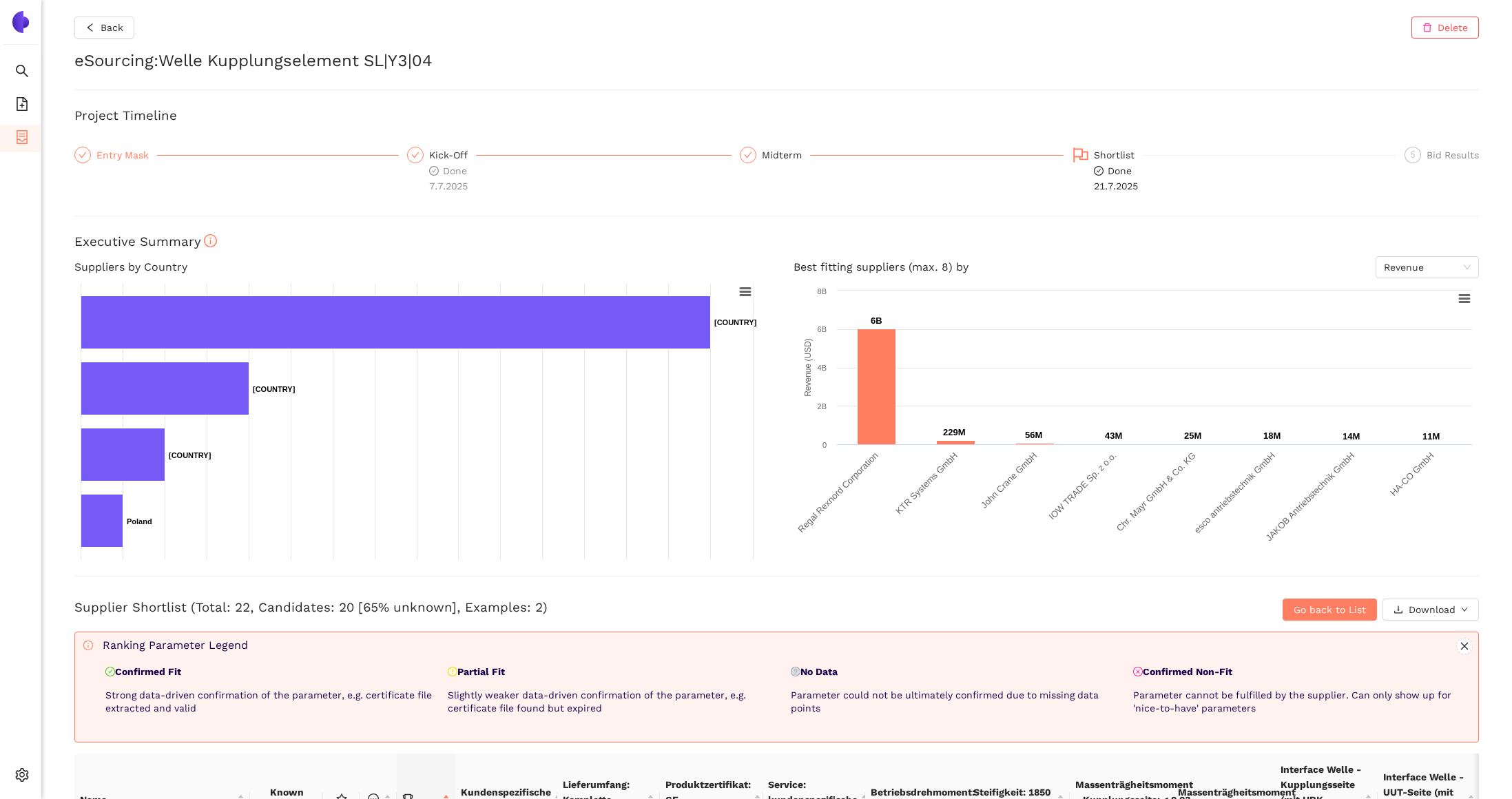 click on "Entry Mask" at bounding box center (127, 155) 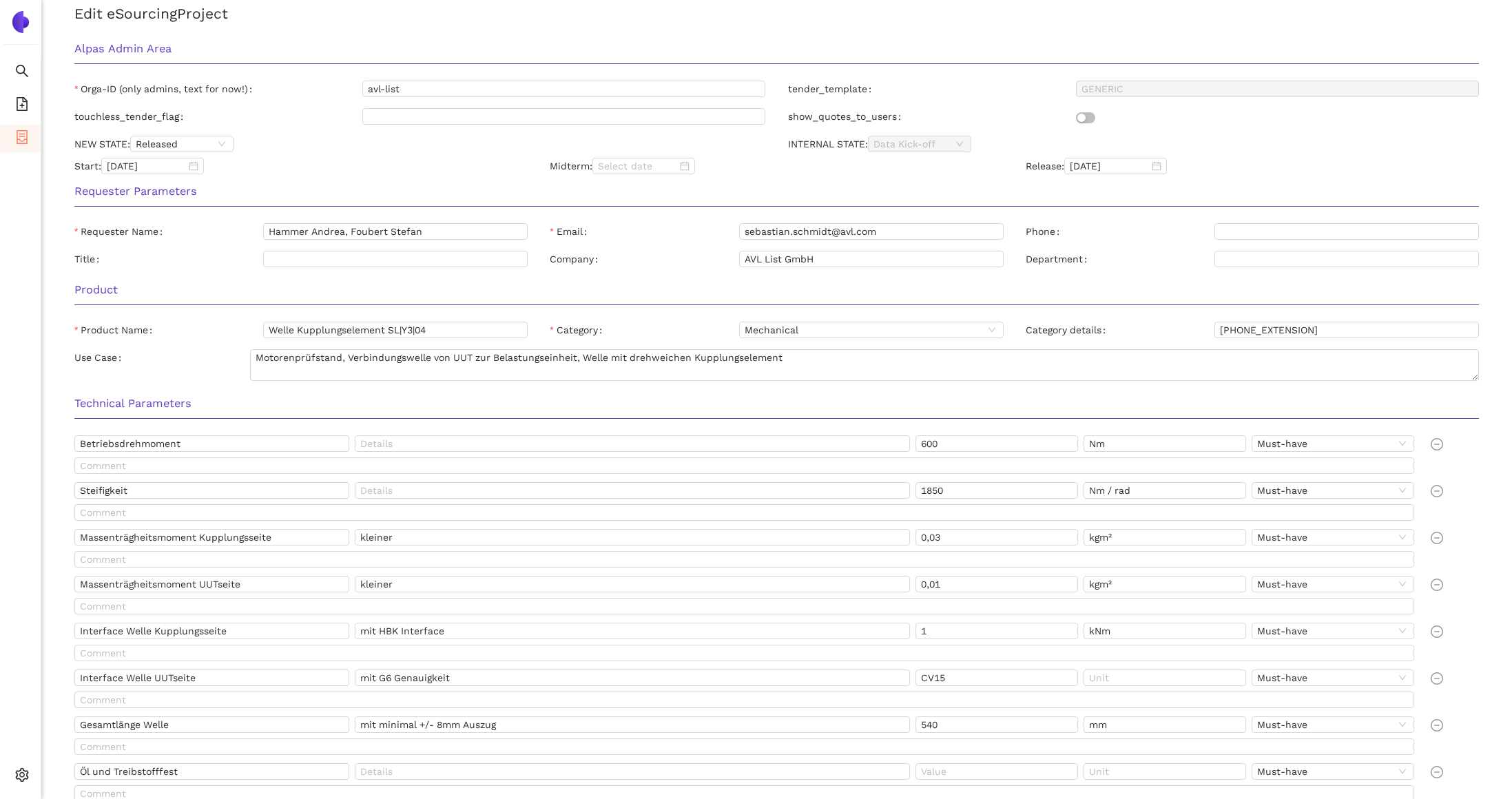 scroll, scrollTop: 468, scrollLeft: 0, axis: vertical 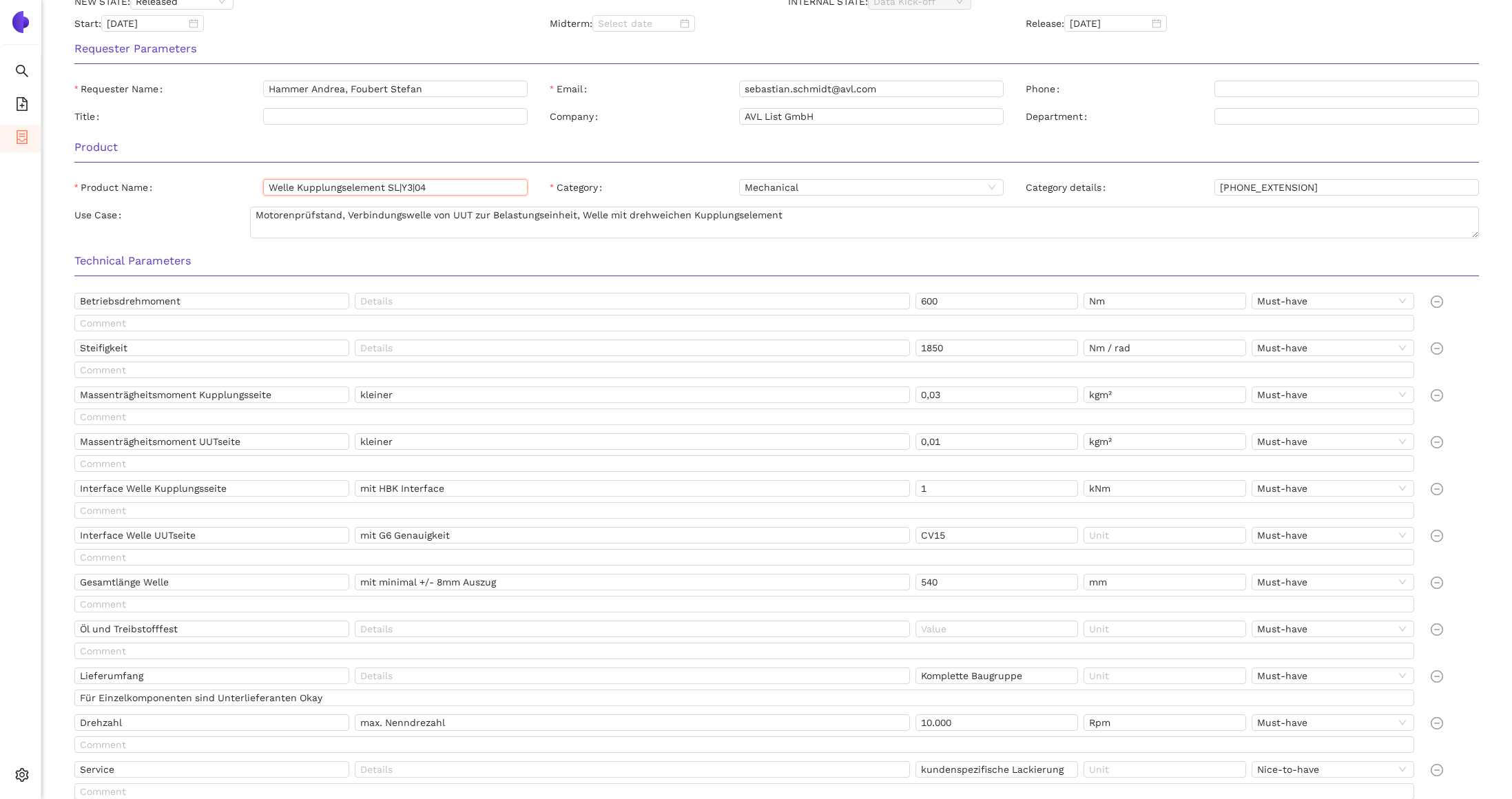 click on "Welle Kupplungselement SL|Y3|04" at bounding box center (395, 187) 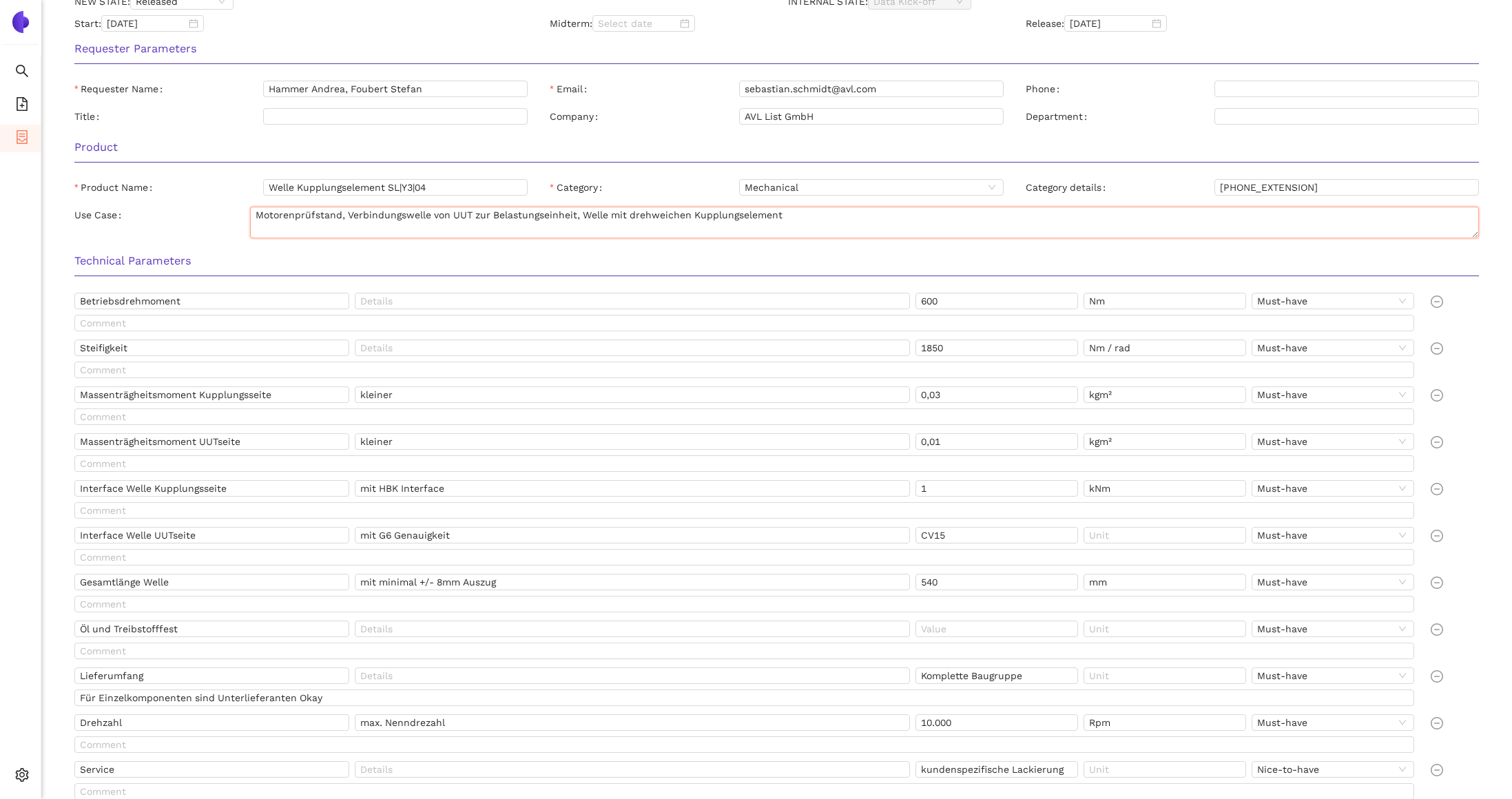 click on "Motorenprüfstand, Verbindungswelle von UUT zur Belastungseinheit, Welle mit drehweichen Kupplungselement" at bounding box center [864, 222] 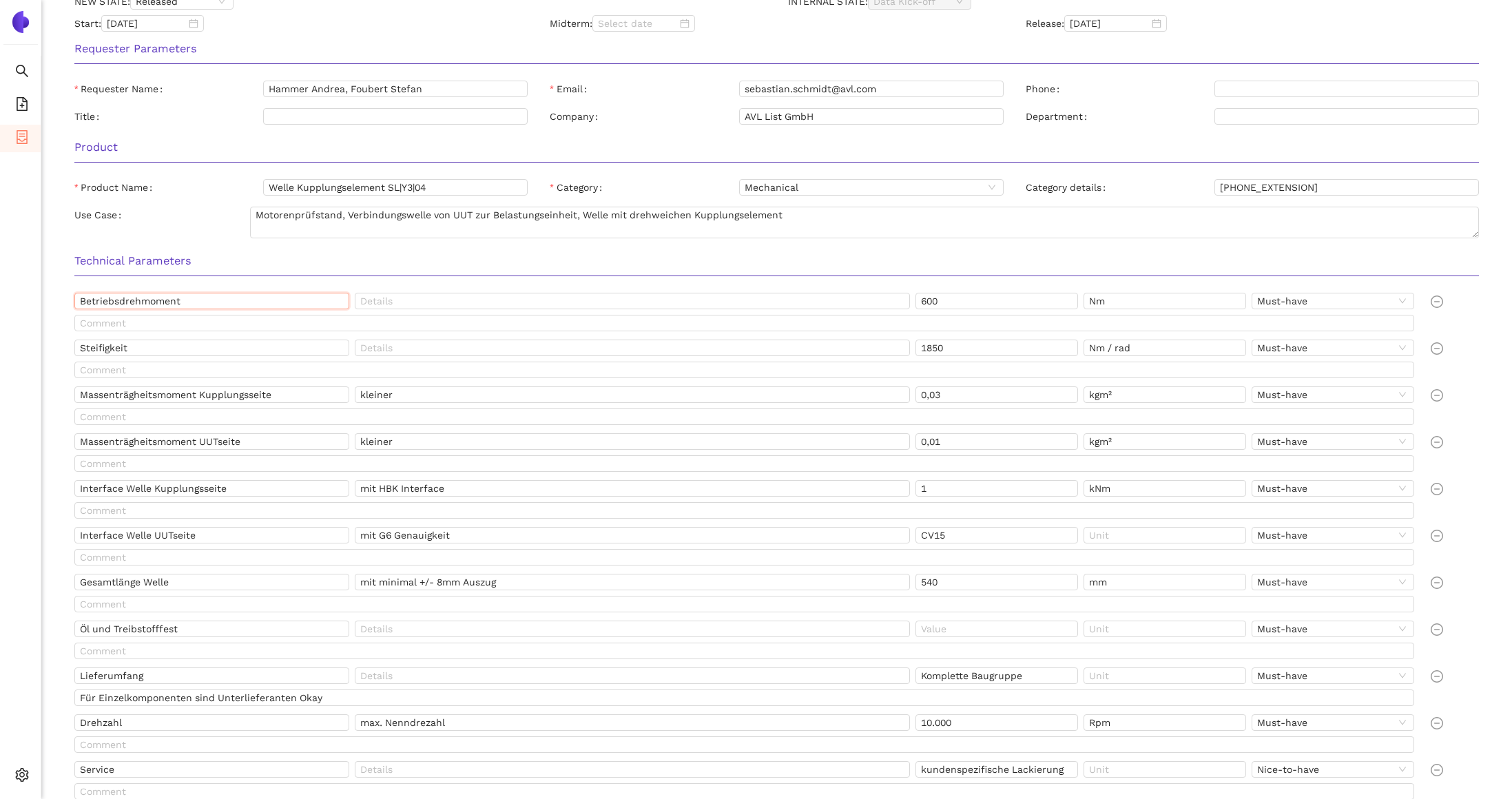 click on "Betriebsdrehmoment" at bounding box center (211, 301) 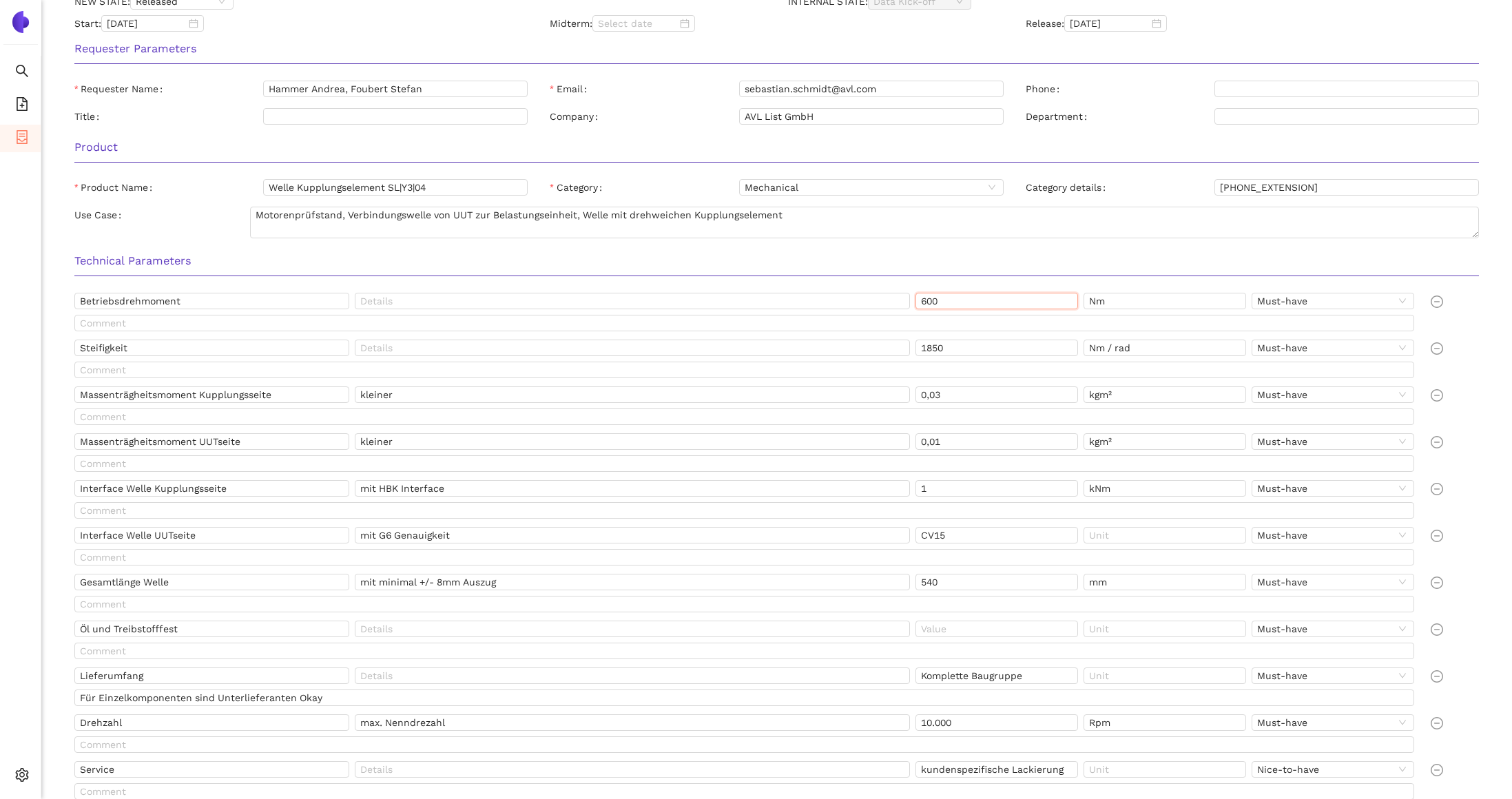 click on "600" at bounding box center (997, 301) 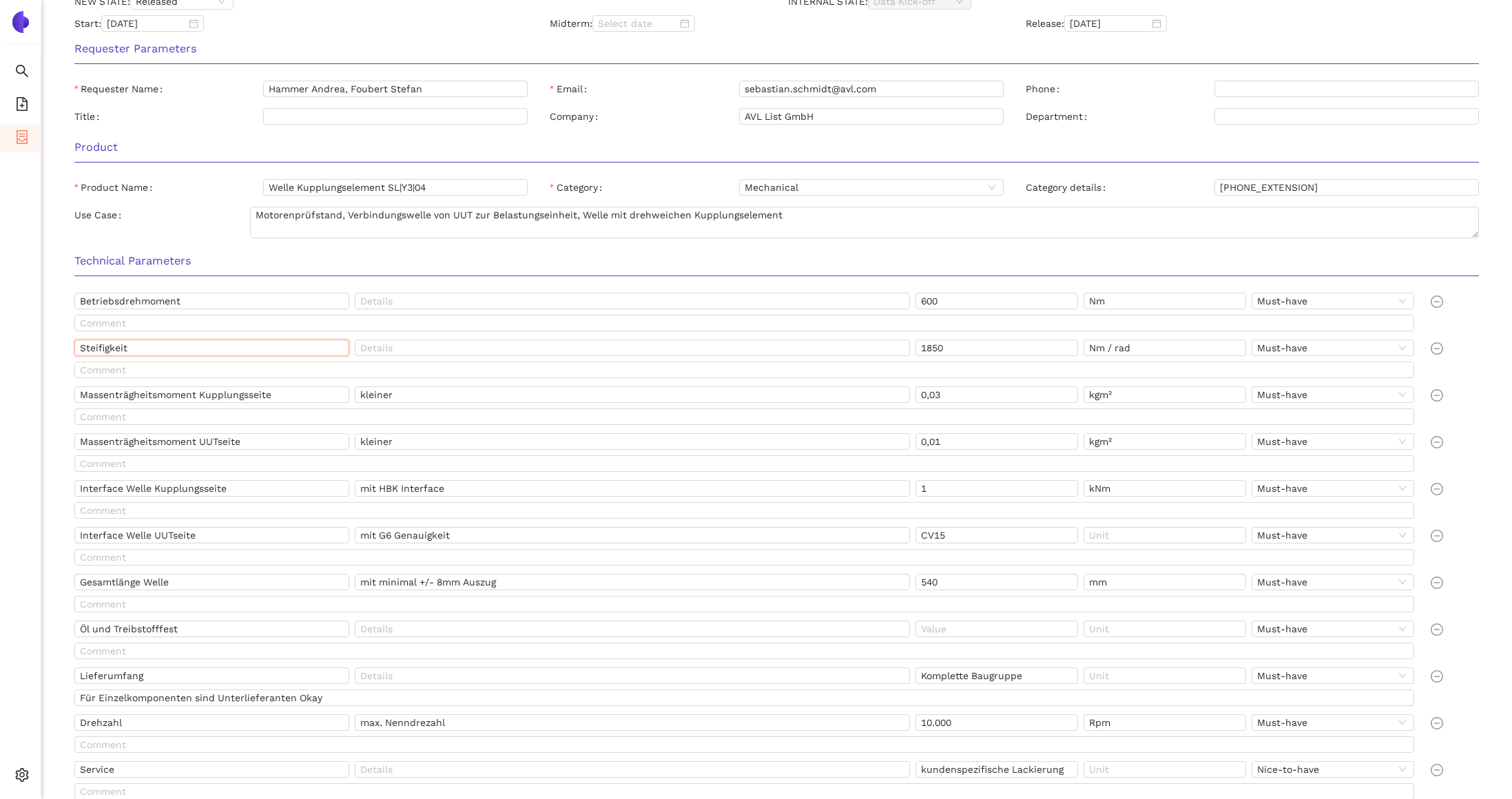 click on "Steifigkeit" at bounding box center [211, 348] 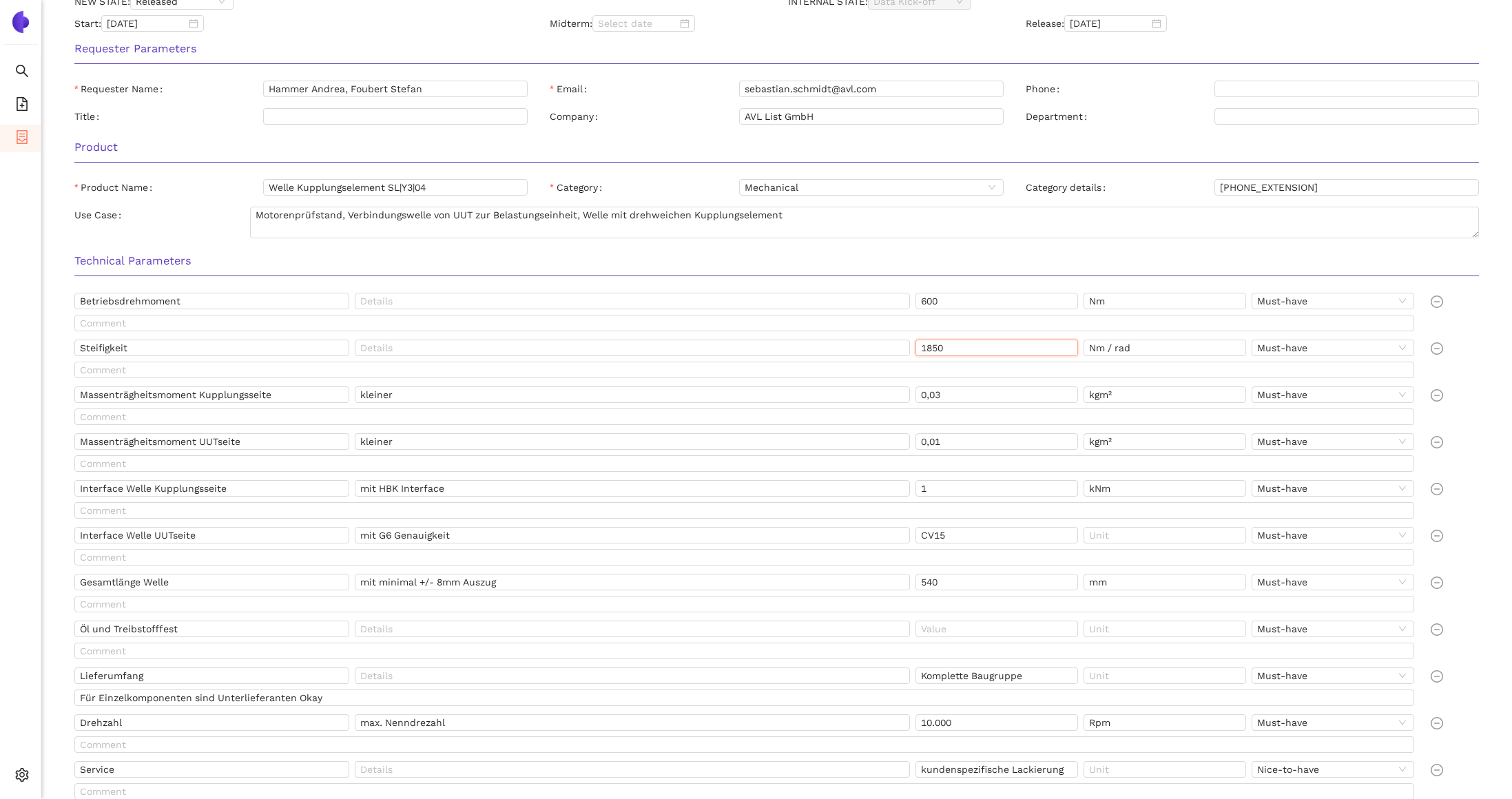click on "1850" at bounding box center (997, 348) 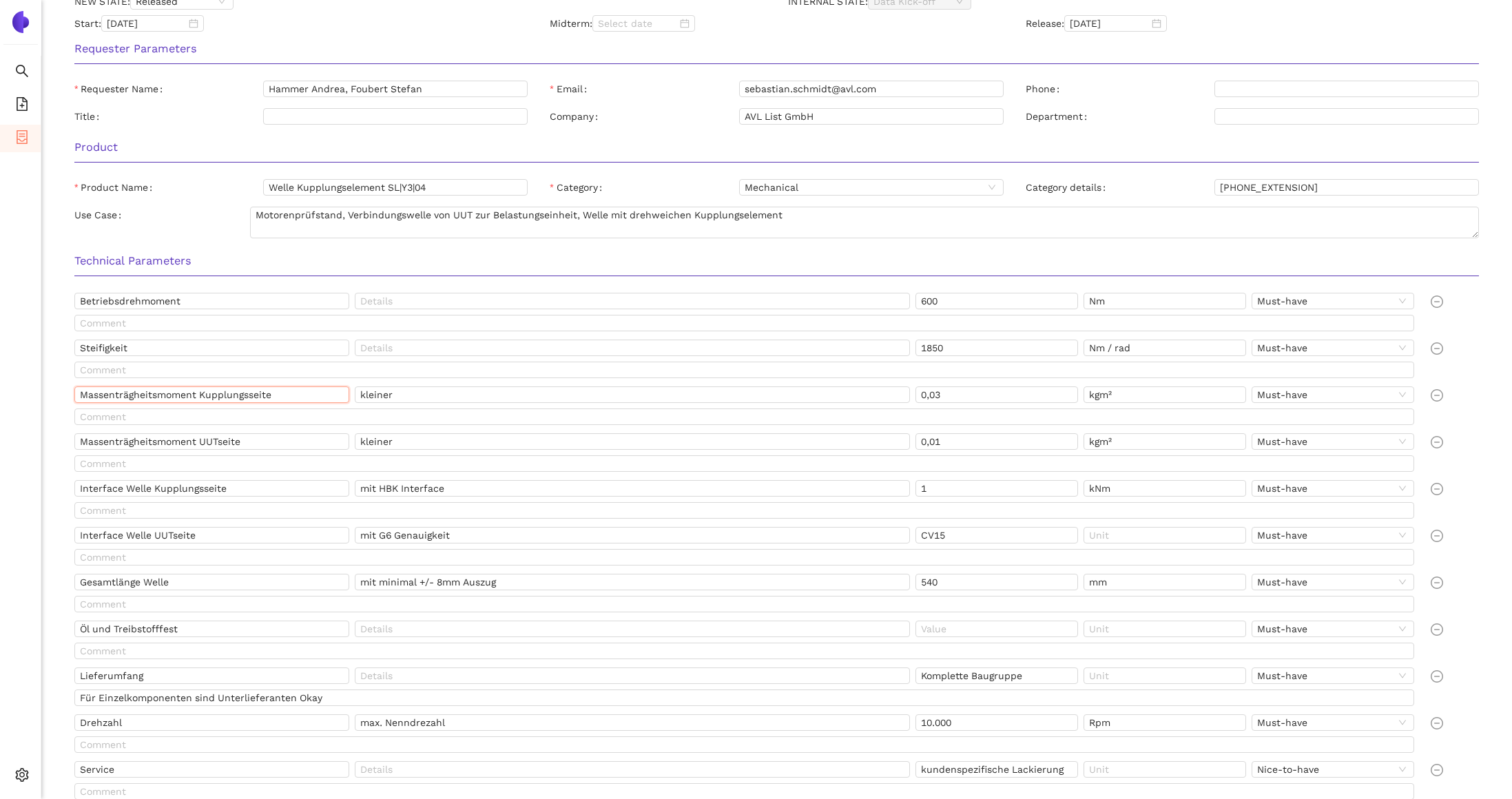 click on "Massenträgheitsmoment Kupplungsseite" at bounding box center (211, 395) 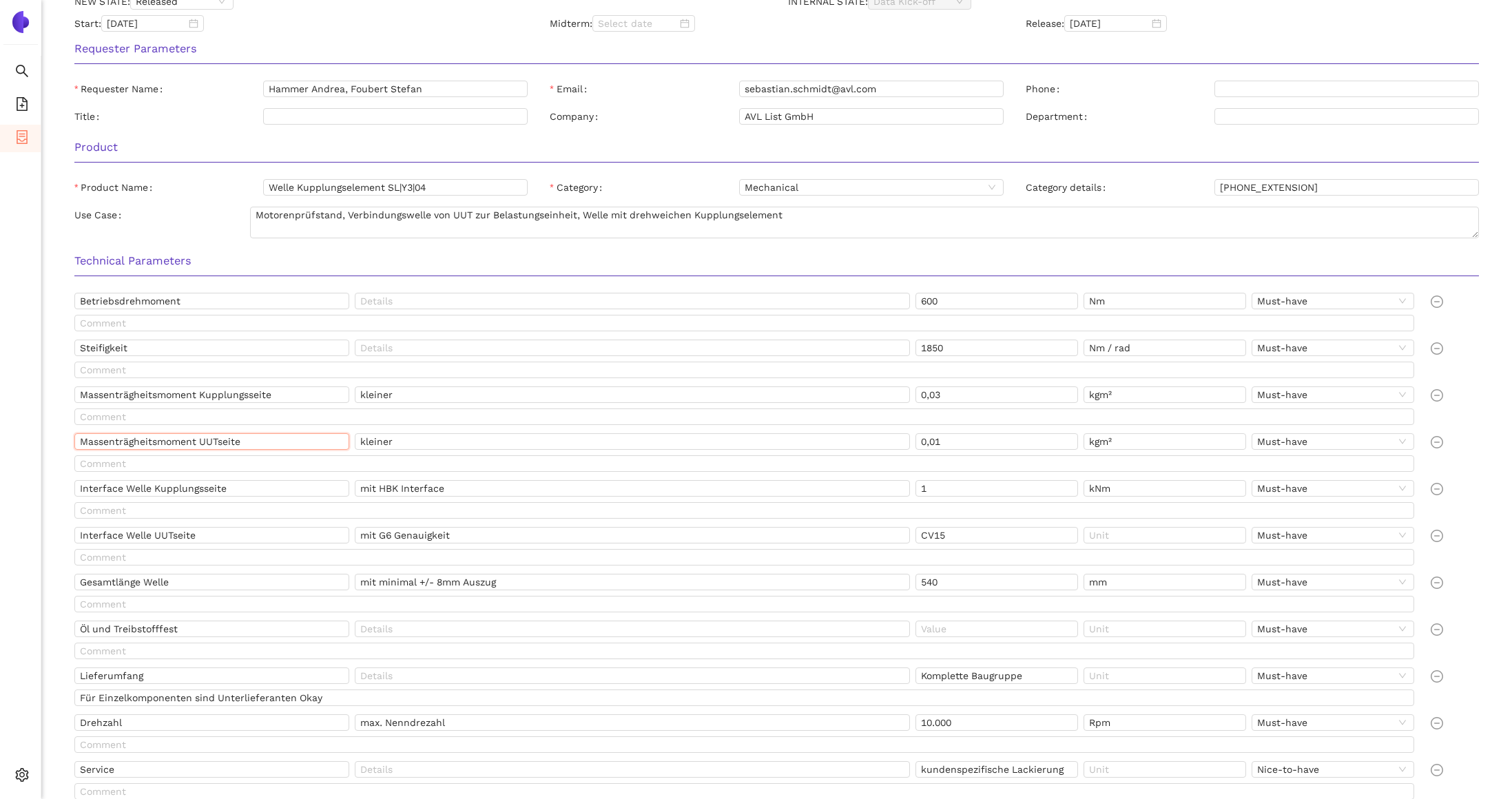 click on "Massenträgheitsmoment UUTseite" at bounding box center (211, 442) 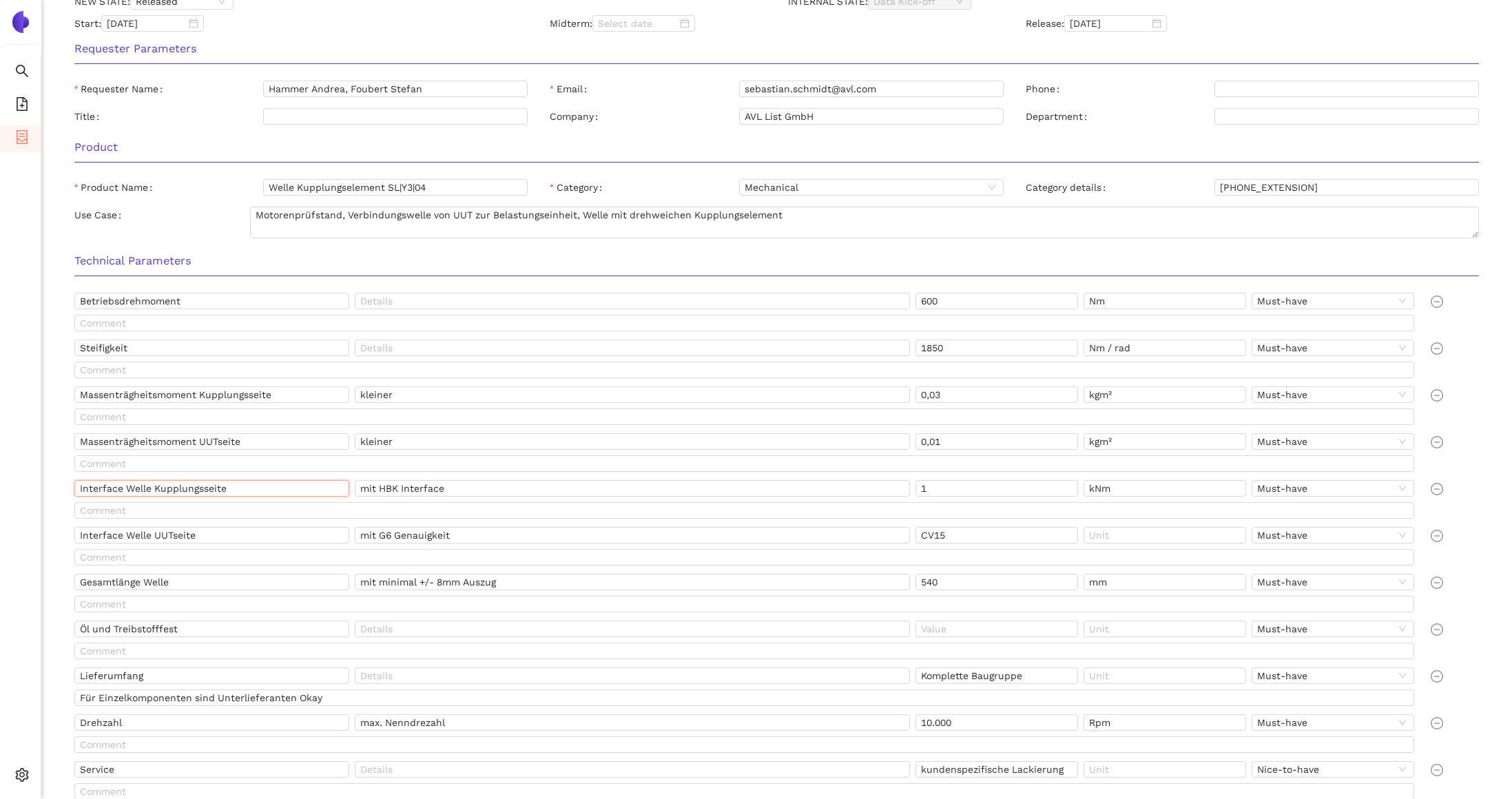 click on "Interface Welle Kupplungsseite" at bounding box center [211, 488] 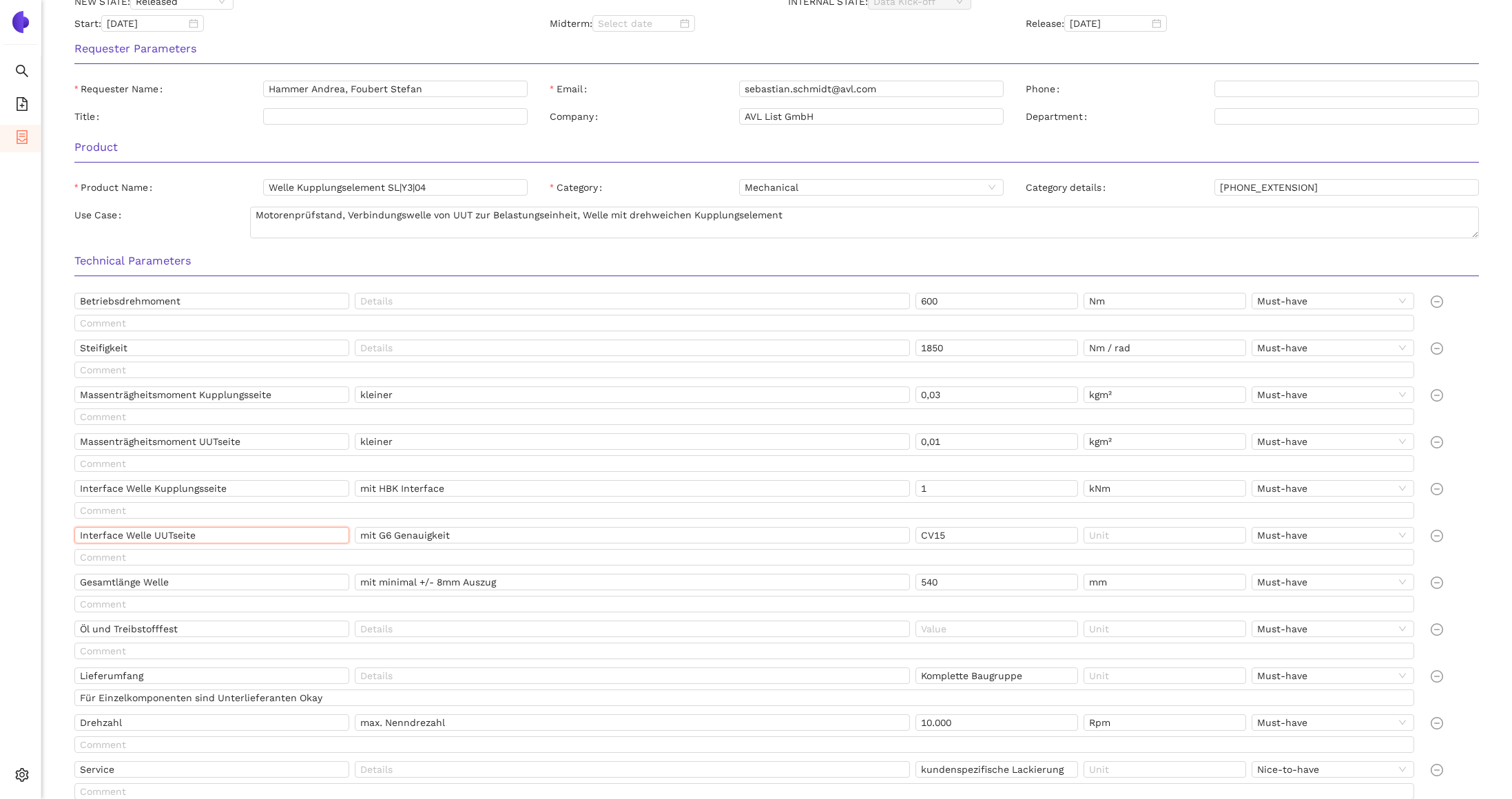 click on "Interface Welle UUTseite" at bounding box center [211, 535] 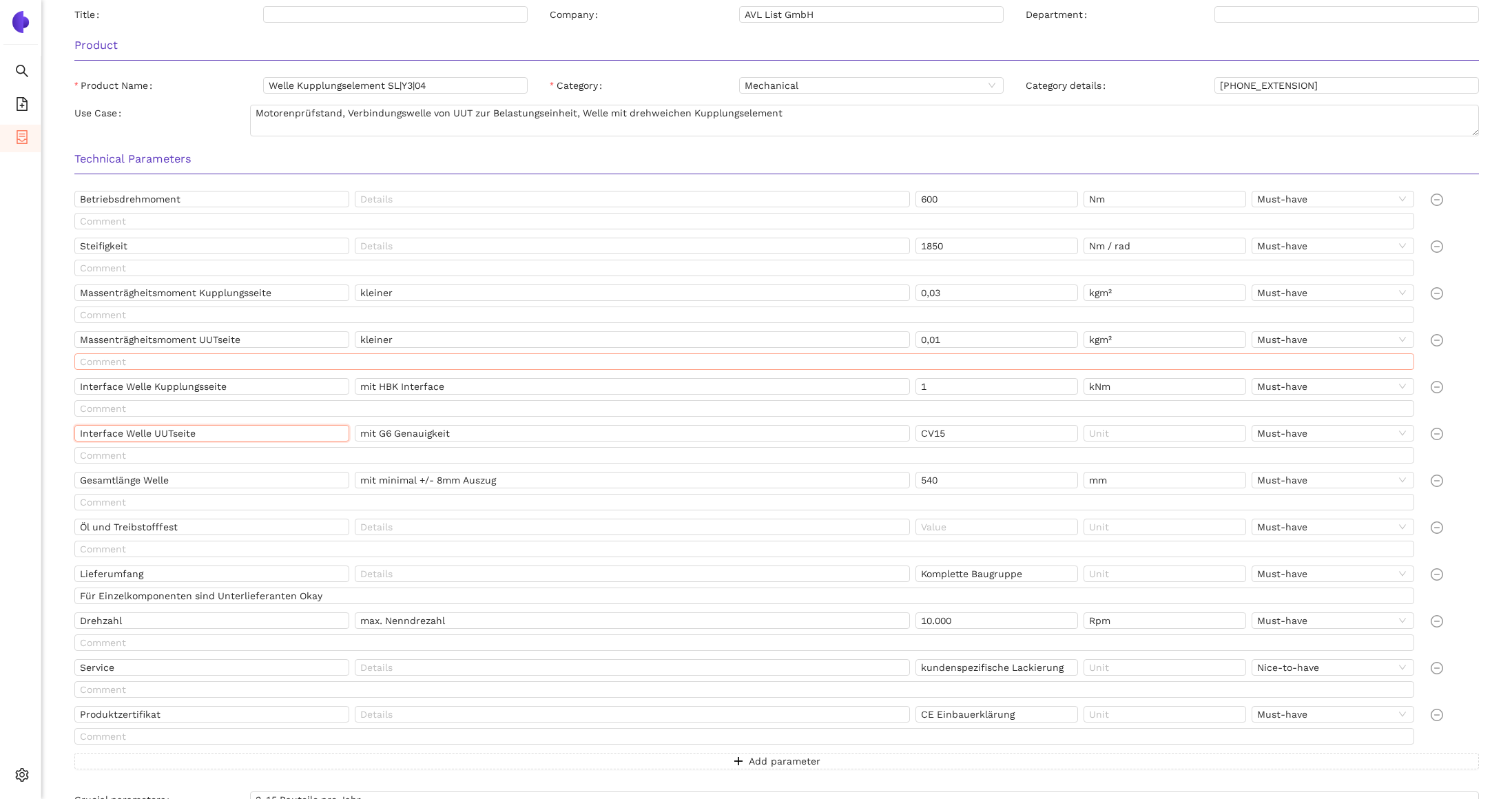 scroll, scrollTop: 581, scrollLeft: 0, axis: vertical 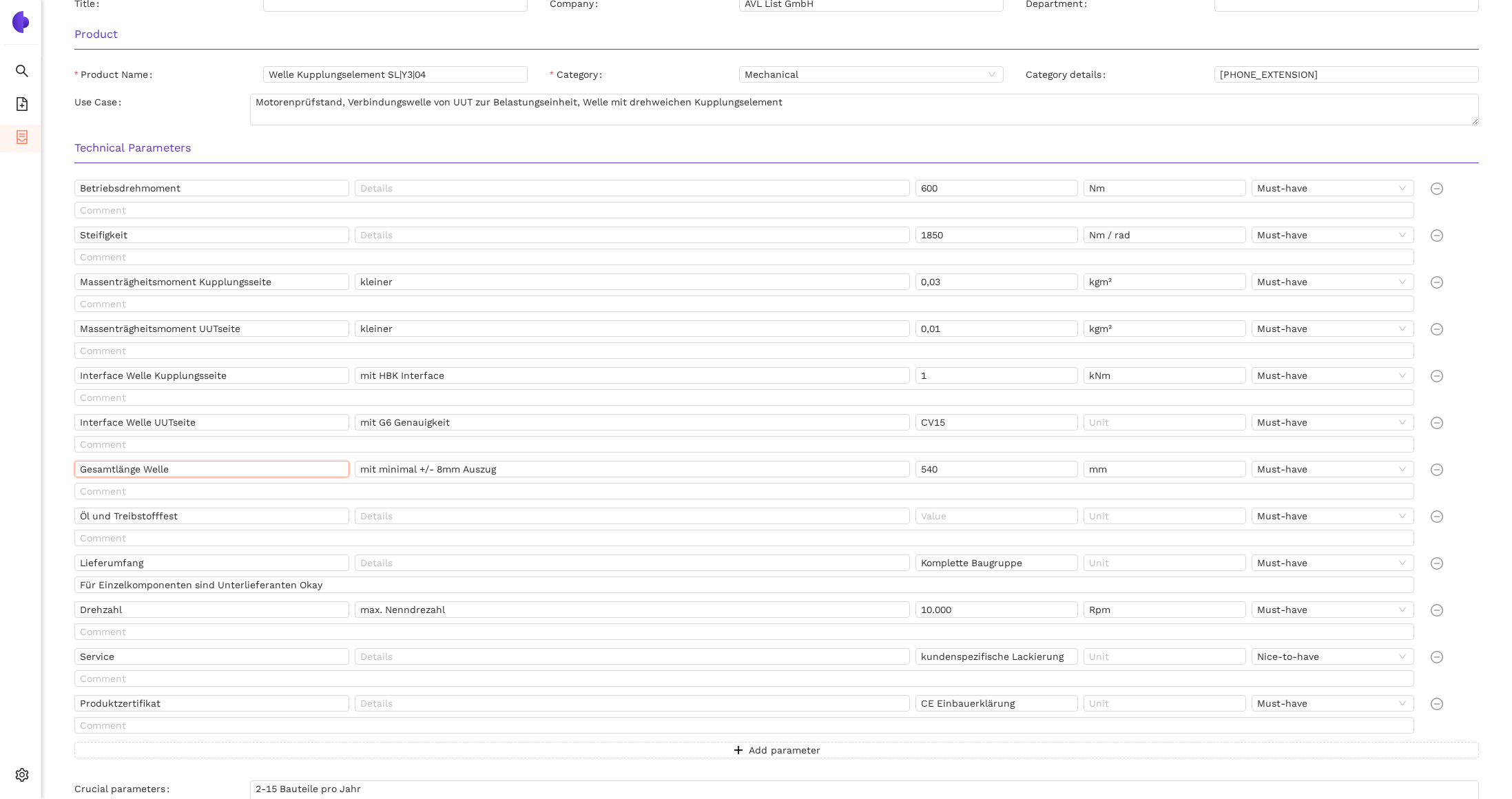 click on "Gesamtlänge Welle" at bounding box center (211, 469) 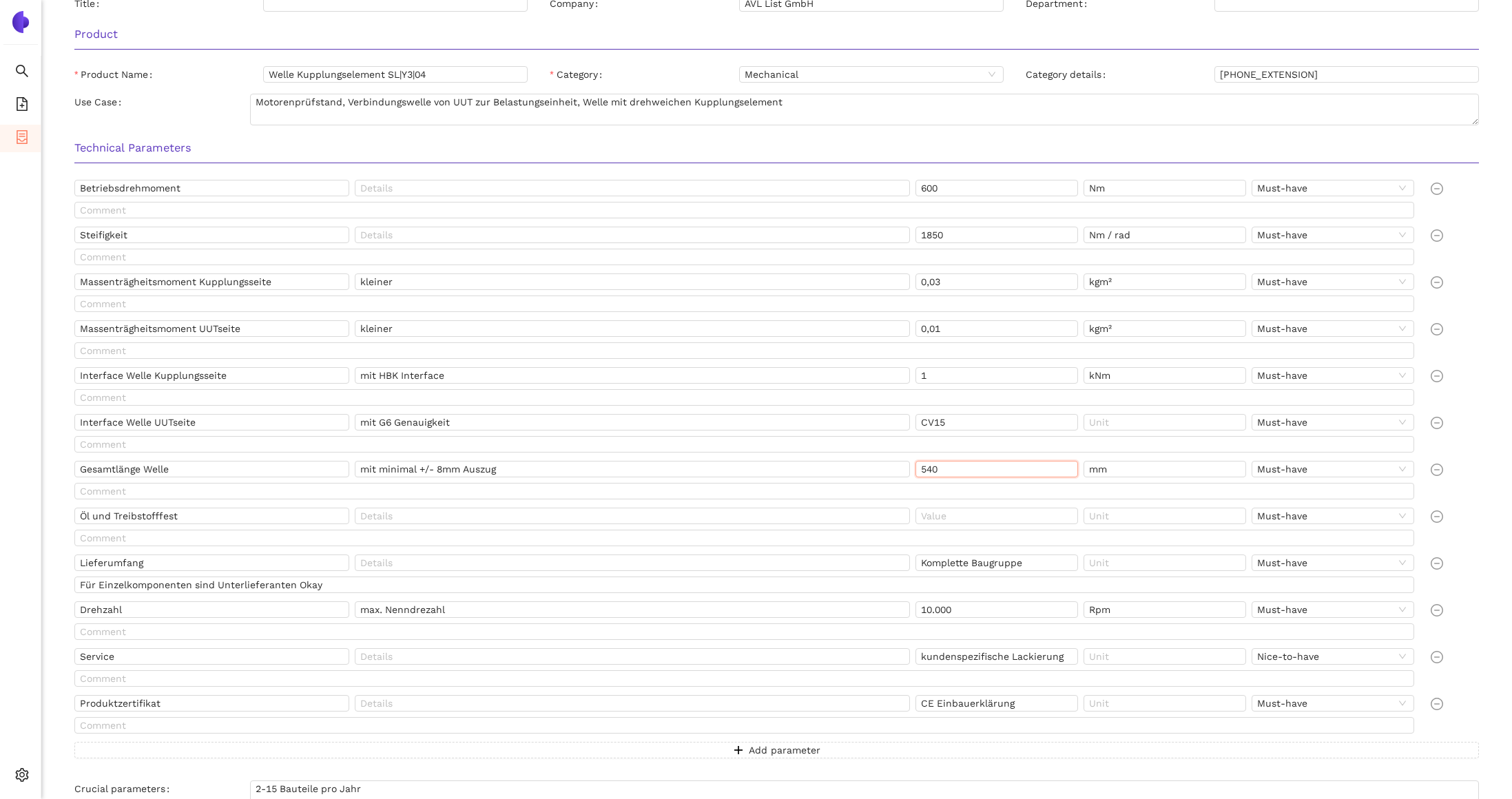 click on "540" at bounding box center [997, 469] 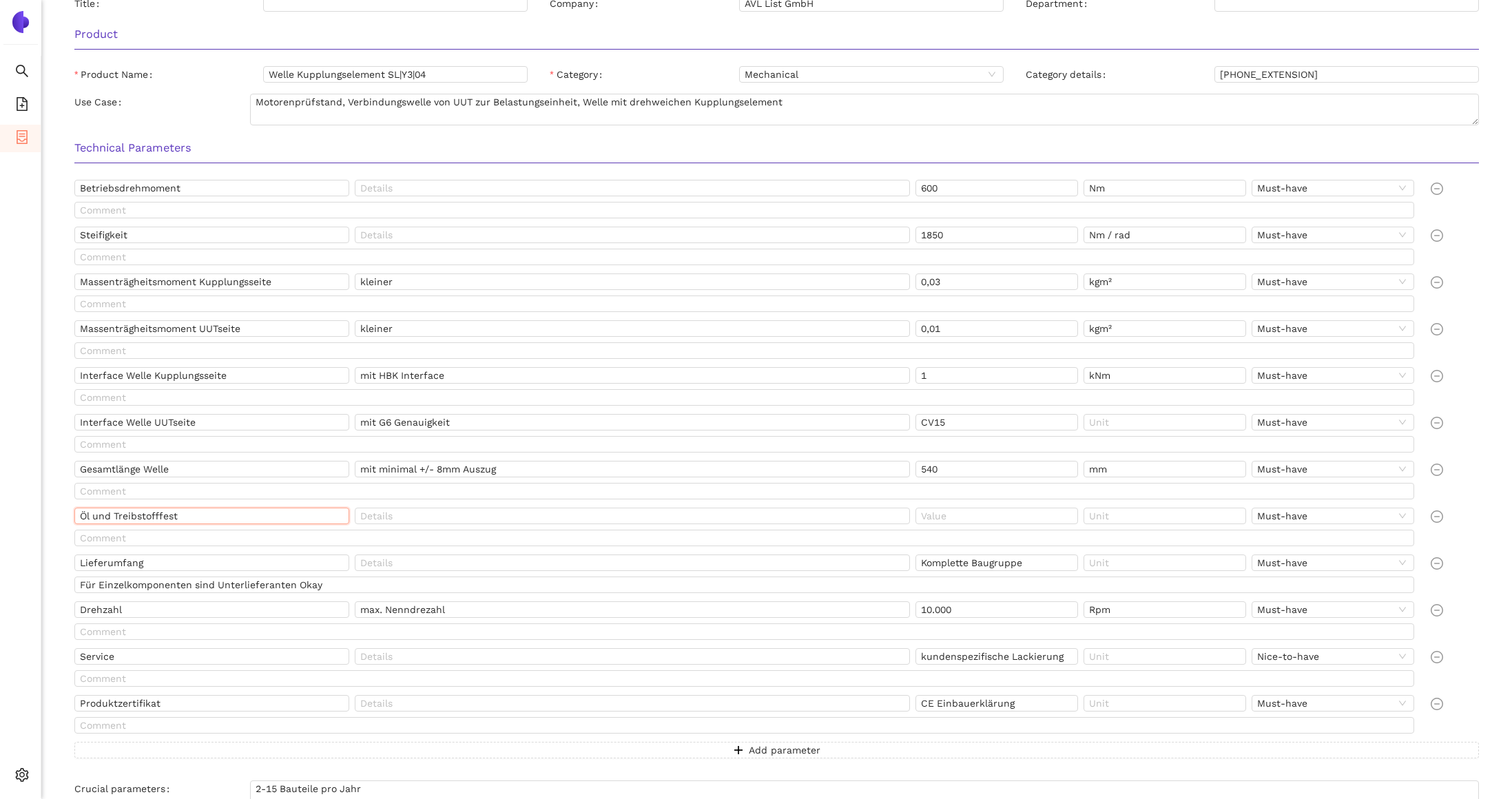 click on "Öl und Treibstofffest" at bounding box center (211, 516) 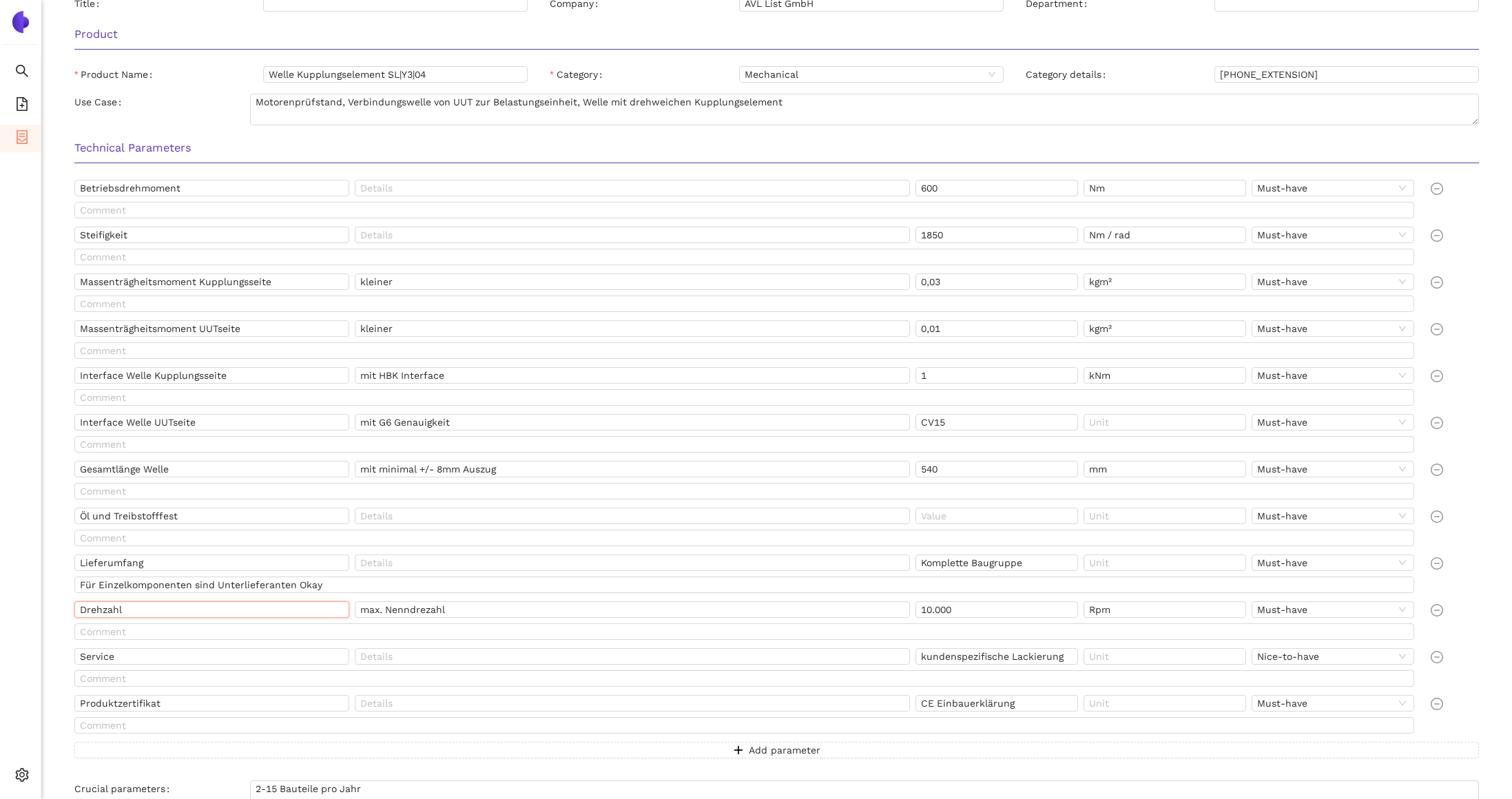click on "Drehzahl" at bounding box center (211, 610) 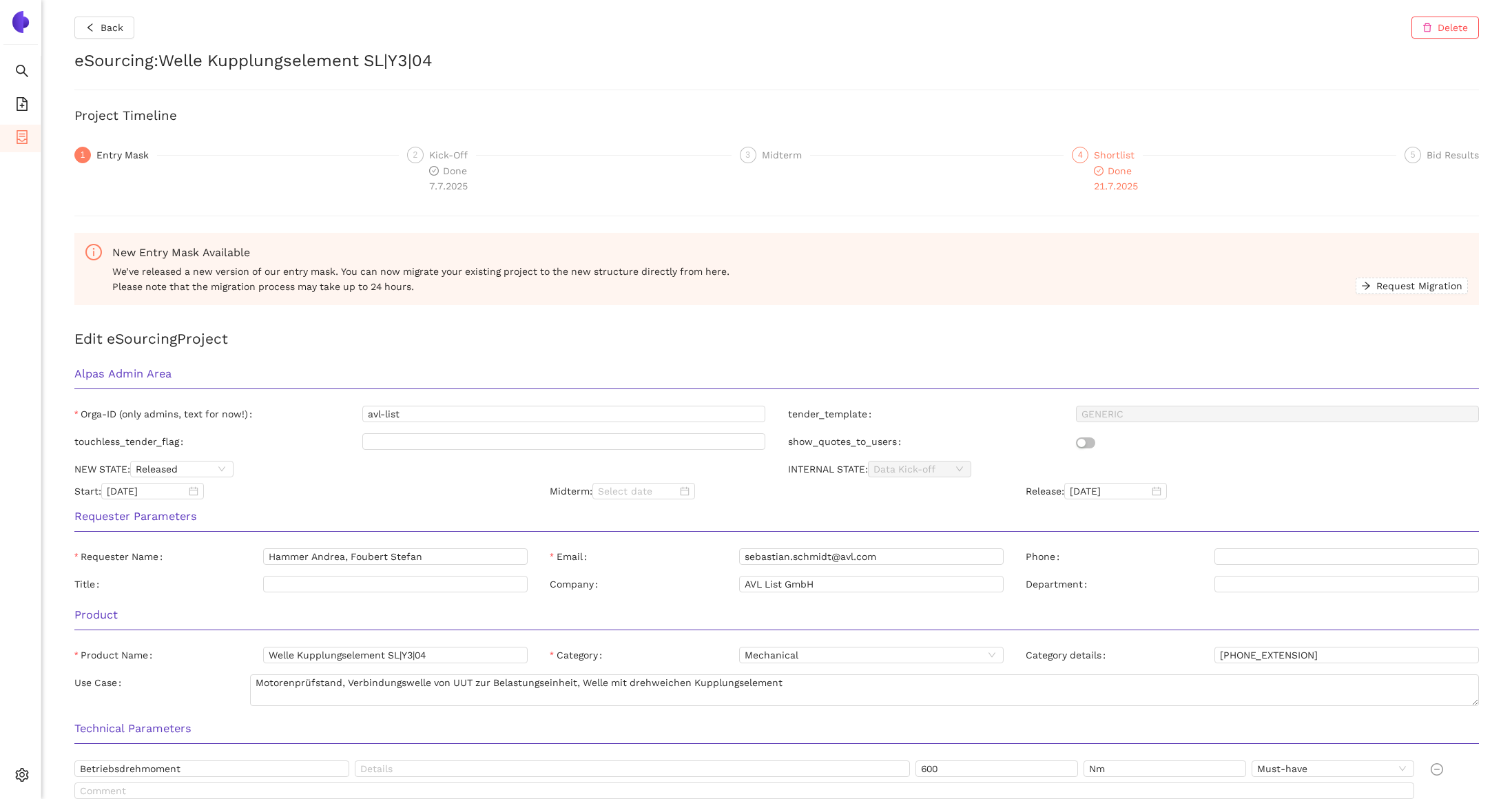 click 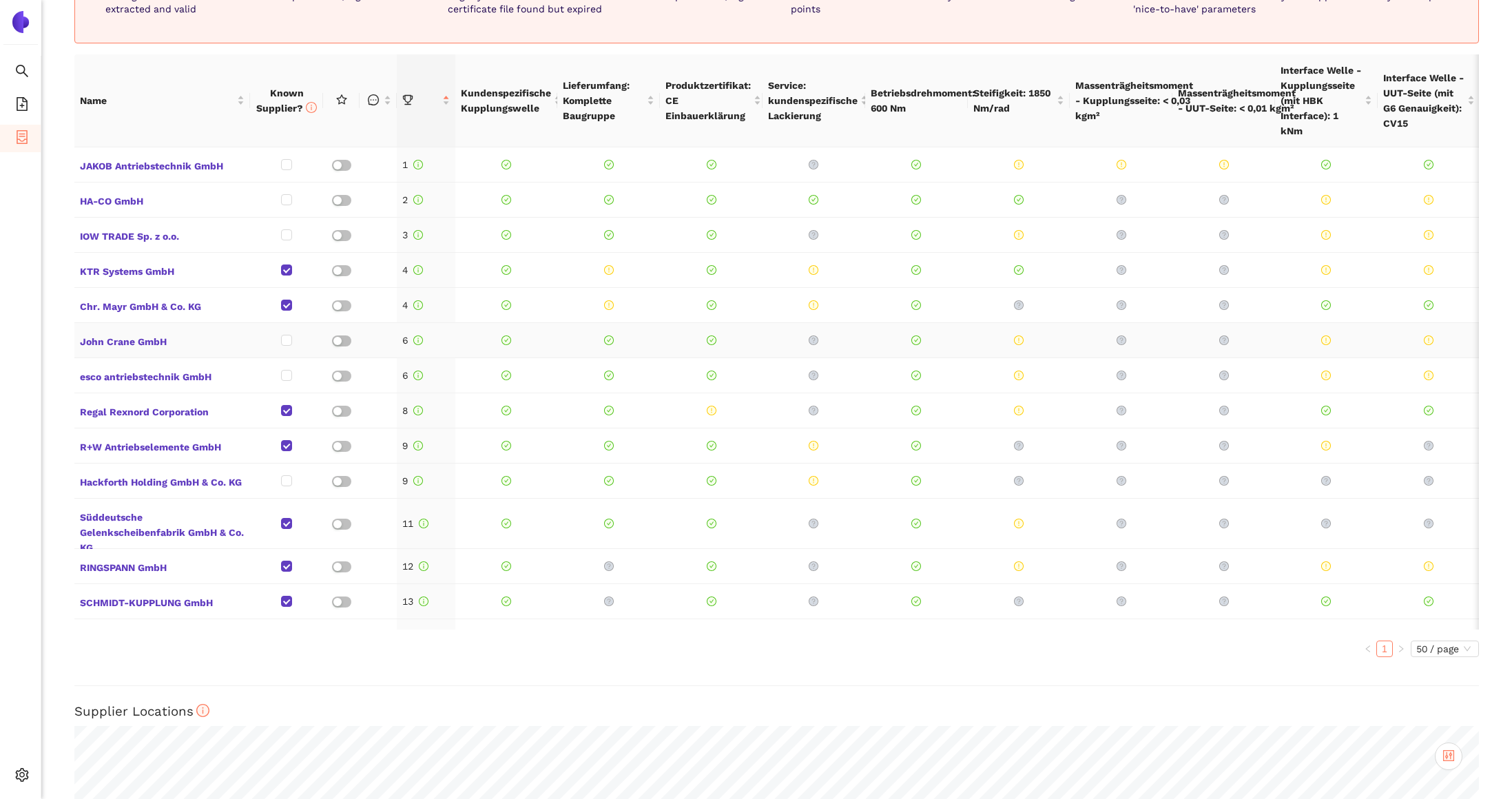 scroll, scrollTop: 635, scrollLeft: 0, axis: vertical 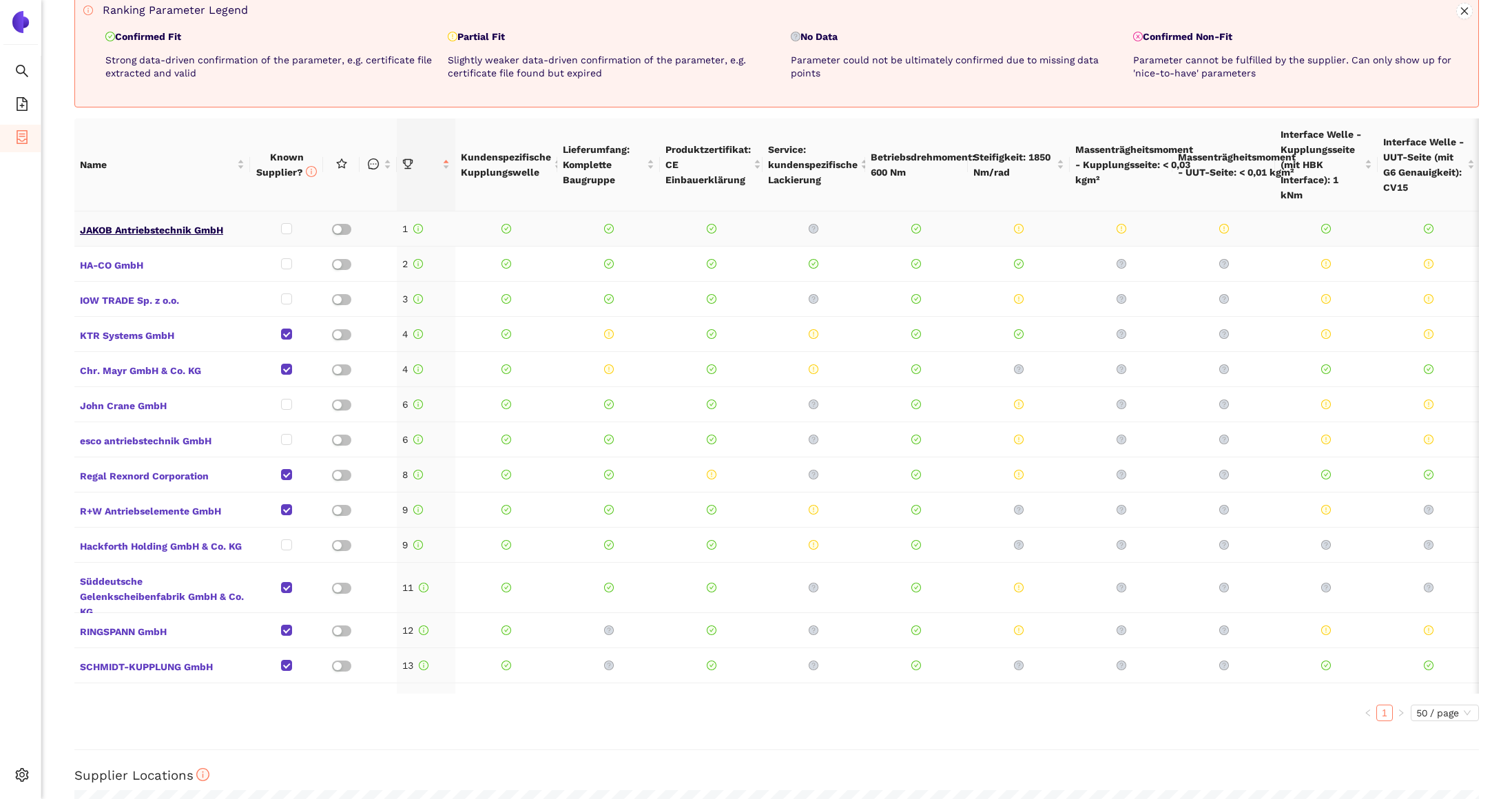 click on "JAKOB Antriebstechnik GmbH" at bounding box center (162, 229) 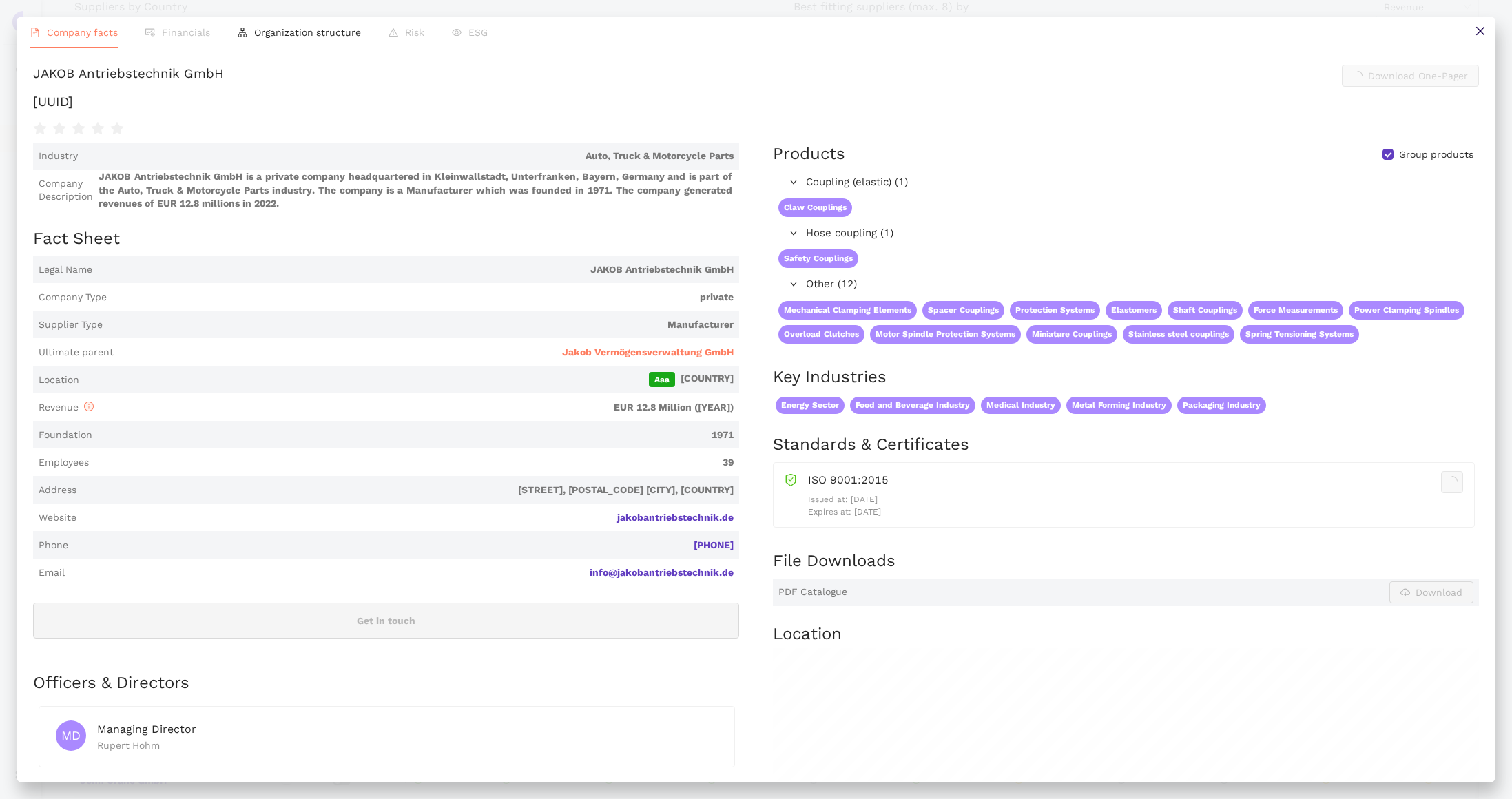 scroll, scrollTop: 635, scrollLeft: 0, axis: vertical 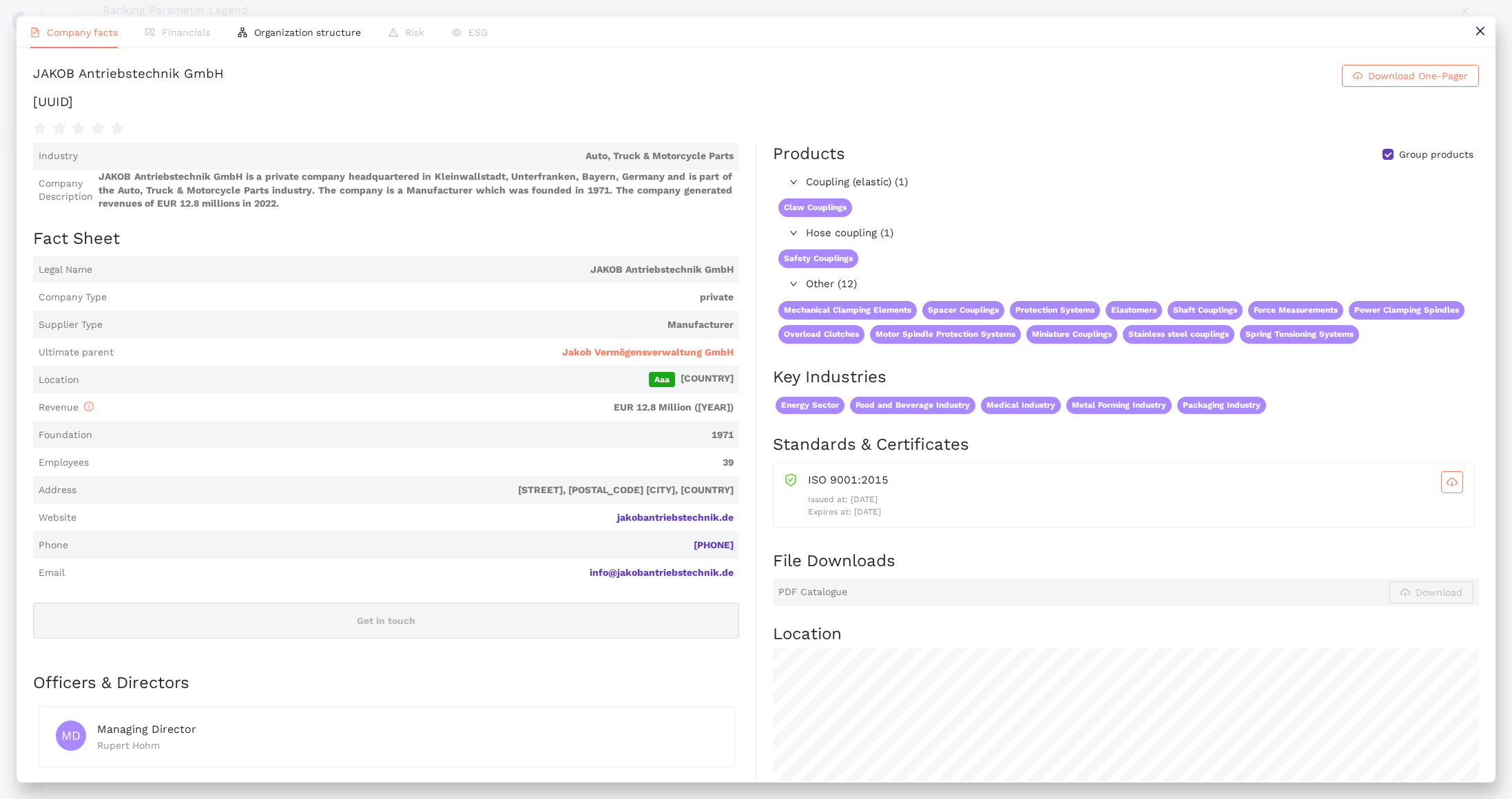 click on "JAKOB Antriebstechnik GmbH" at bounding box center [128, 76] 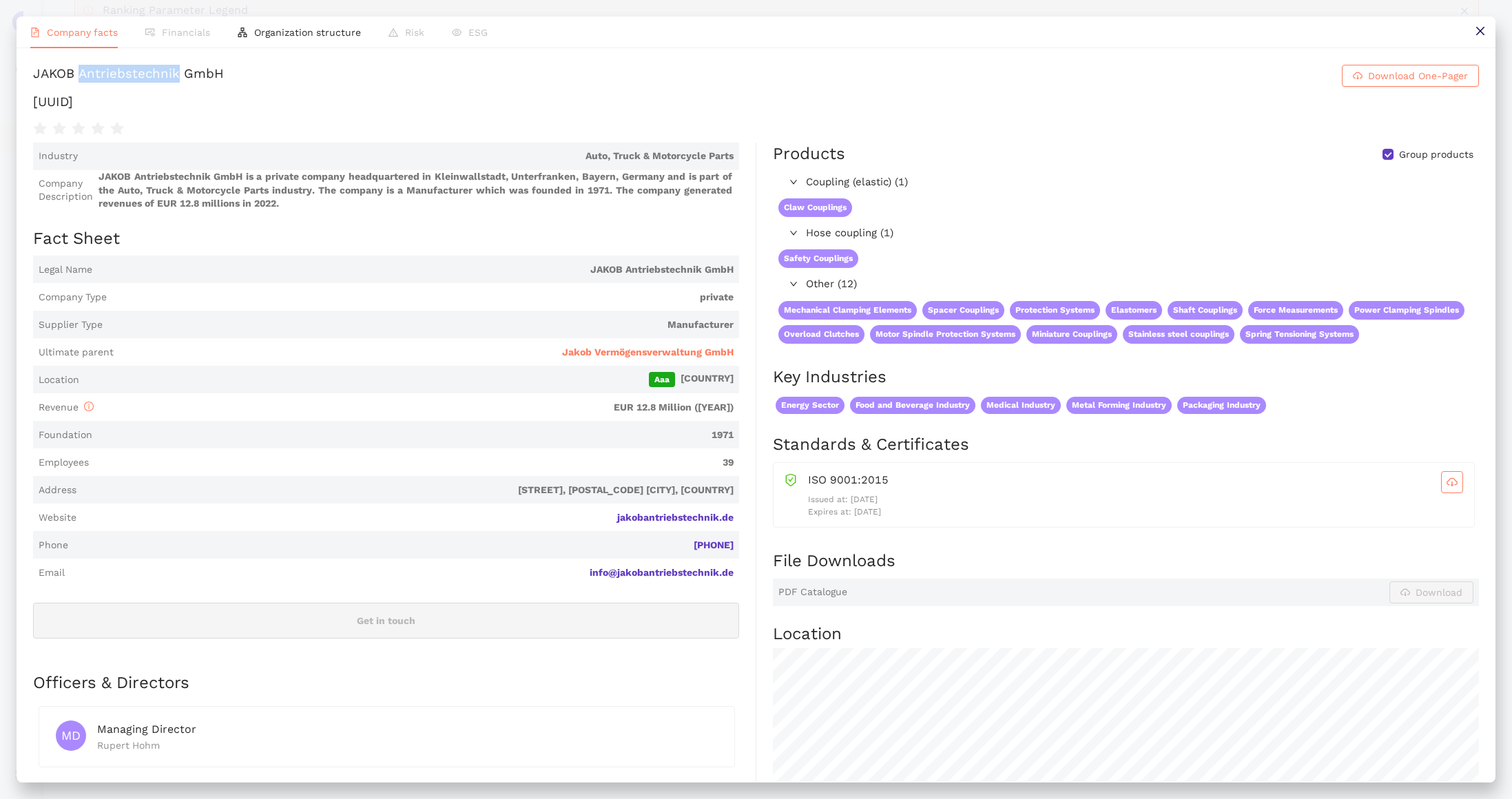 click on "JAKOB Antriebstechnik GmbH" at bounding box center (128, 76) 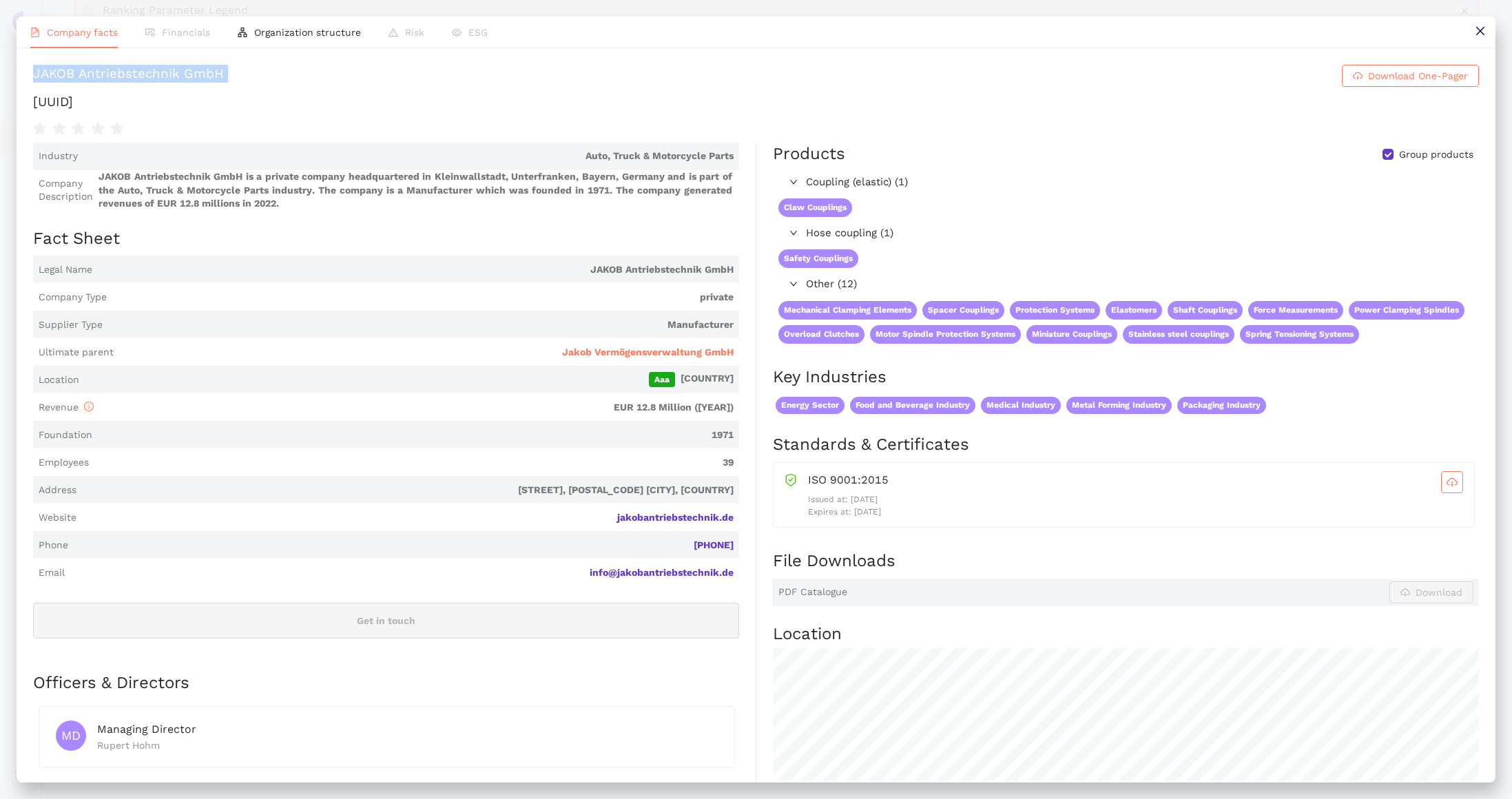 click on "JAKOB Antriebstechnik GmbH" at bounding box center (128, 76) 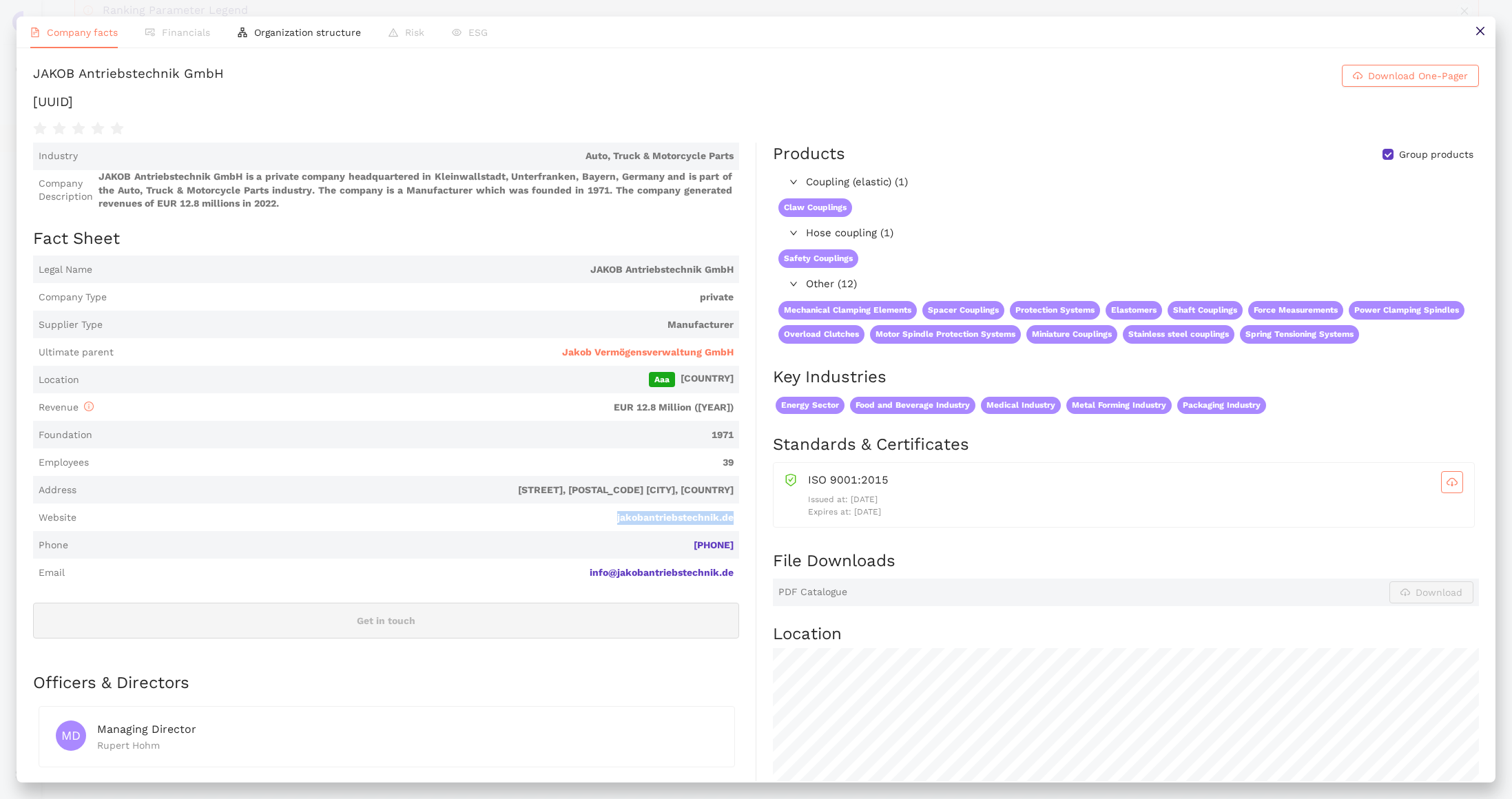 drag, startPoint x: 606, startPoint y: 512, endPoint x: 746, endPoint y: 512, distance: 140 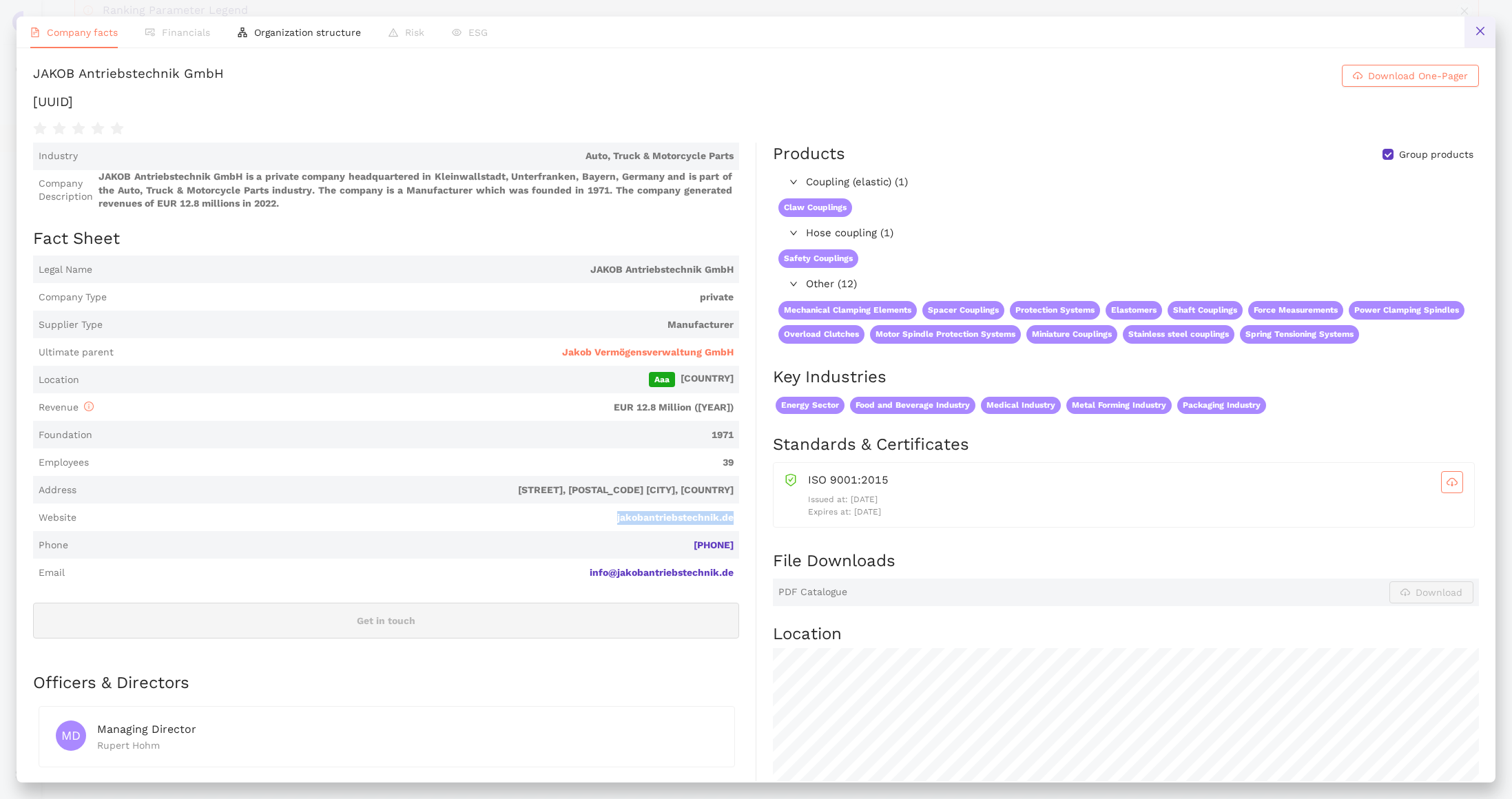 click at bounding box center (1480, 32) 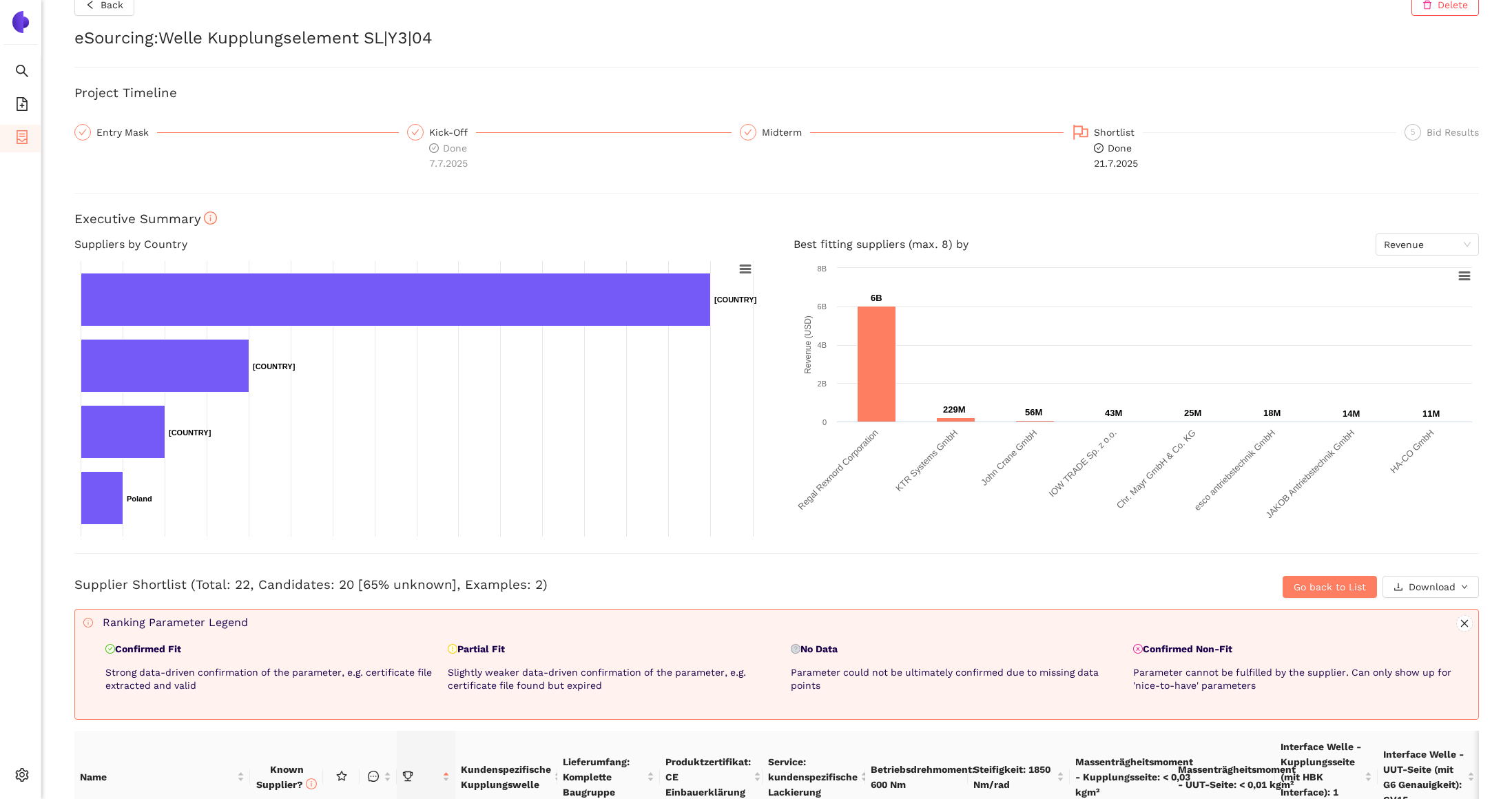 scroll, scrollTop: 0, scrollLeft: 0, axis: both 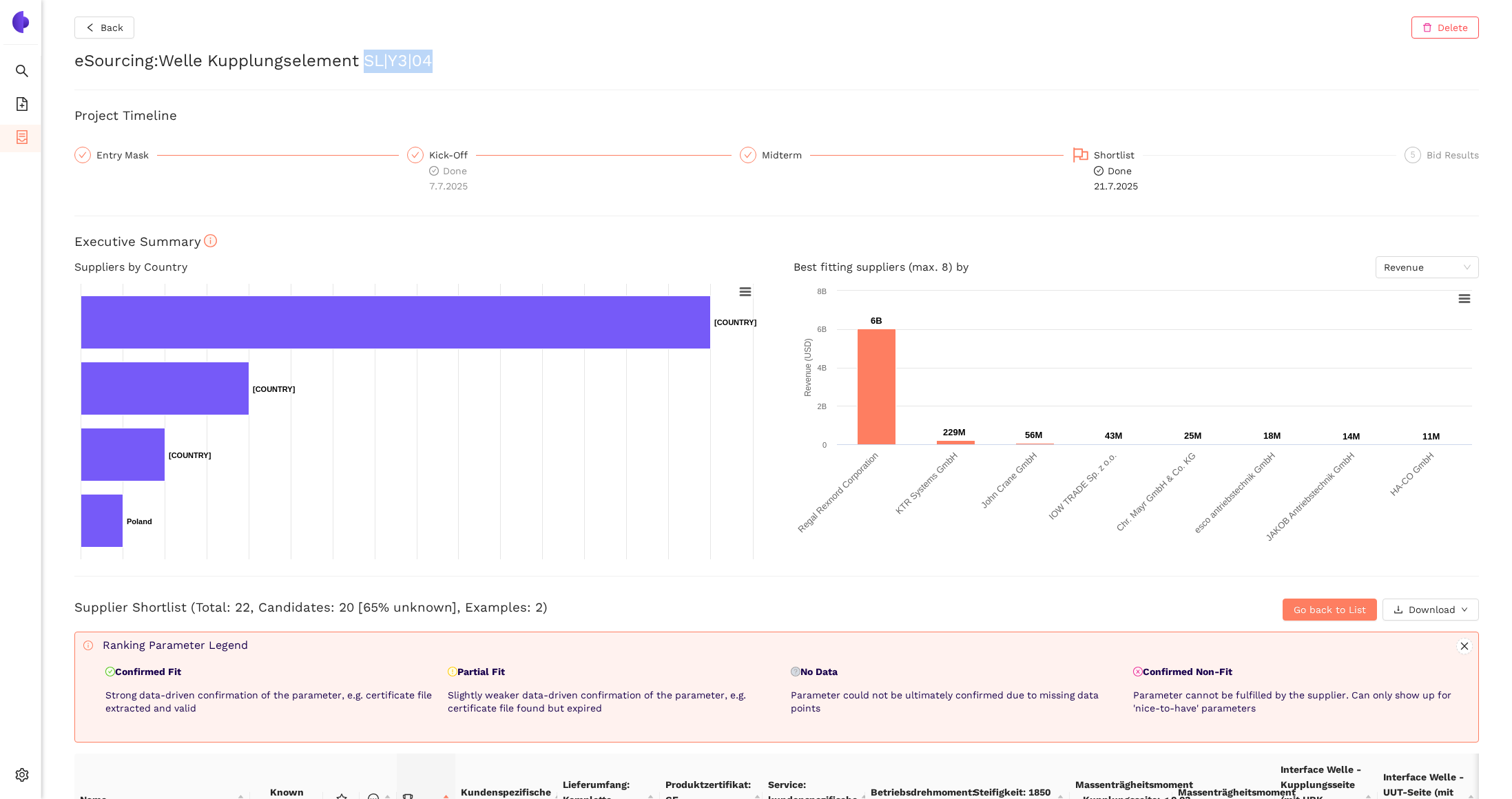drag, startPoint x: 373, startPoint y: 61, endPoint x: 547, endPoint y: 61, distance: 174 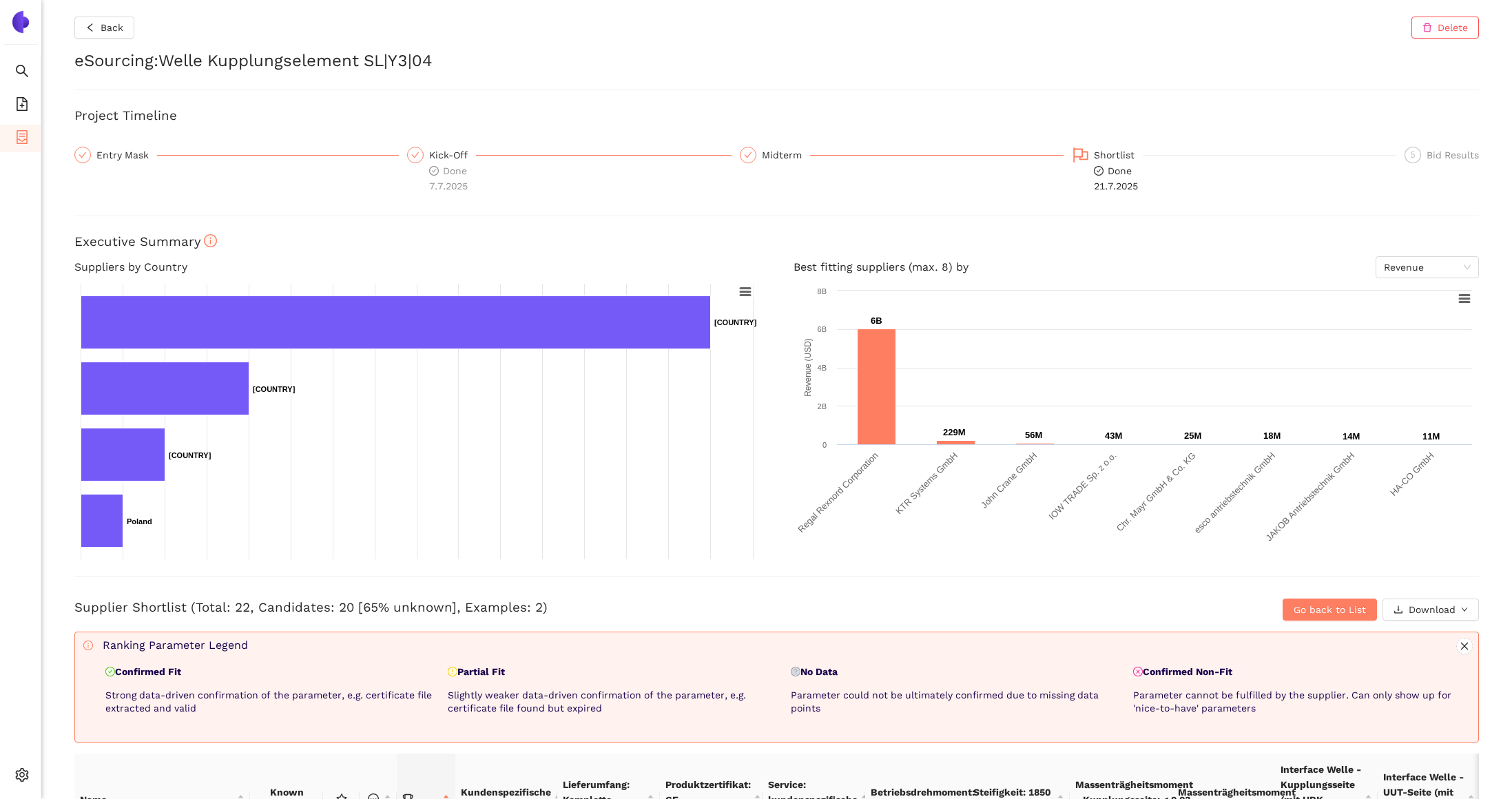 click on "Entry Mask" at bounding box center (236, 170) 